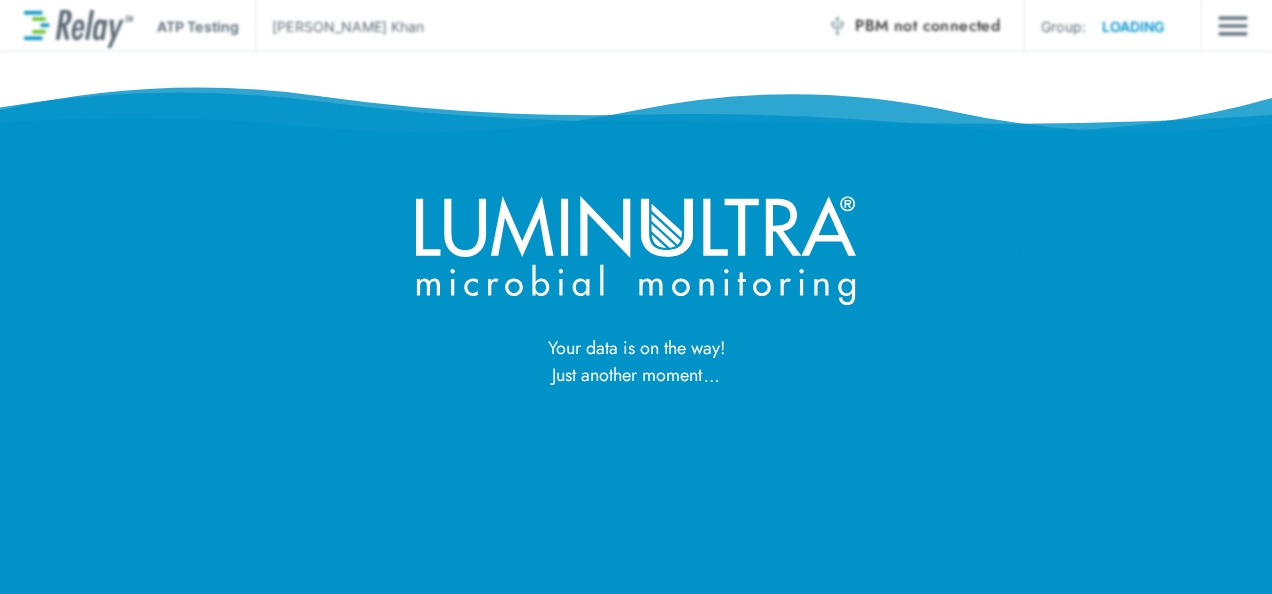 scroll, scrollTop: 0, scrollLeft: 0, axis: both 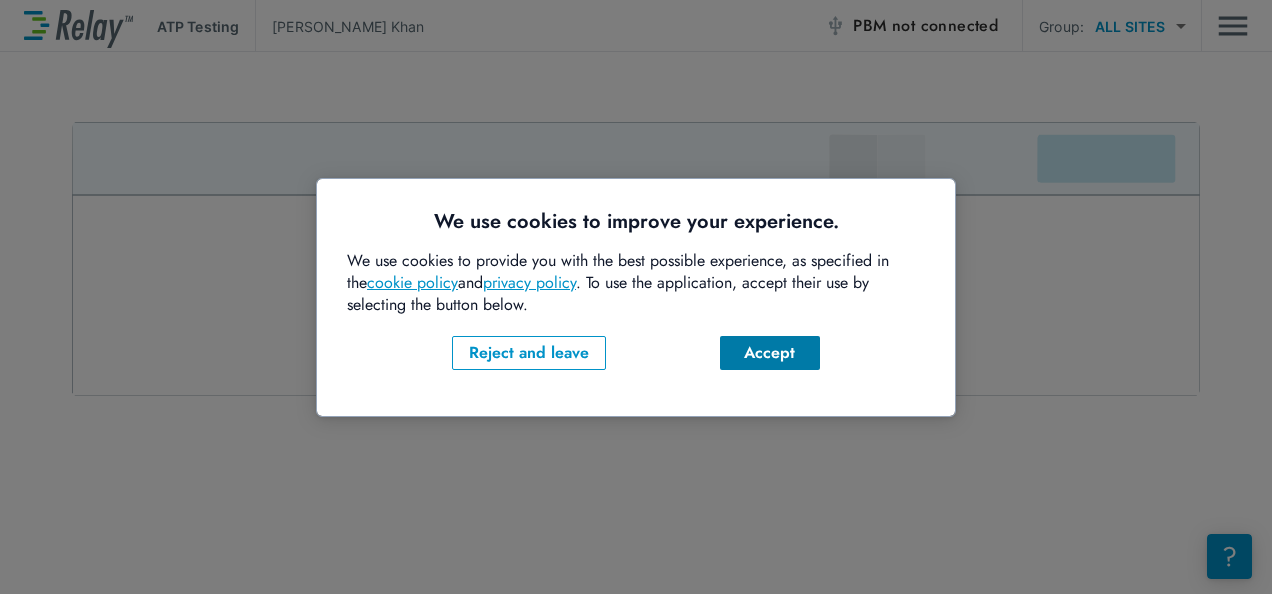 click on "Accept" at bounding box center (770, 353) 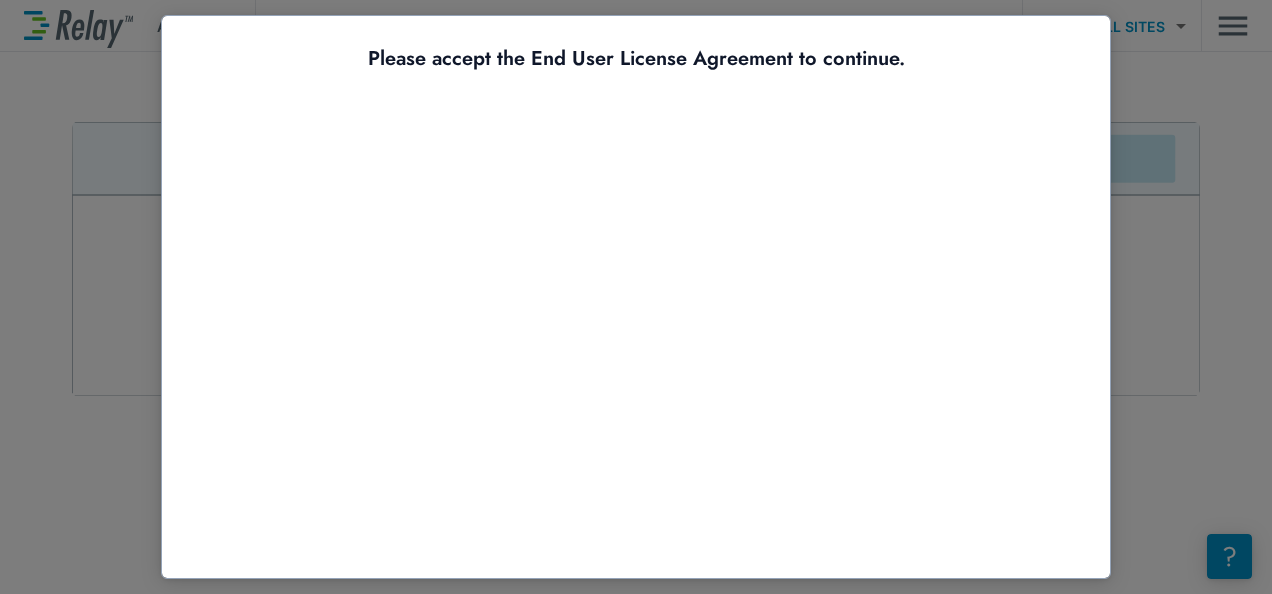 scroll, scrollTop: 0, scrollLeft: 0, axis: both 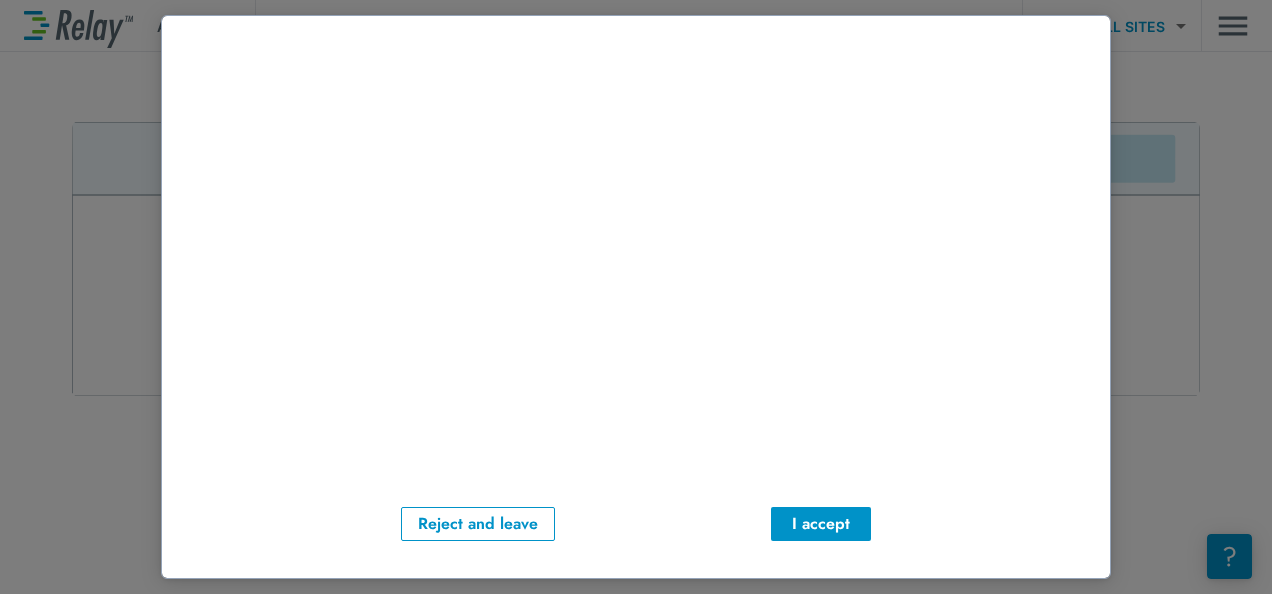 drag, startPoint x: 1101, startPoint y: 391, endPoint x: 1274, endPoint y: 576, distance: 253.28639 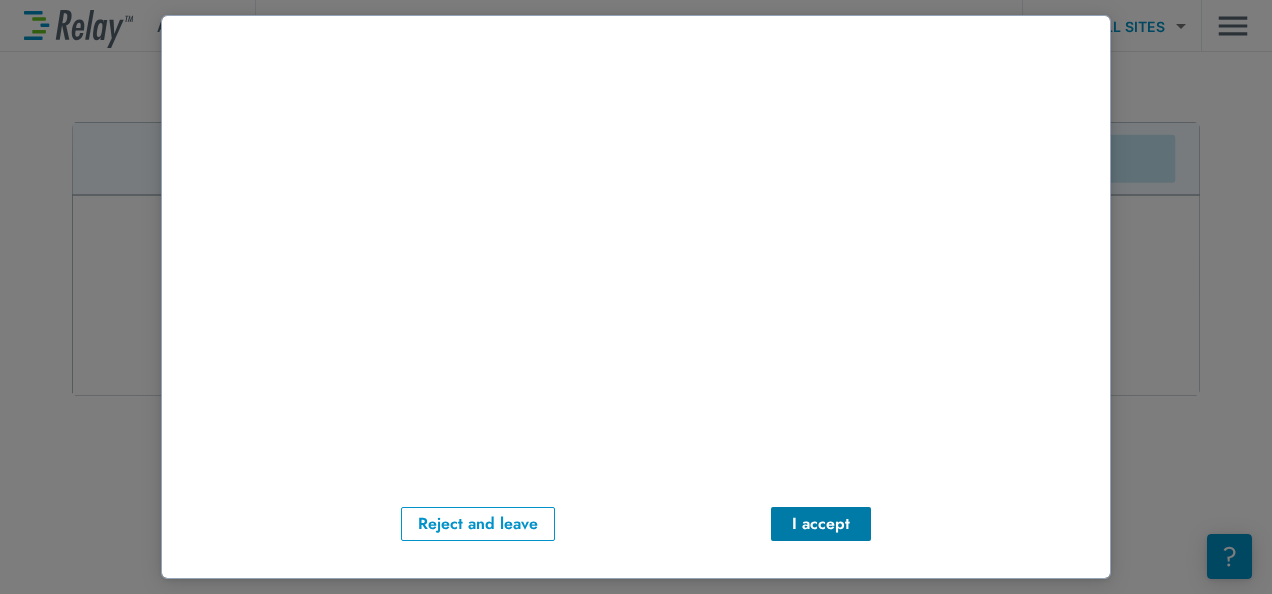 click on "I accept" at bounding box center (821, 524) 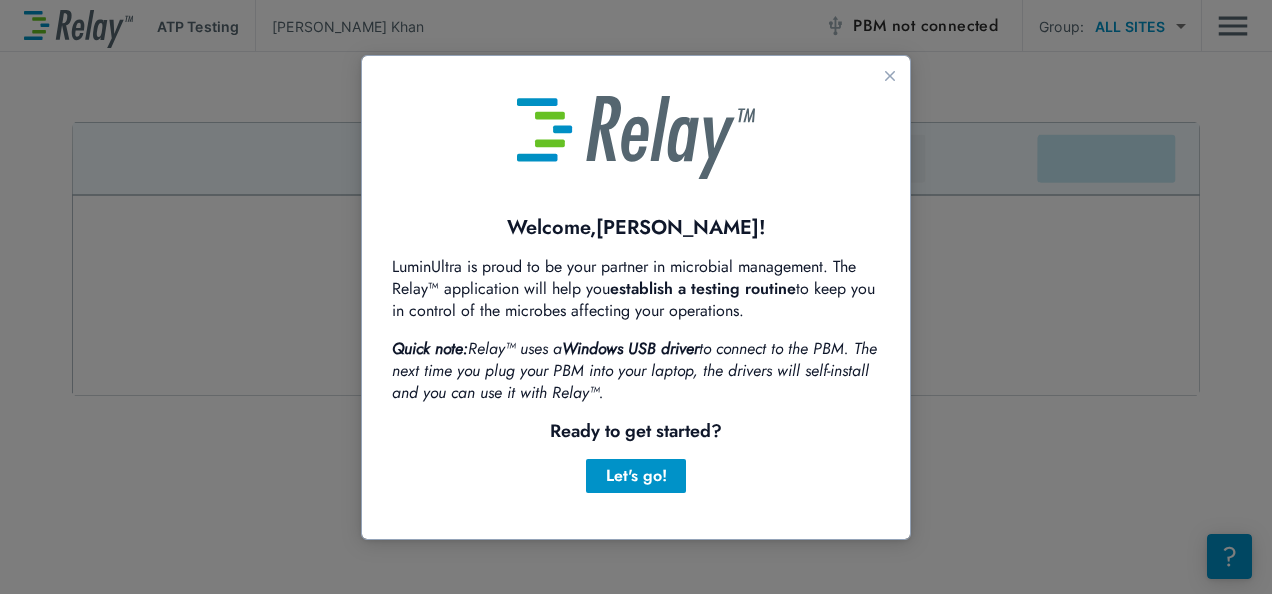 scroll, scrollTop: 0, scrollLeft: 0, axis: both 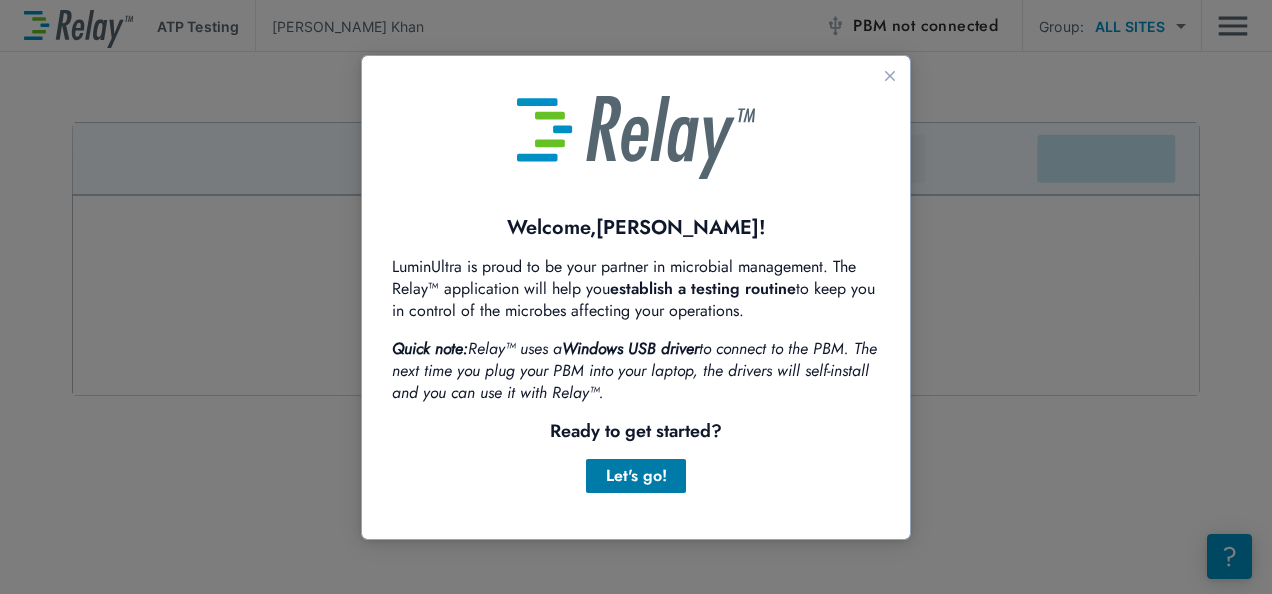 click on "Let's go!" at bounding box center [636, 476] 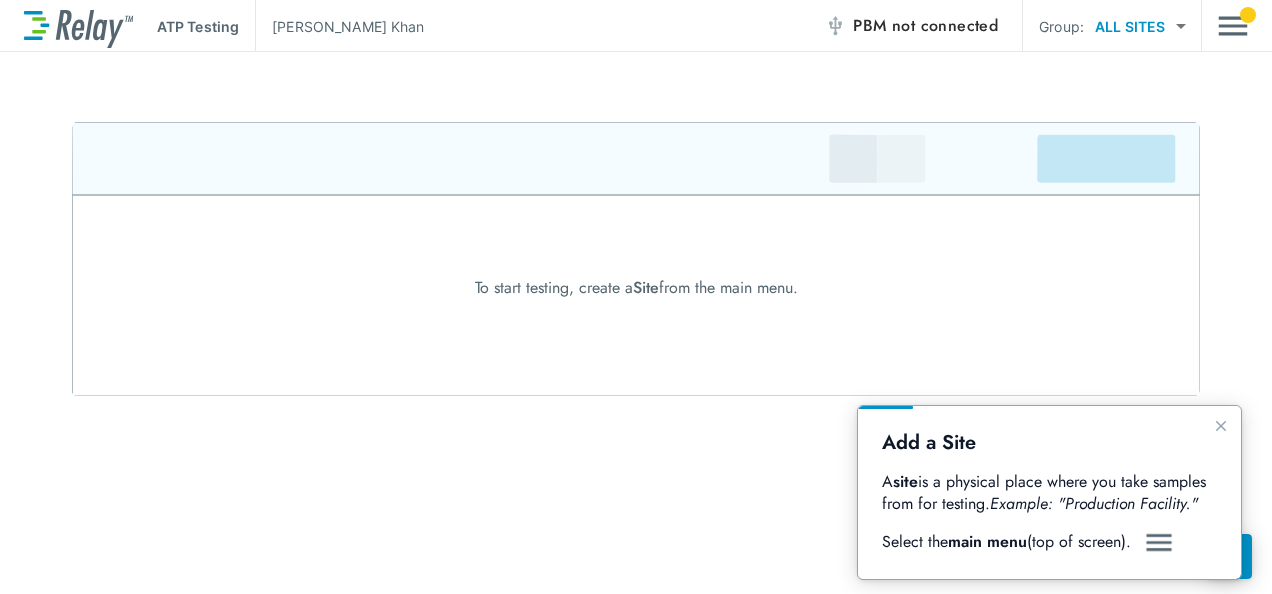 scroll, scrollTop: 0, scrollLeft: 0, axis: both 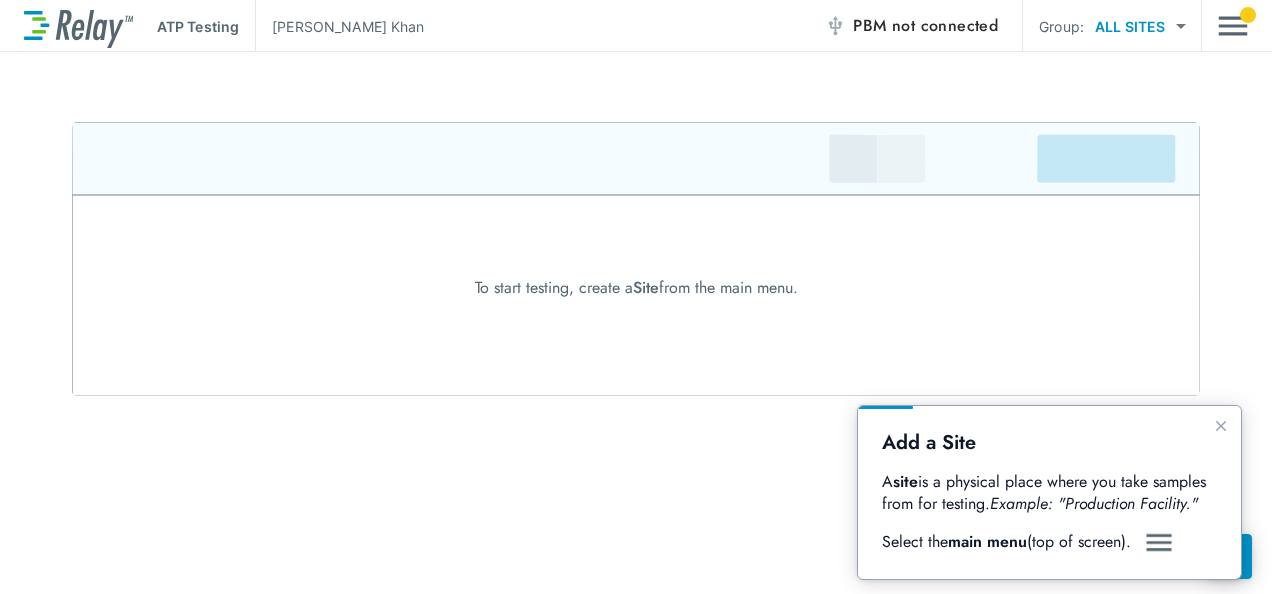 click at bounding box center [1159, 543] 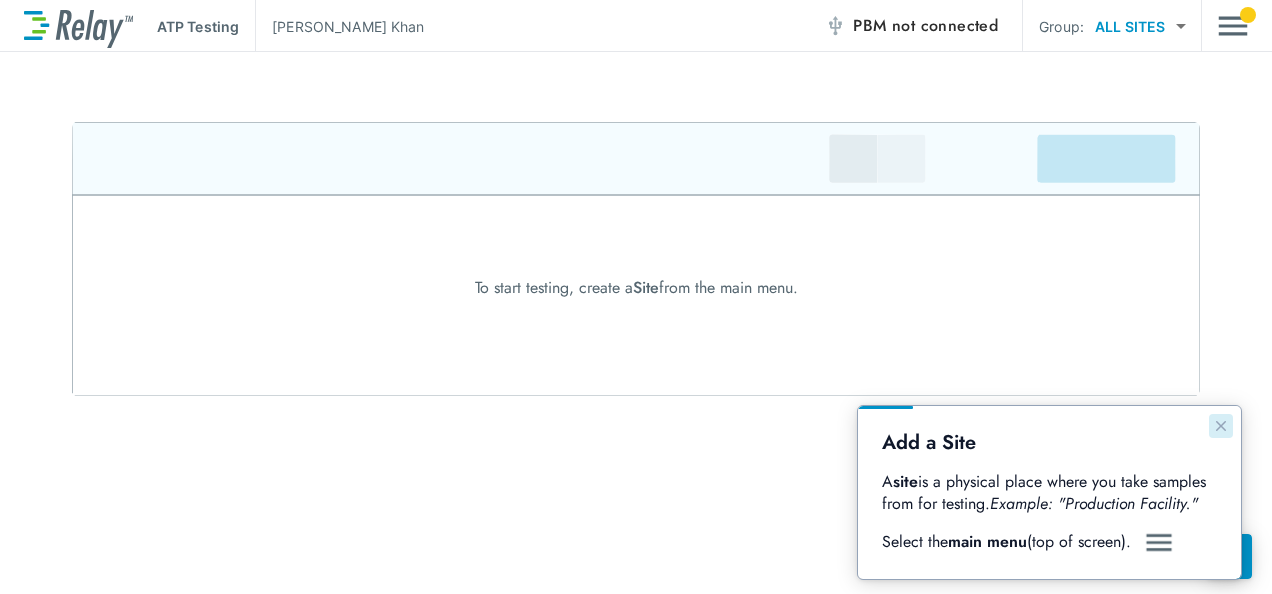 click 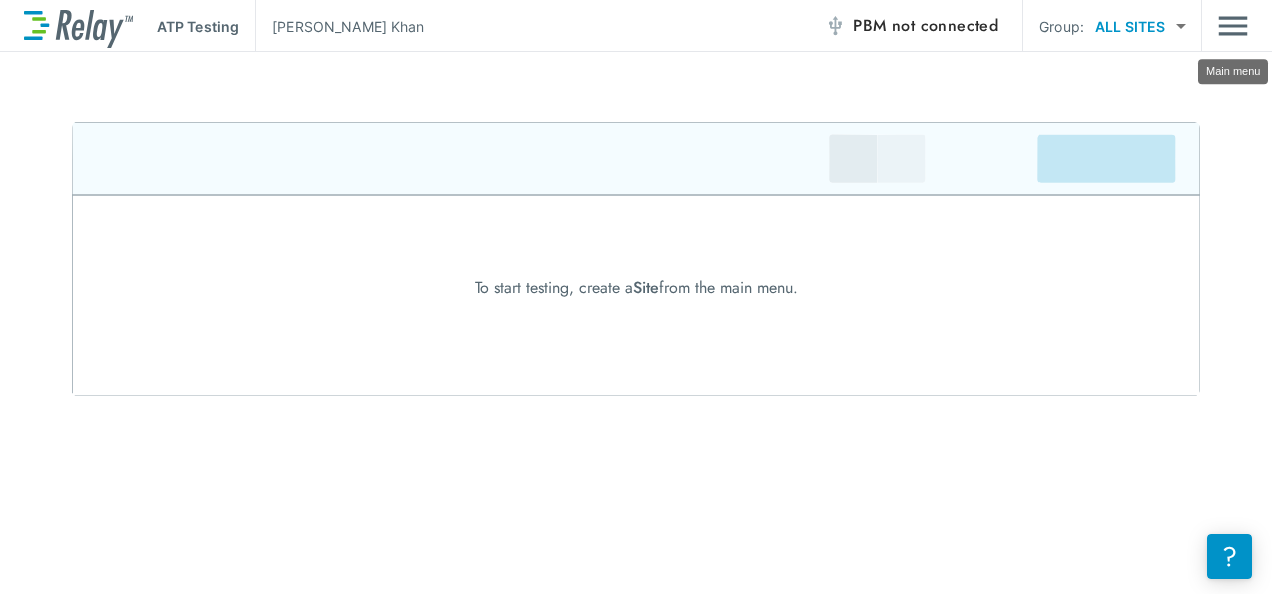 click at bounding box center [1233, 26] 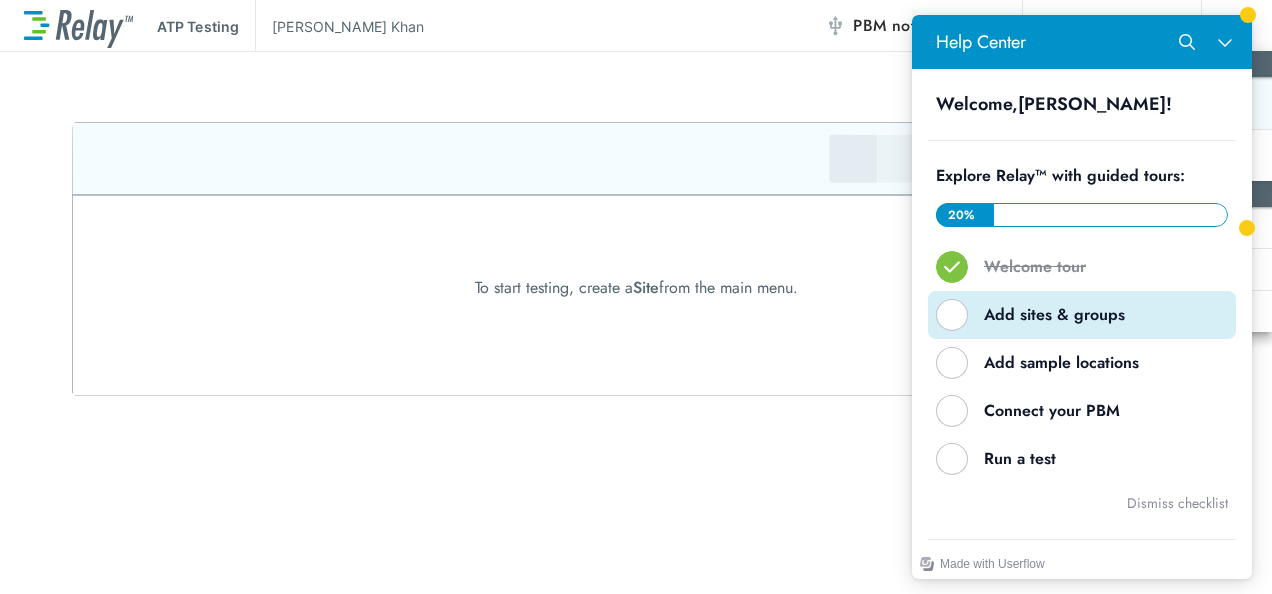 click on "Add sites & groups" at bounding box center (1082, 315) 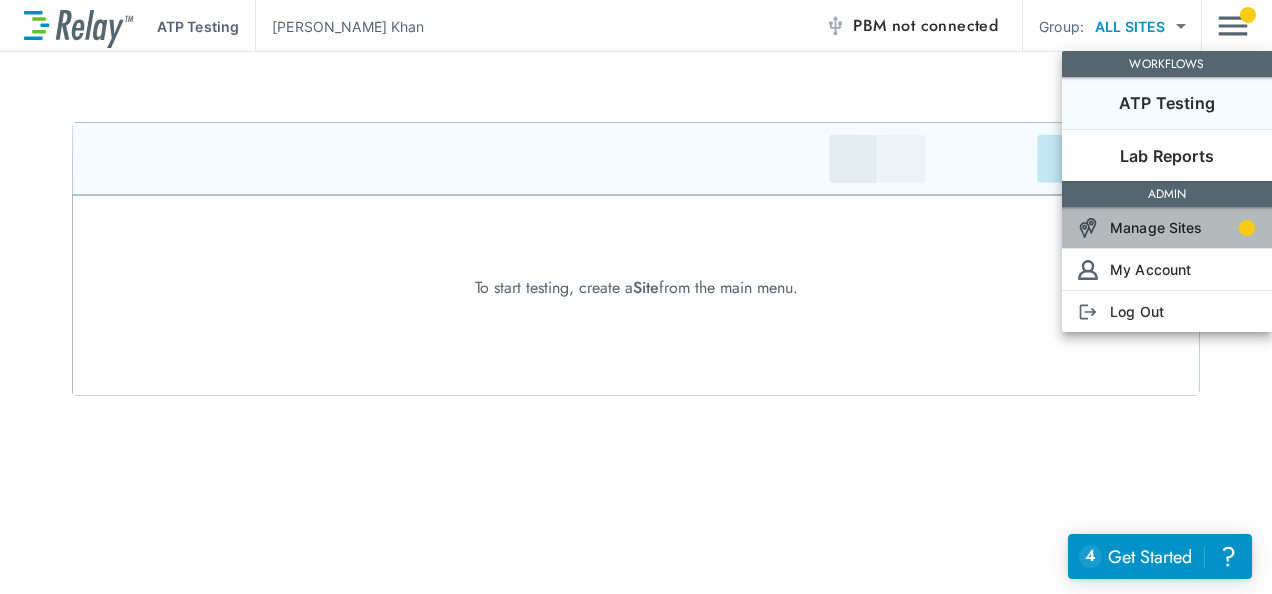 click on "Manage Sites" at bounding box center (1167, 227) 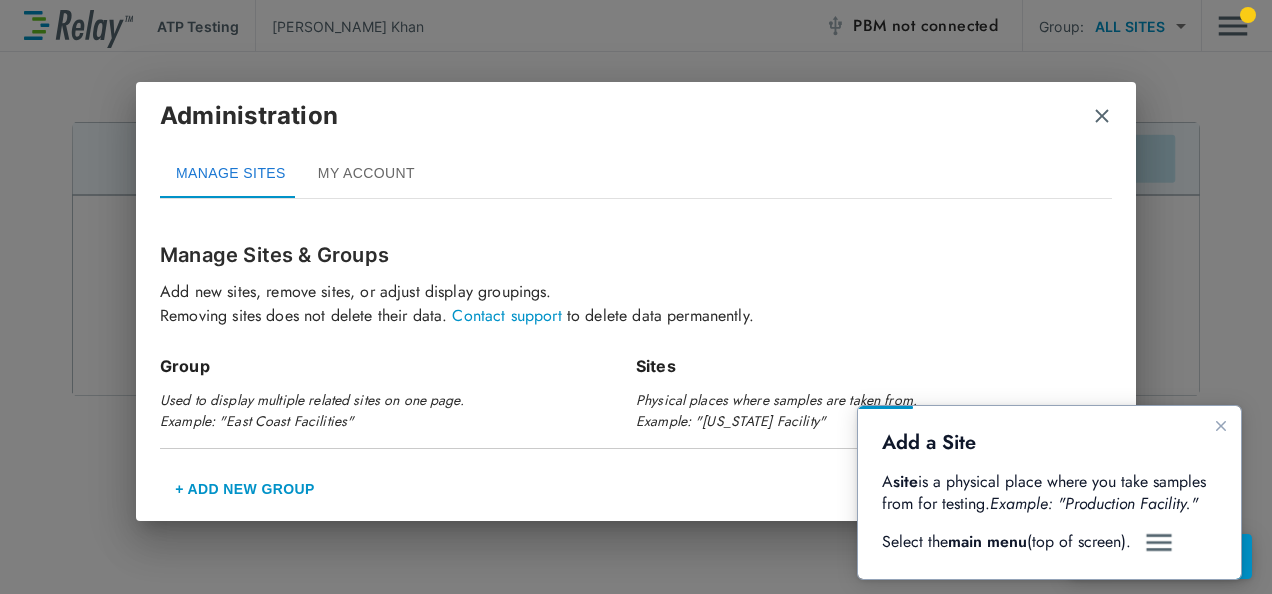 scroll, scrollTop: 0, scrollLeft: 0, axis: both 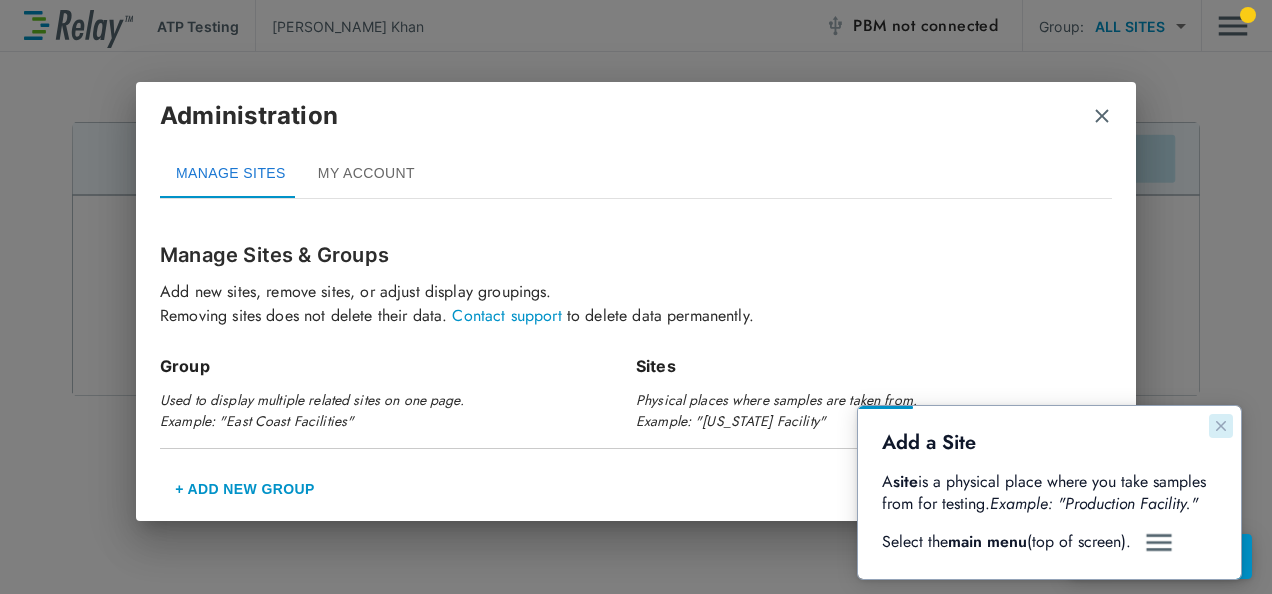 click 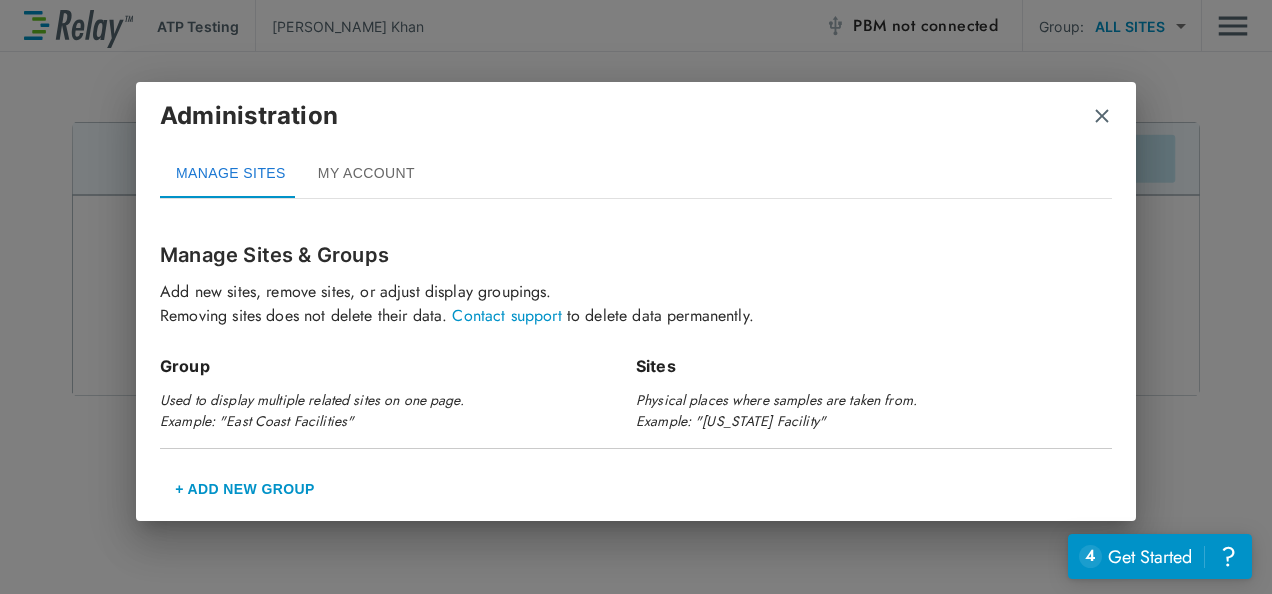click on "Administration MANAGE SITES MY ACCOUNT Manage Sites & Groups Add new sites, remove sites, or adjust display groupings.   Removing sites does not delete their data.   Contact support   to delete data permanently. Group Used to display multiple related sites on one page.   Example: "East Coast Facilities" Sites Physical places where samples are taken from.   Example: "[US_STATE] Facility" + Add New Group" at bounding box center (636, 297) 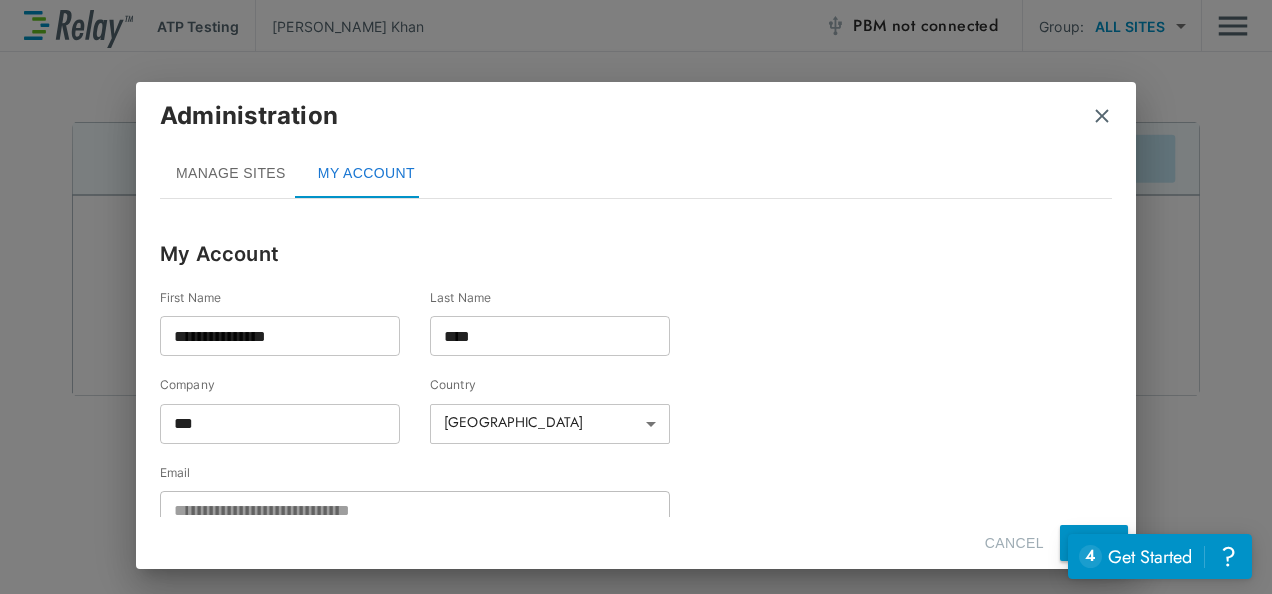 click at bounding box center (1102, 116) 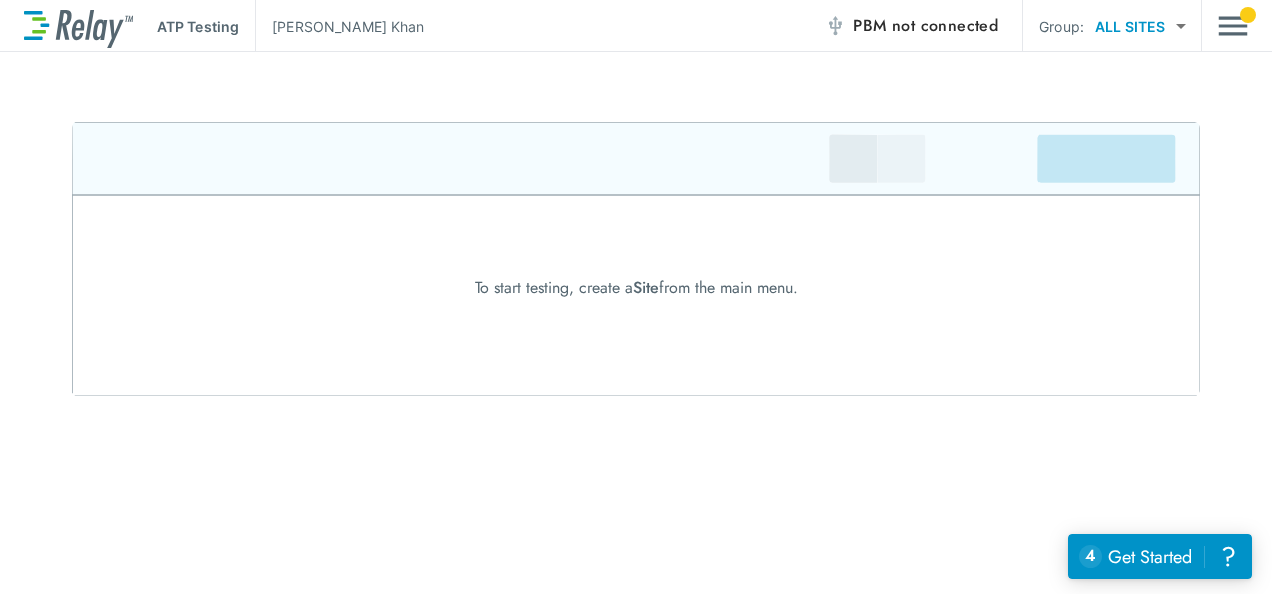 click on "ATP Testing [PERSON_NAME] PBM   not connected Group: ALL SITES ********* ​ To start testing, create a    Site    from the main menu.
WORKFLOWS ATP Testing Lab Reports ADMIN Manage Sites My Account Log Out Help with alarm settings" at bounding box center (636, 297) 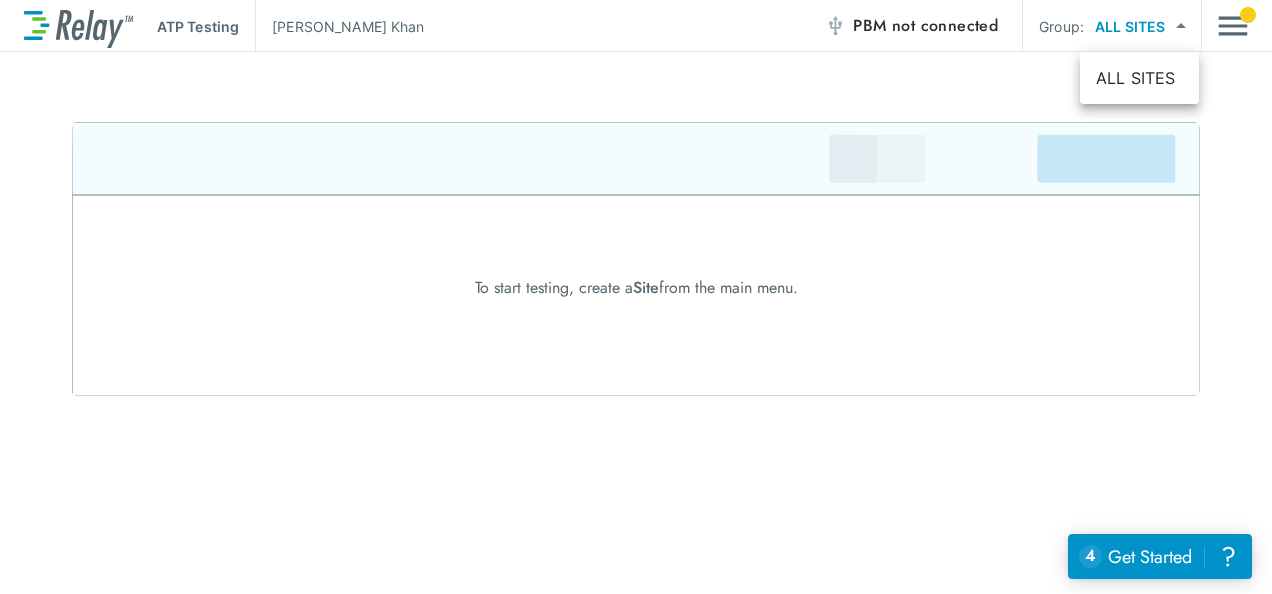 click at bounding box center (636, 297) 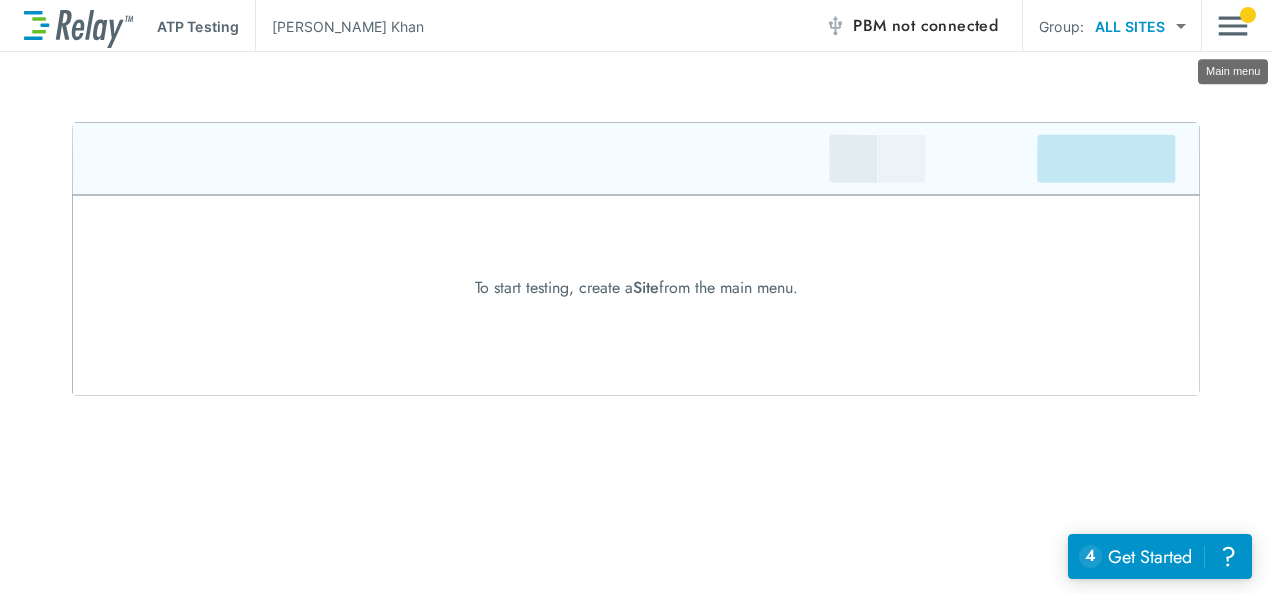 click at bounding box center (1233, 26) 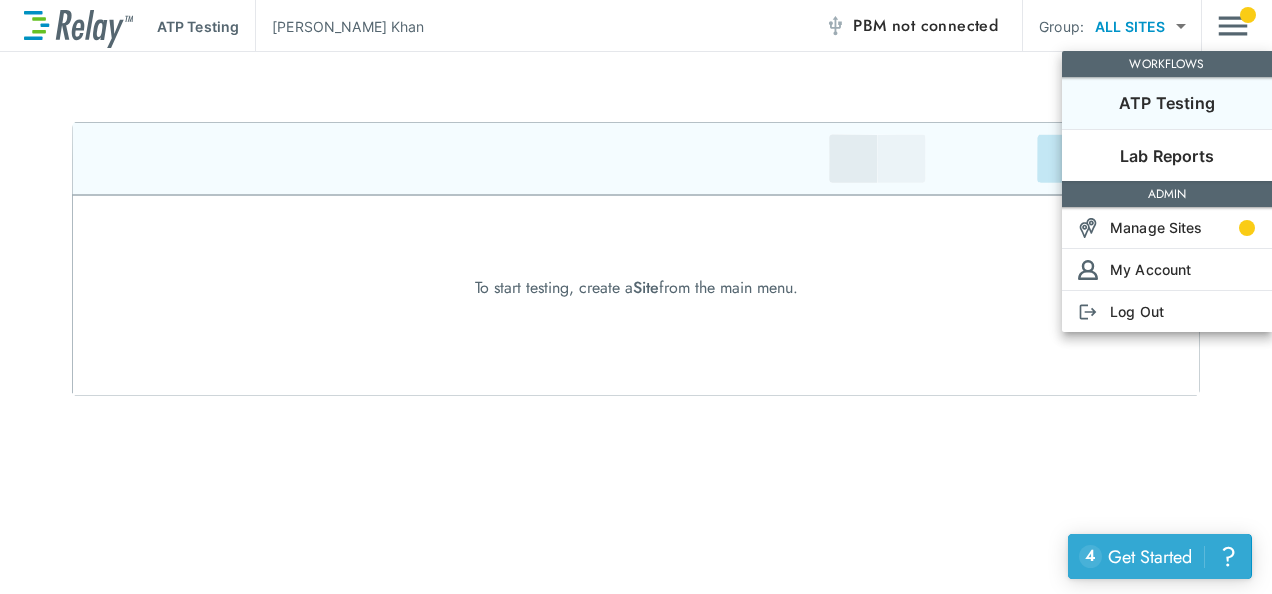 click on "4 uncompleted tasks Get Started ?" at bounding box center (1159, 556) 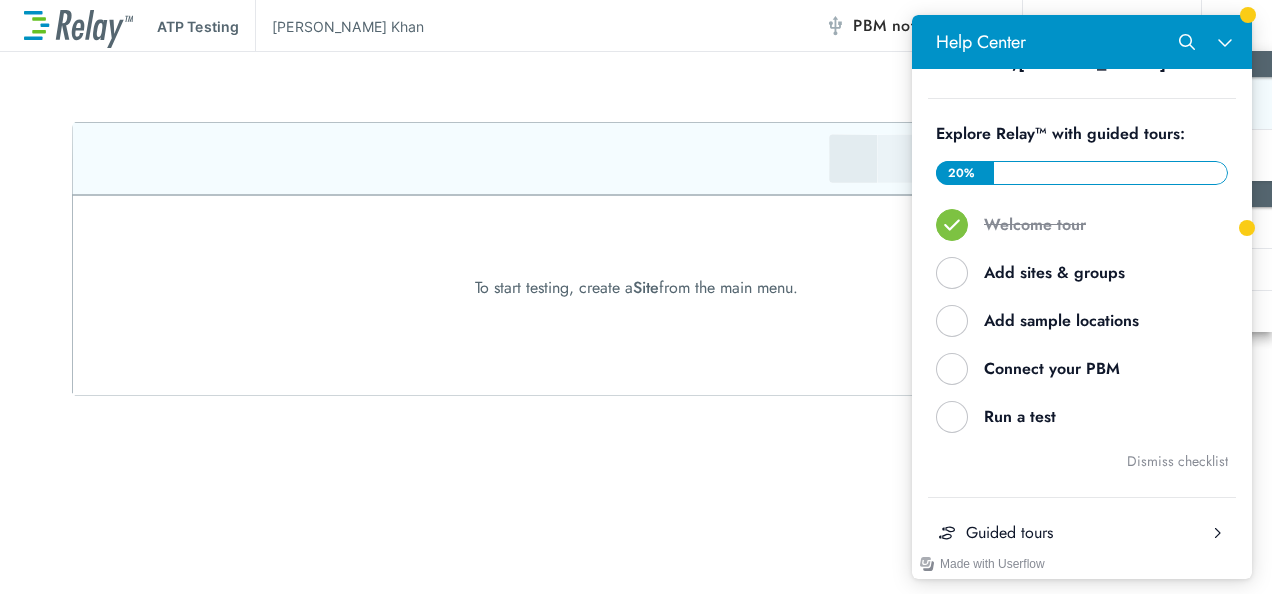 scroll, scrollTop: 0, scrollLeft: 0, axis: both 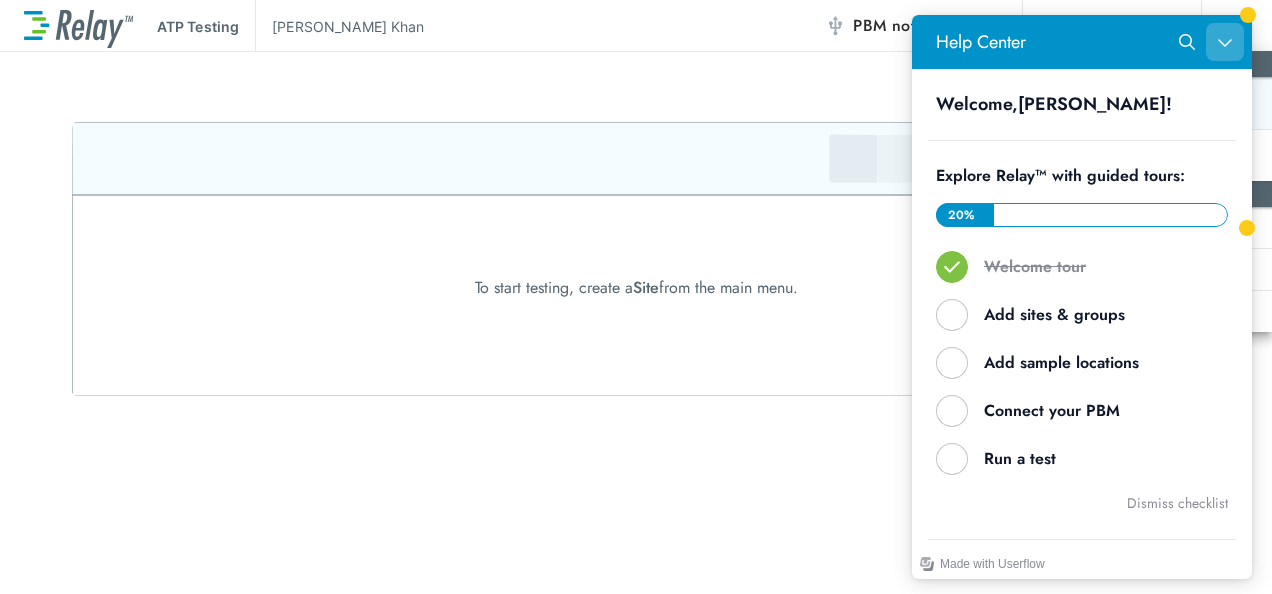 click 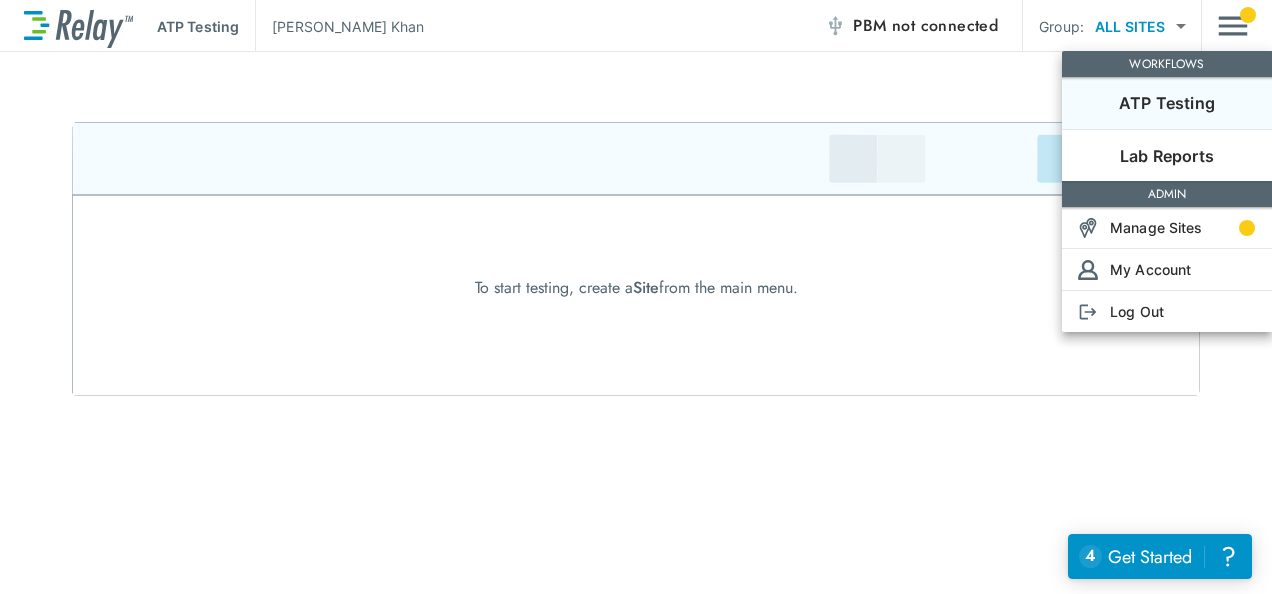 click at bounding box center (636, 297) 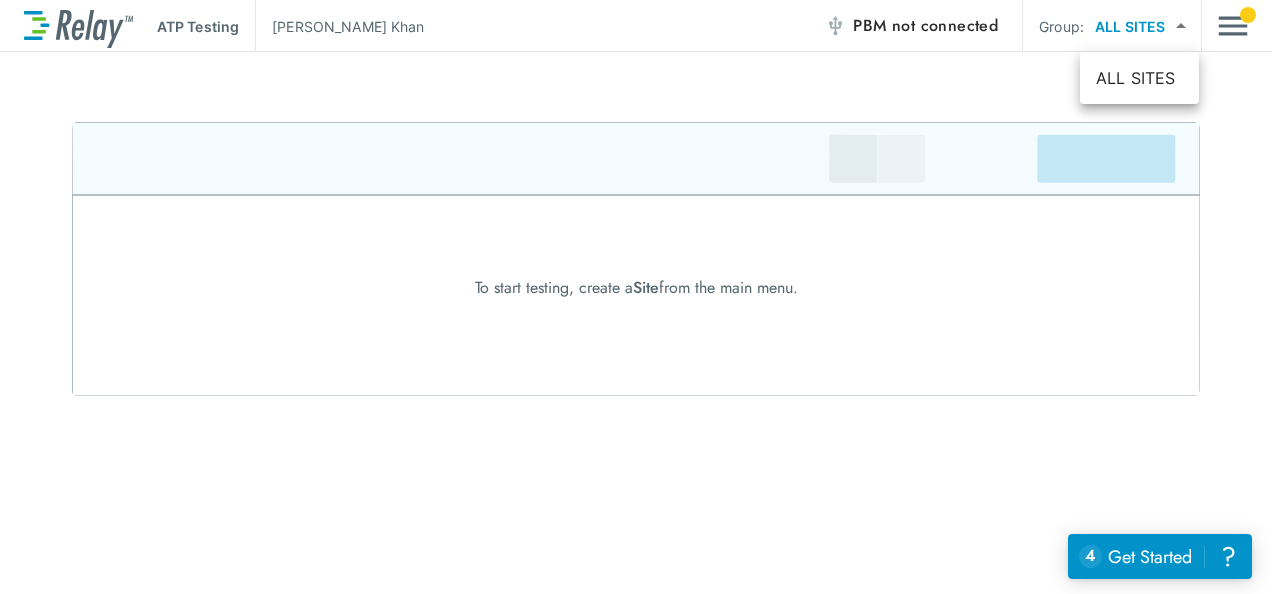 click on "ATP Testing [PERSON_NAME] PBM   not connected Group: ALL SITES ********* ​ To start testing, create a    Site    from the main menu.
WORKFLOWS ATP Testing Lab Reports ADMIN Manage Sites My Account Log Out Help with alarm settings ALL SITES" at bounding box center (636, 297) 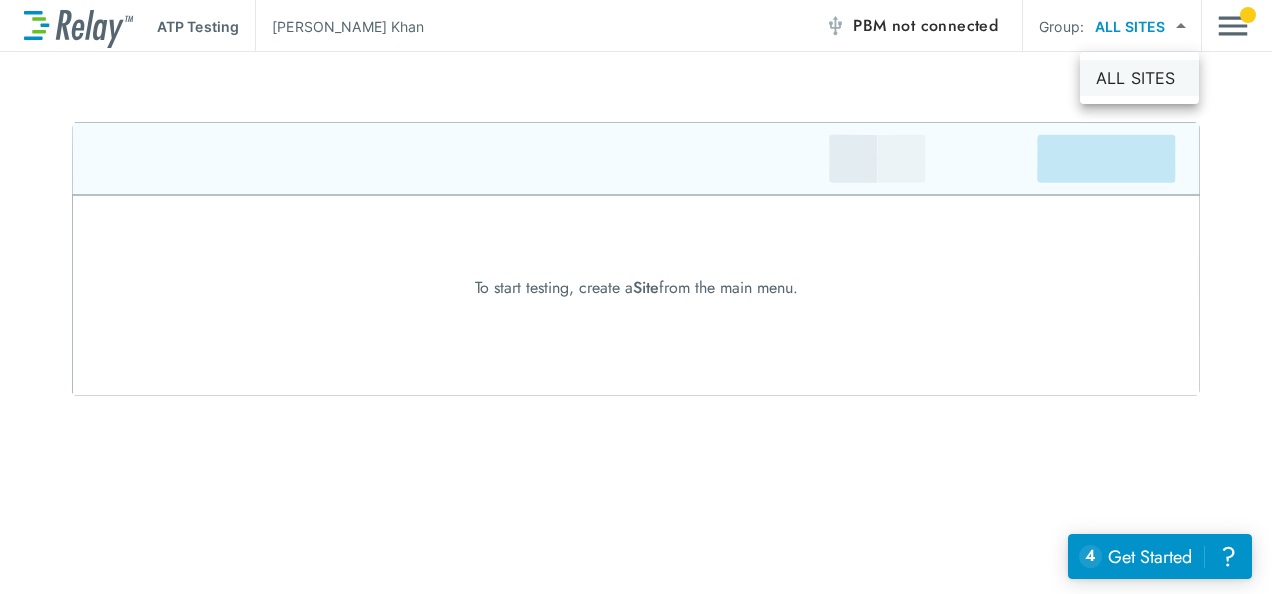 click on "ALL SITES" at bounding box center (1139, 78) 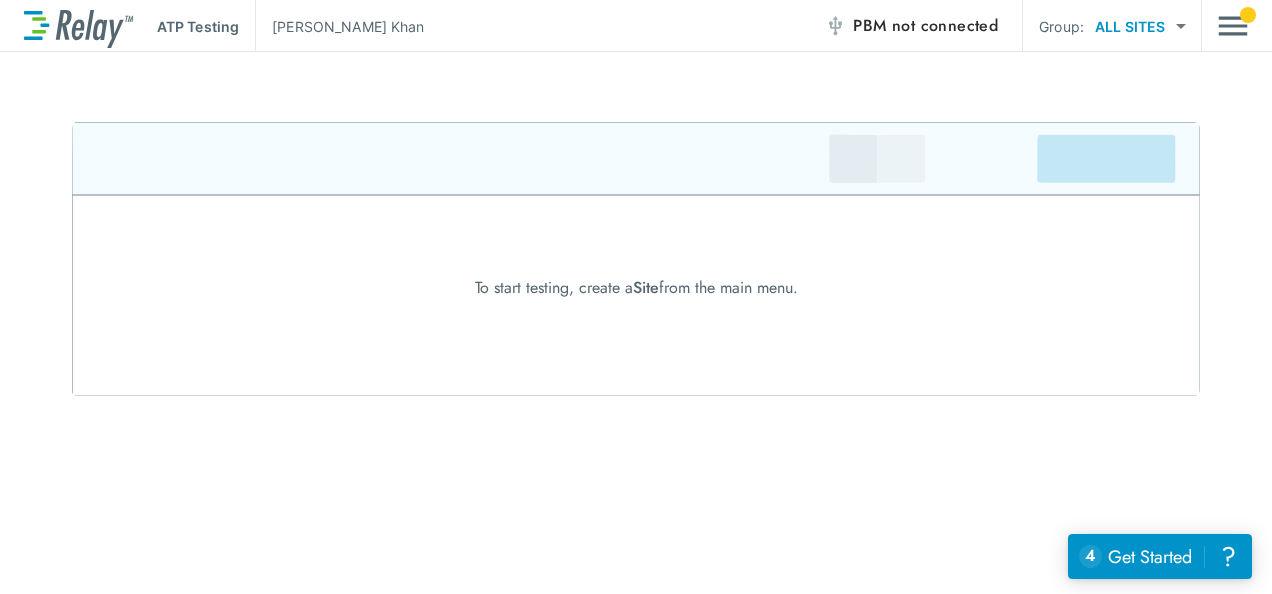 click at bounding box center [636, 259] 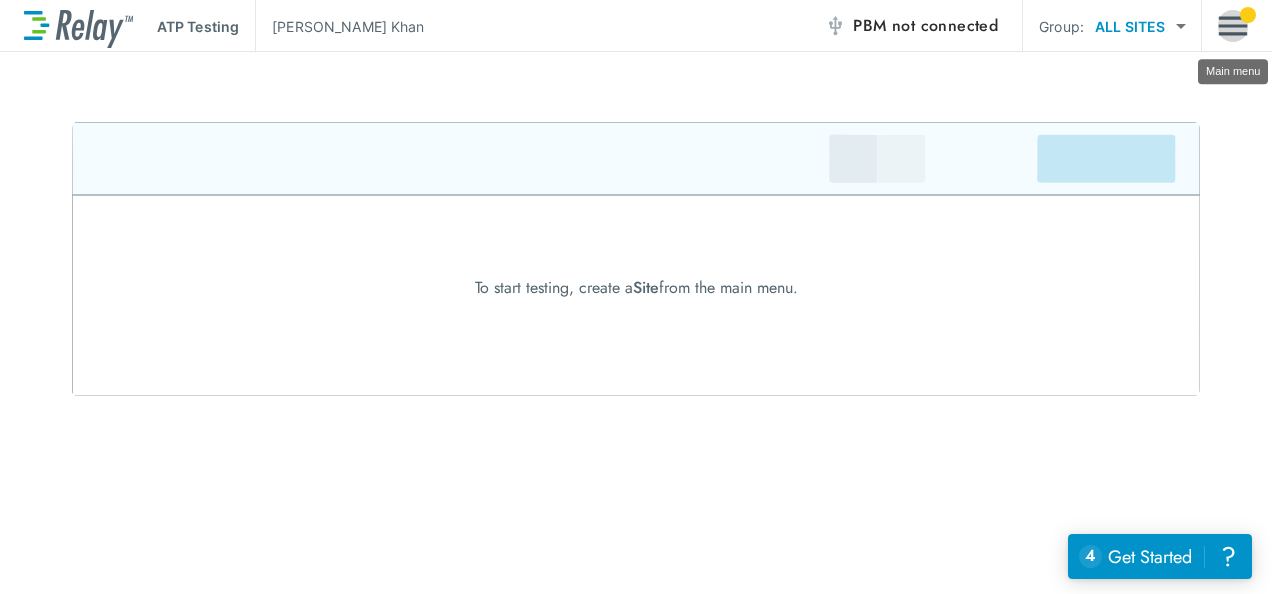 click at bounding box center [1233, 26] 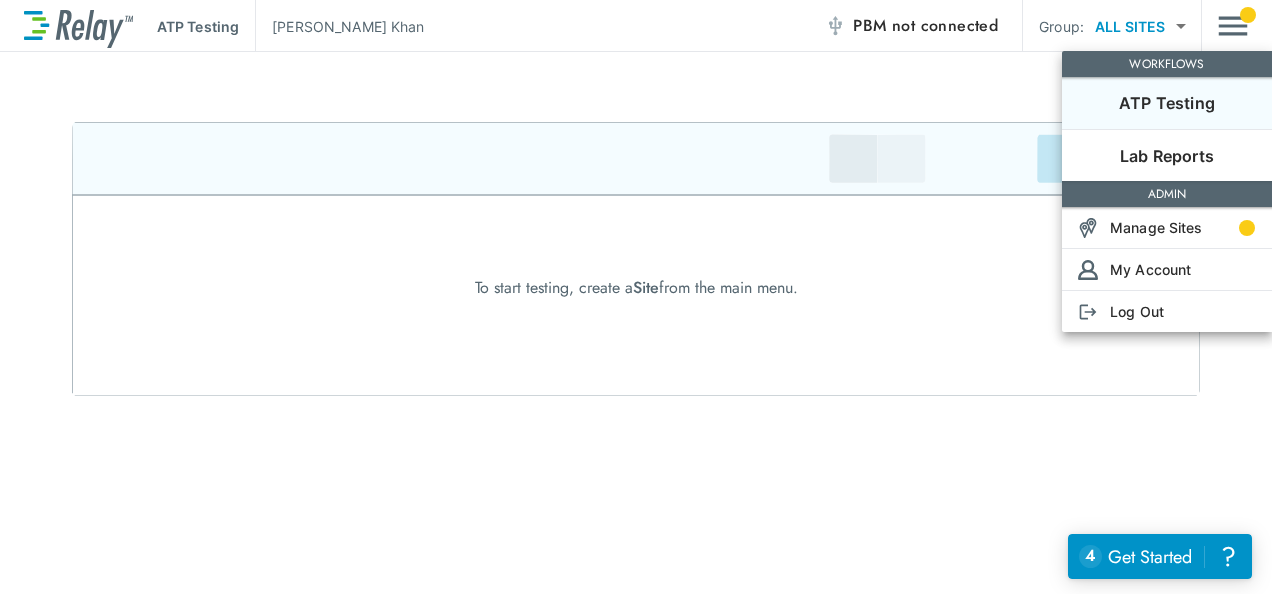 click on "ATP Testing" at bounding box center [1167, 103] 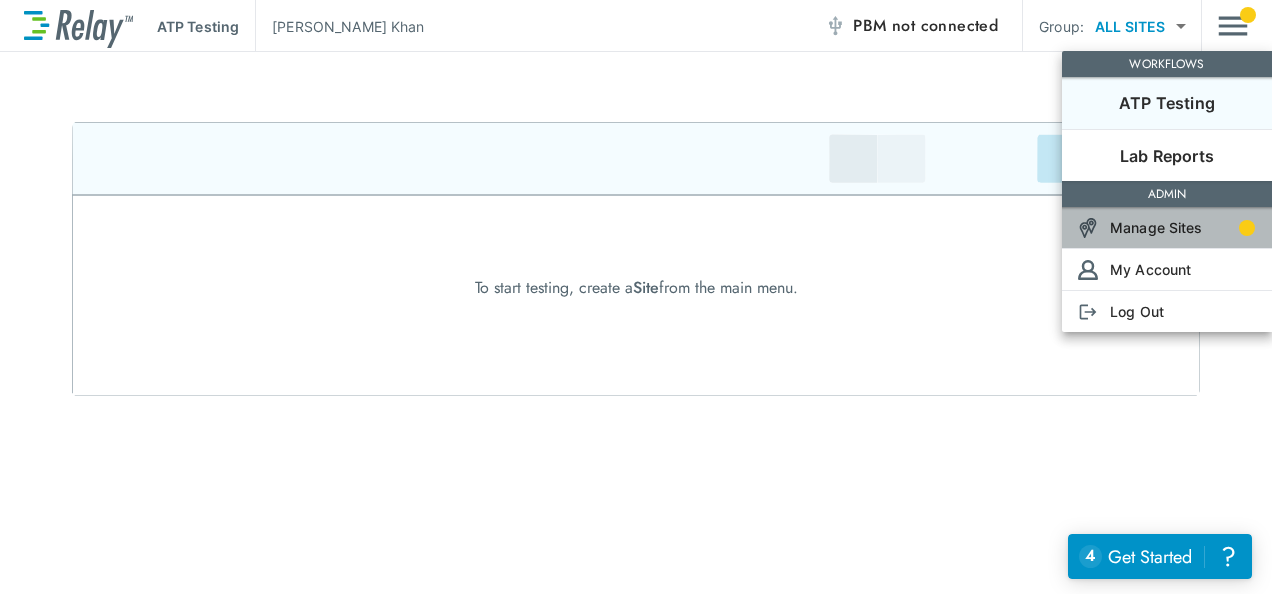 click on "Manage Sites" at bounding box center (1156, 227) 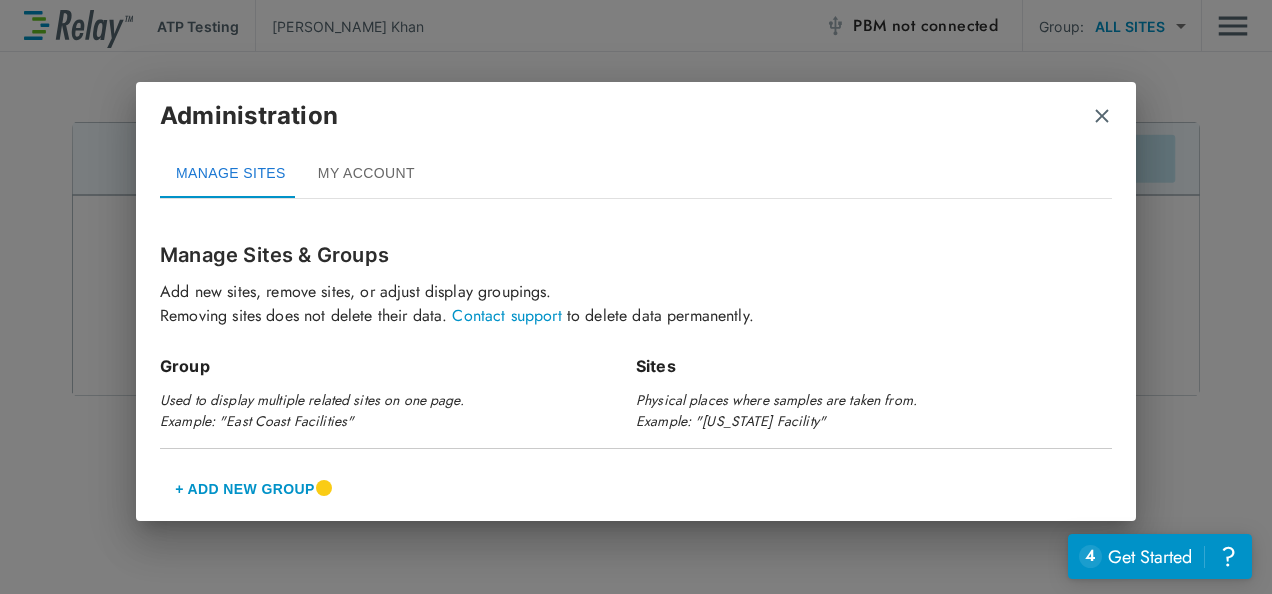 click on "+ Add New Group" at bounding box center (245, 489) 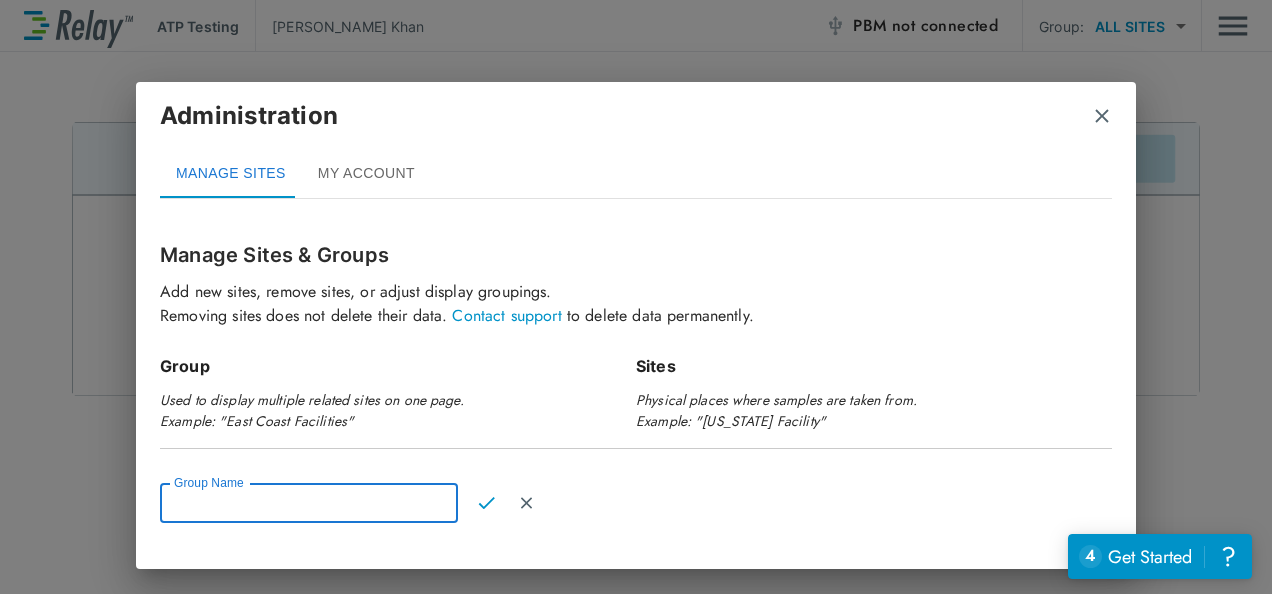 click on "Group Name" at bounding box center [309, 503] 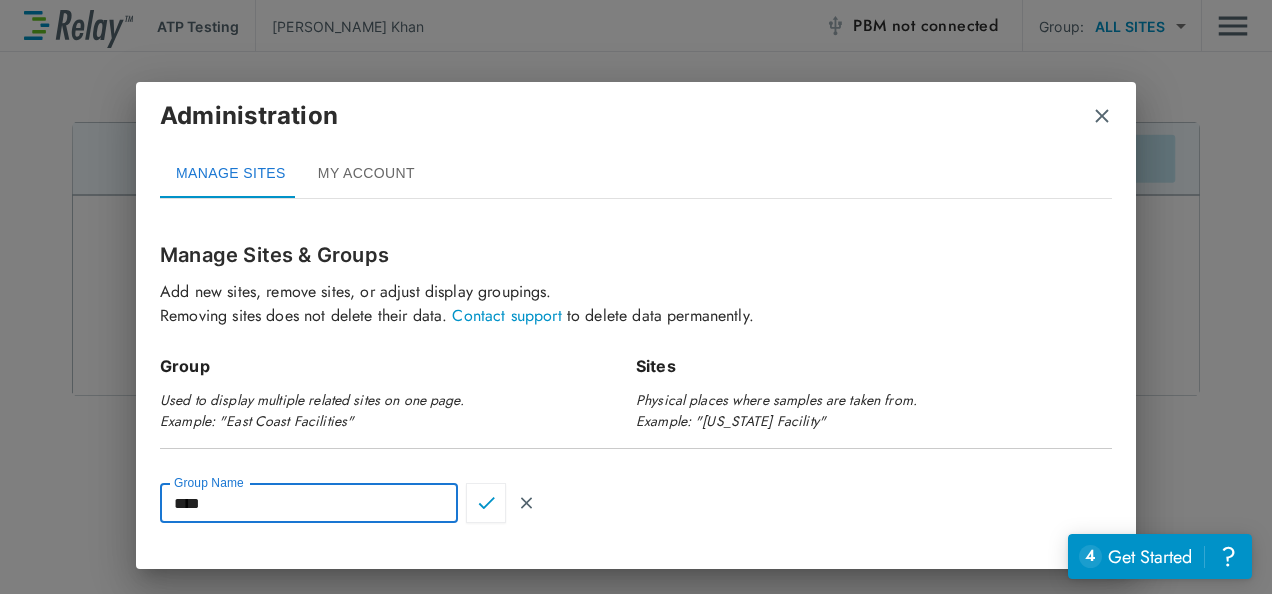 type on "****" 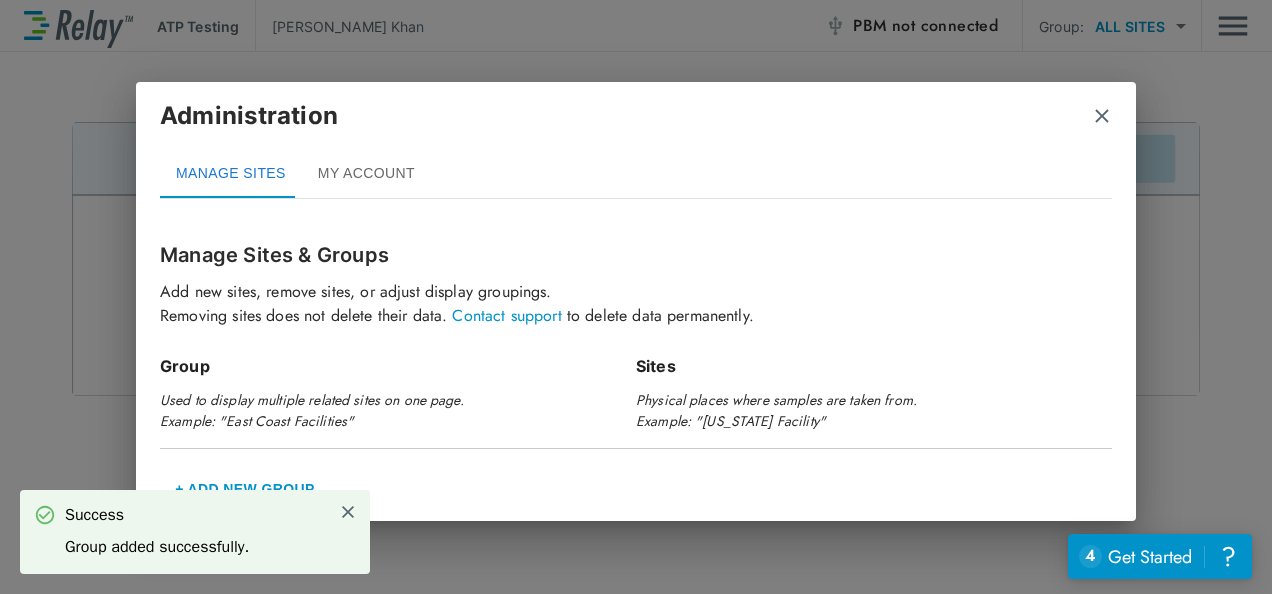 scroll, scrollTop: 0, scrollLeft: 0, axis: both 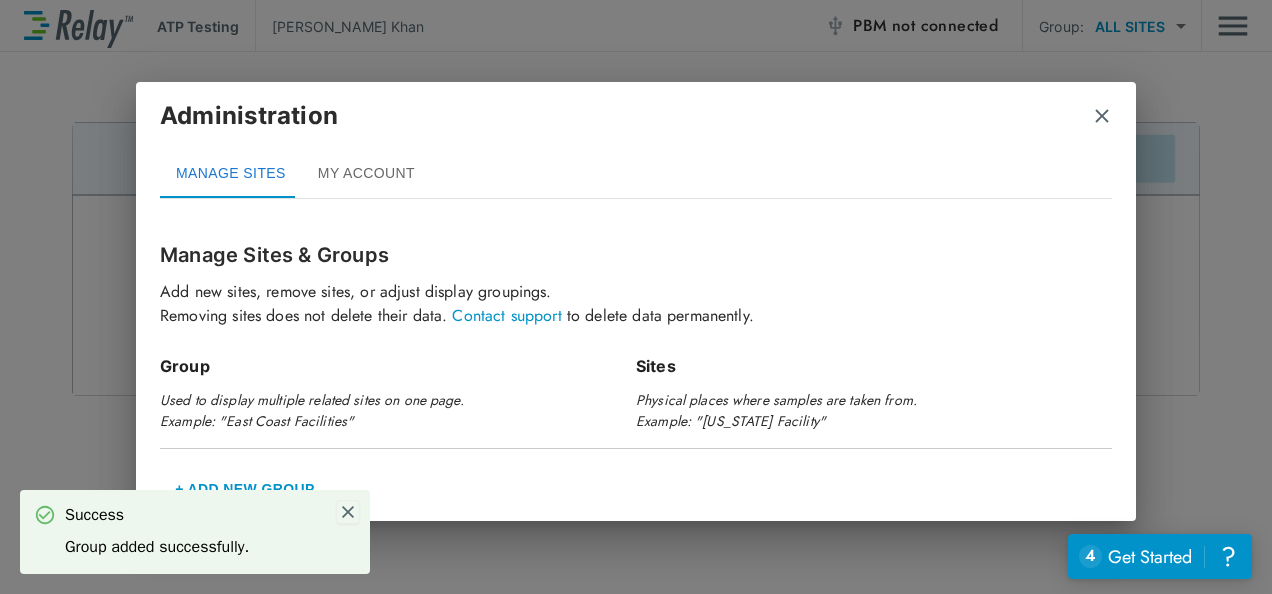 click at bounding box center (348, 512) 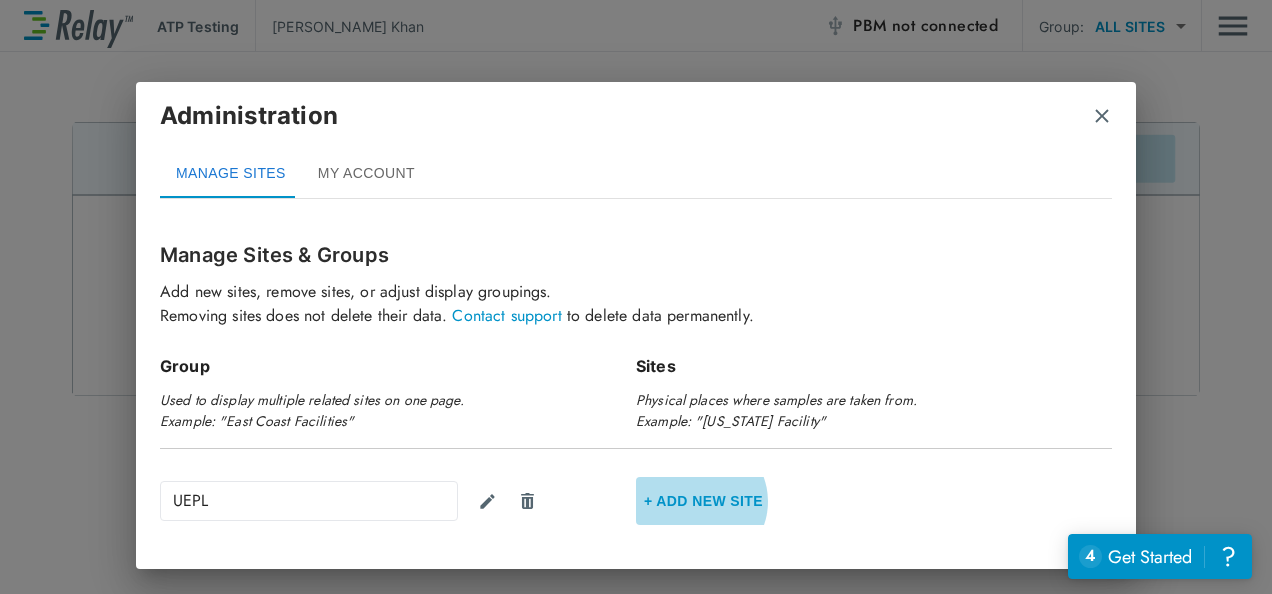 click on "+ Add new Site" at bounding box center [703, 501] 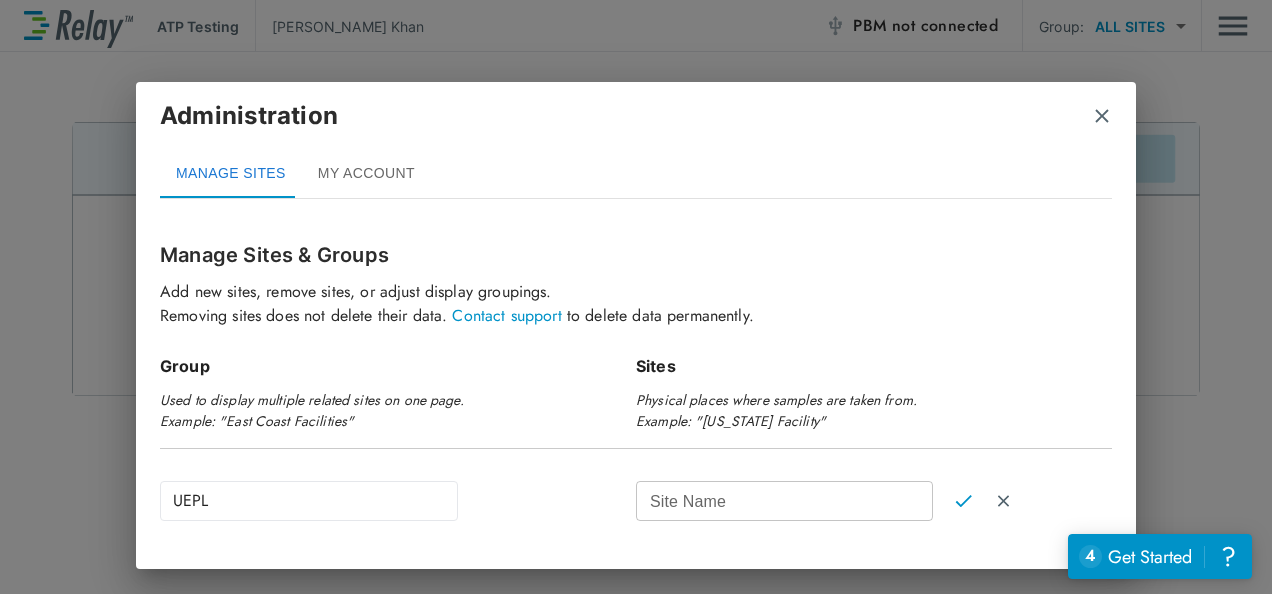 click on "Site Name" at bounding box center [784, 501] 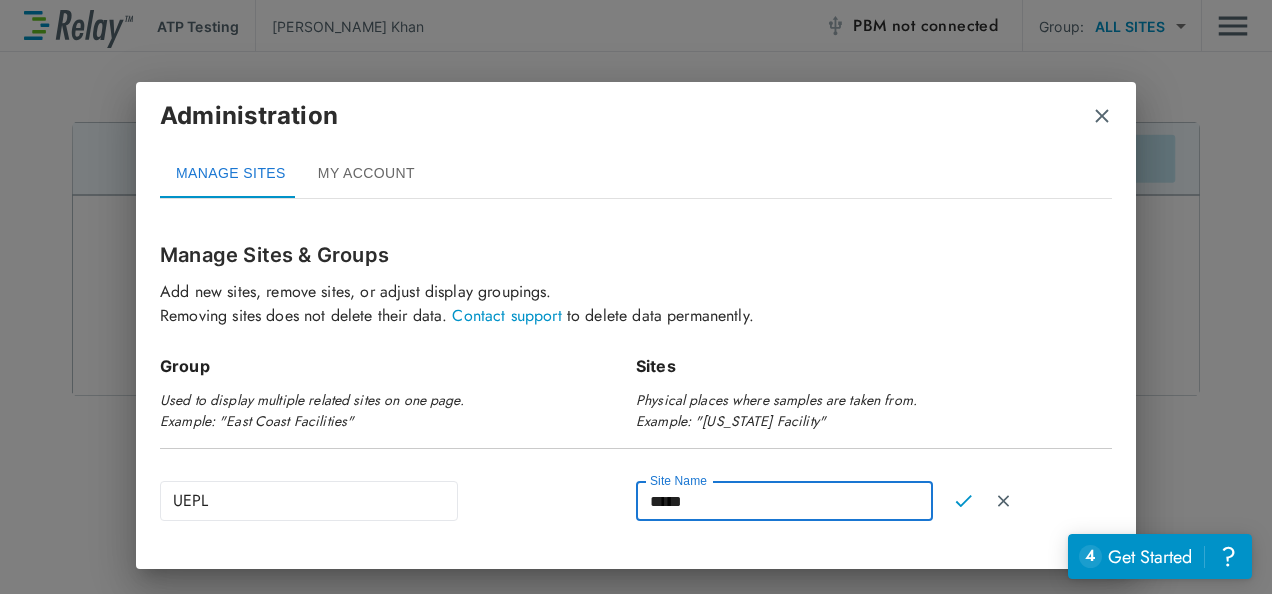 click on "*****" at bounding box center (784, 501) 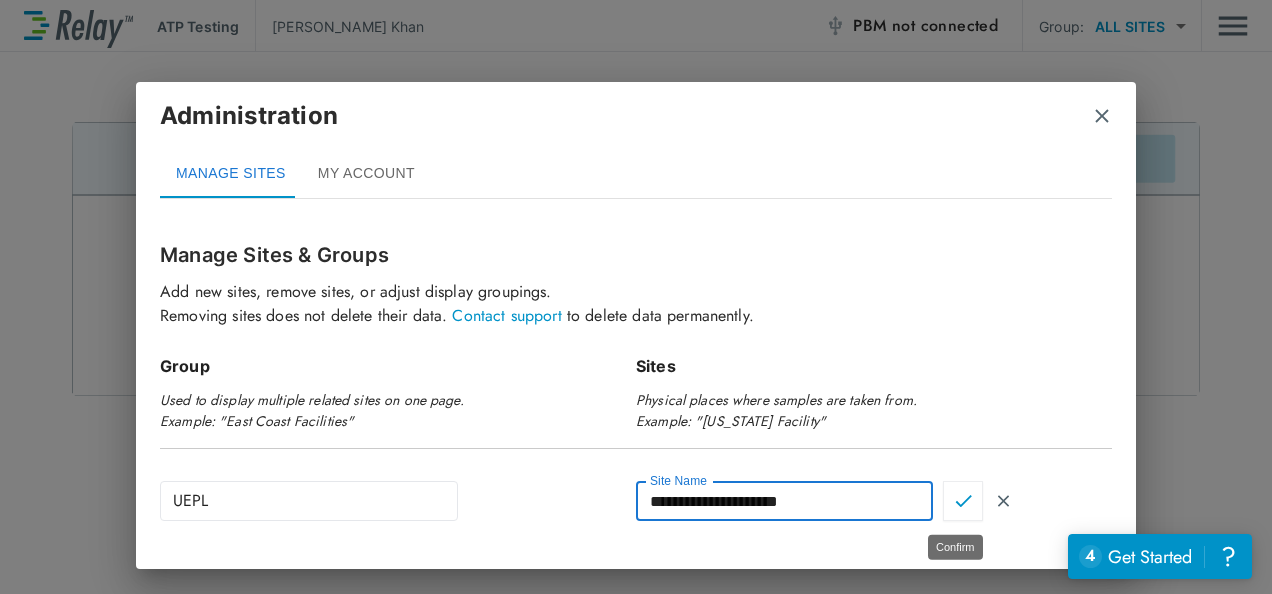 type on "**********" 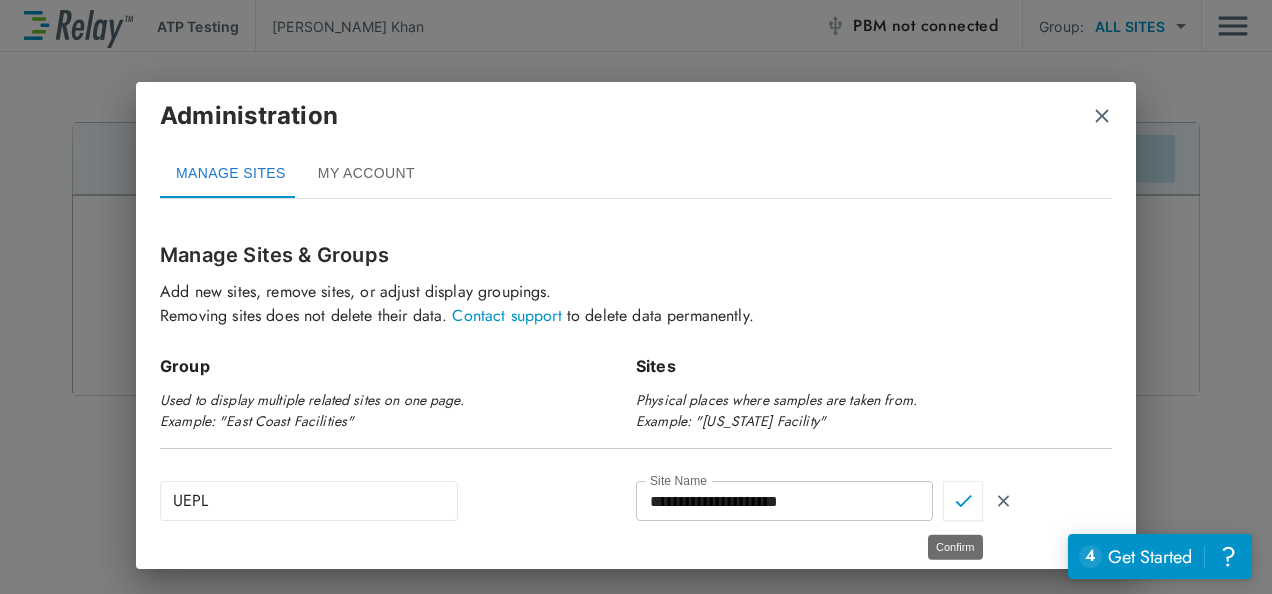 click at bounding box center (963, 501) 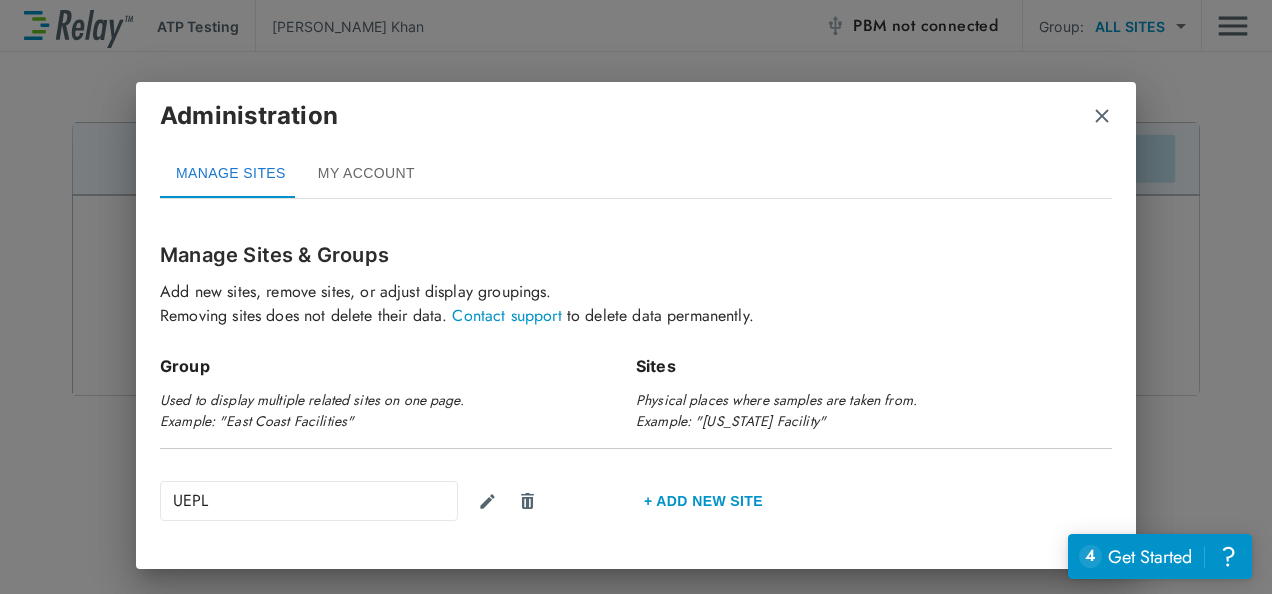 scroll, scrollTop: 68, scrollLeft: 0, axis: vertical 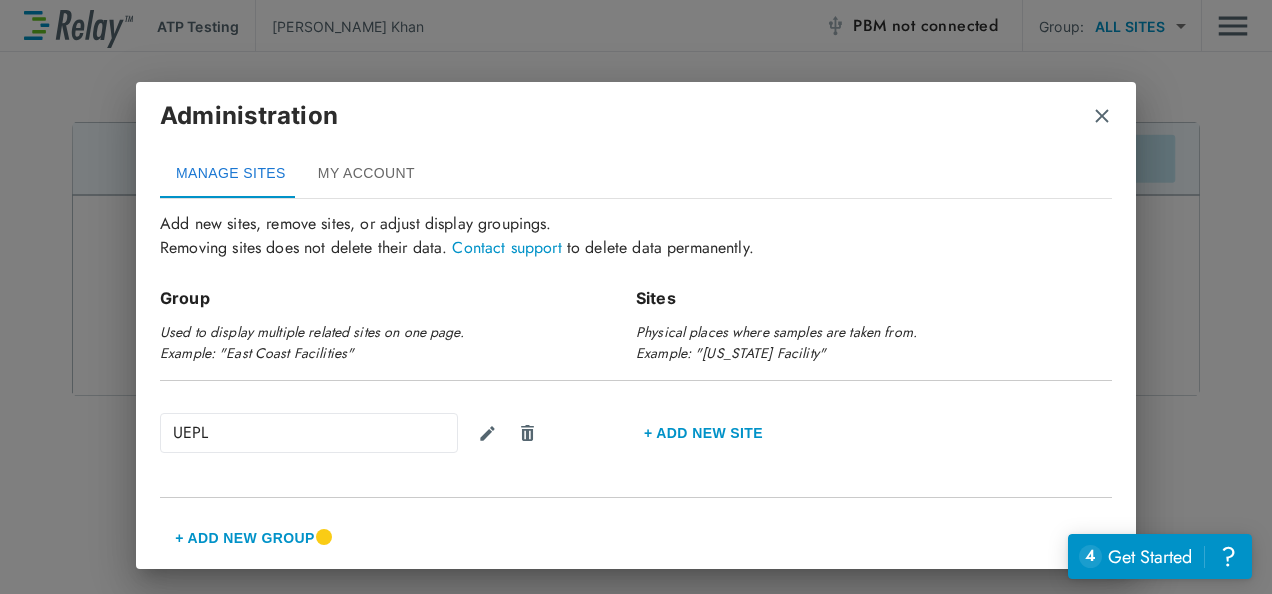 click on "MY ACCOUNT" at bounding box center (366, 174) 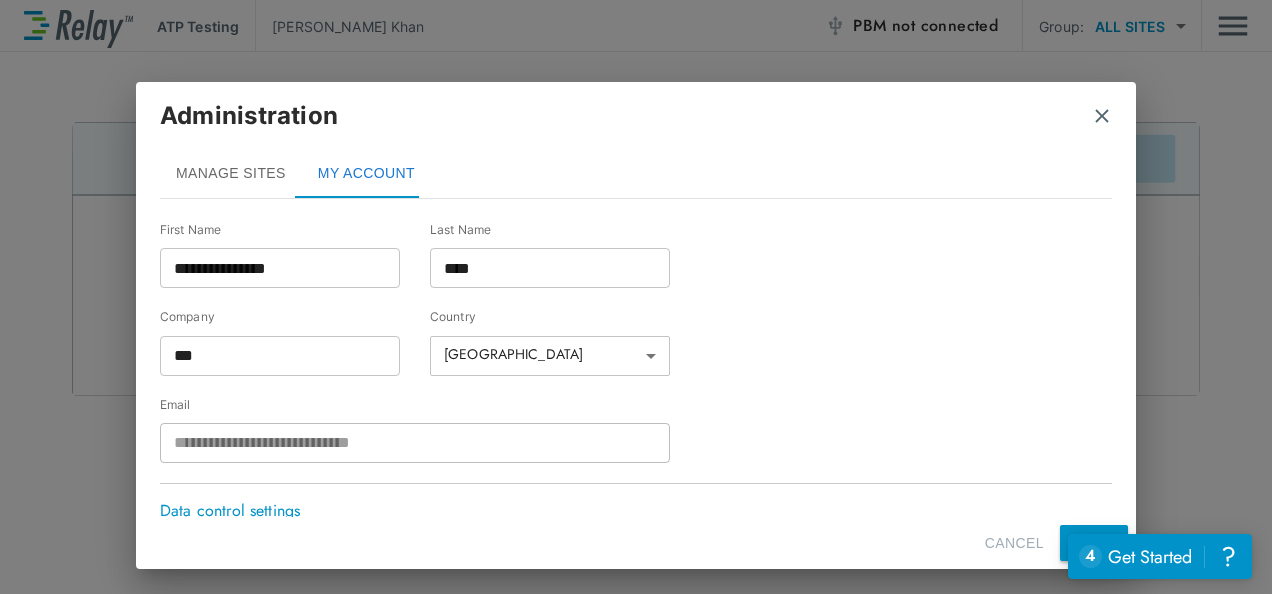 click at bounding box center [1102, 116] 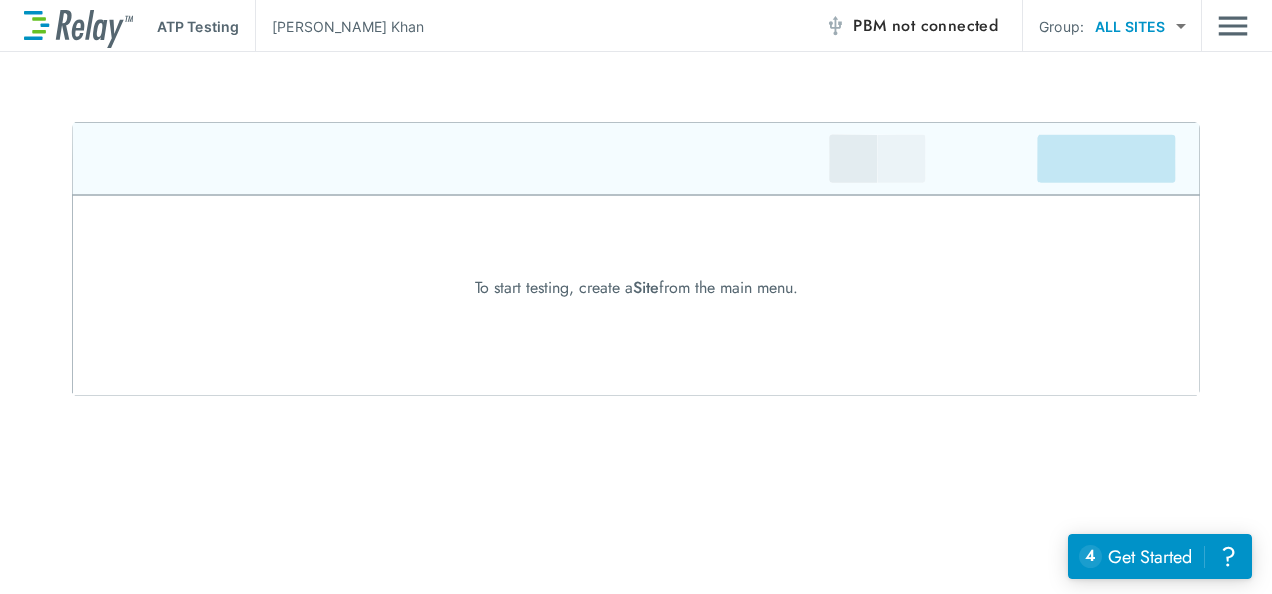 click on "ATP Testing [PERSON_NAME] PBM   not connected Group: ALL SITES ********* ​ To start testing, create a    Site    from the main menu. Success Your changes have been saved successfully.
WORKFLOWS ATP Testing Lab Reports ADMIN Manage Sites My Account Log Out Help with alarm settings" at bounding box center [636, 297] 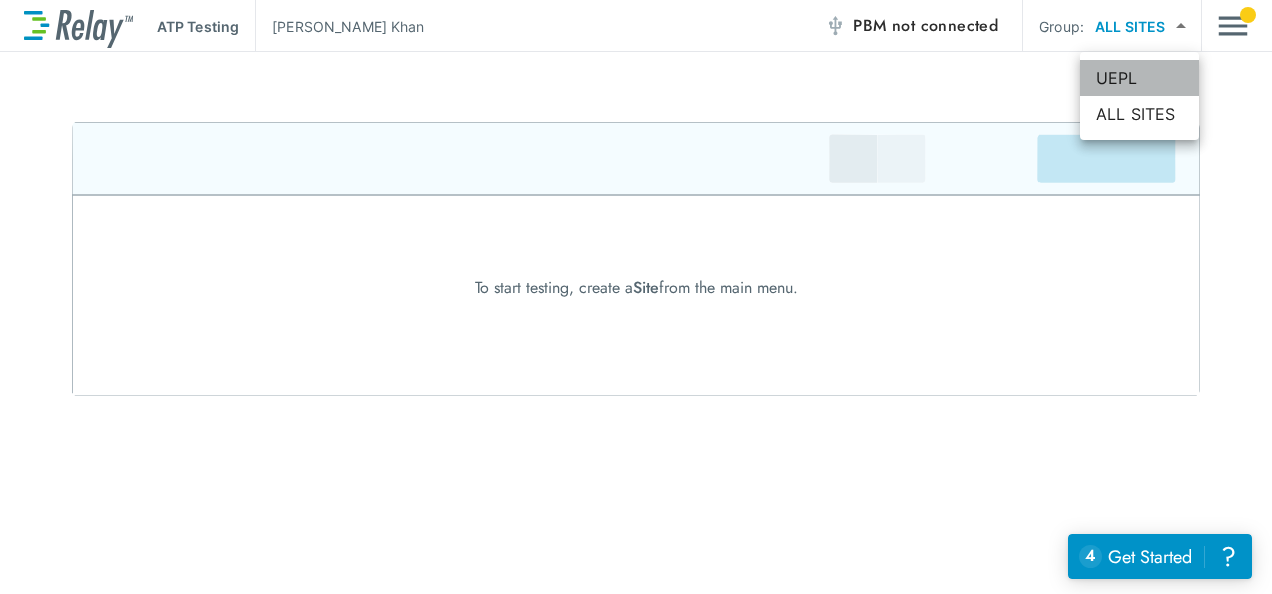 click on "UEPL" at bounding box center (1139, 78) 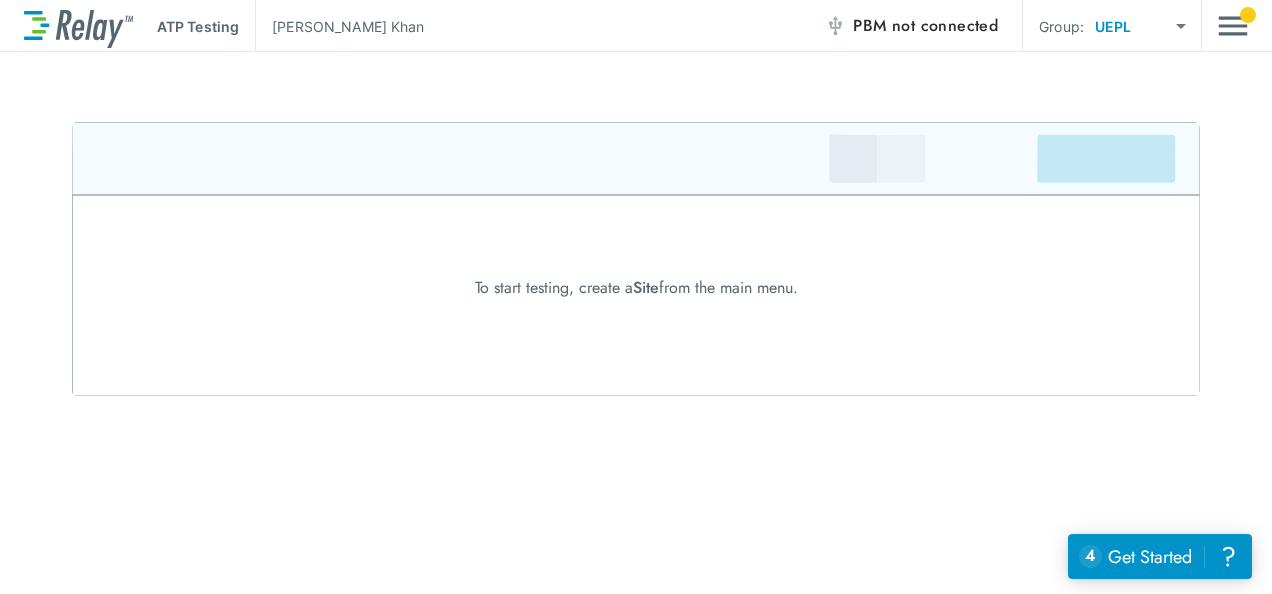 click at bounding box center (1233, 26) 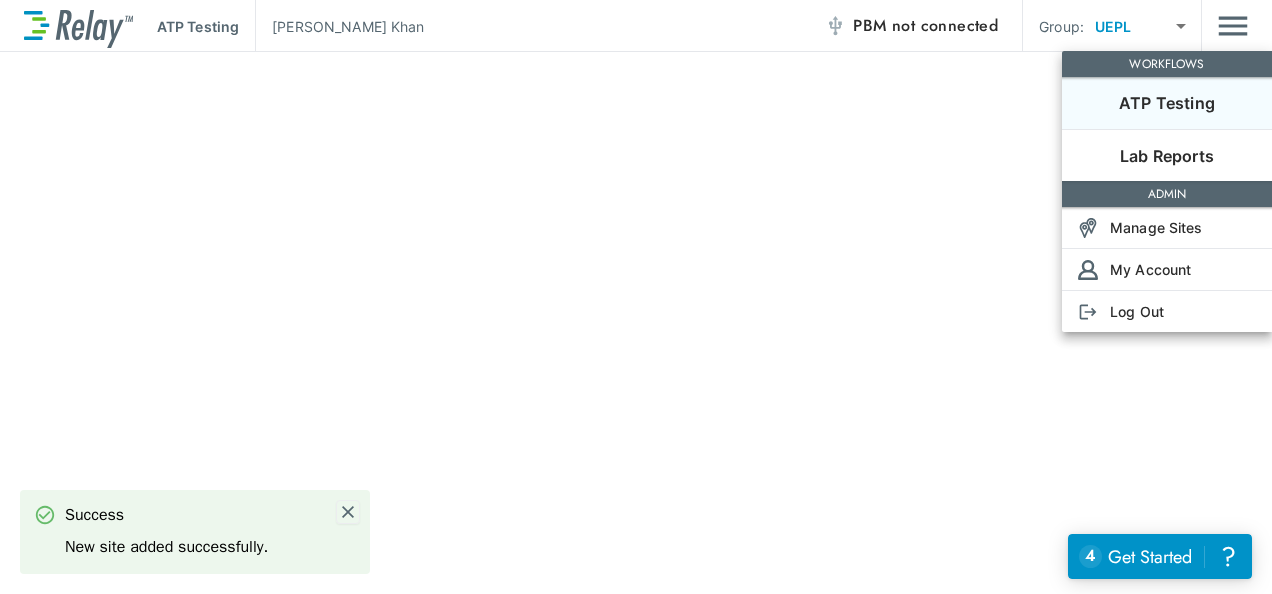 click at bounding box center [348, 512] 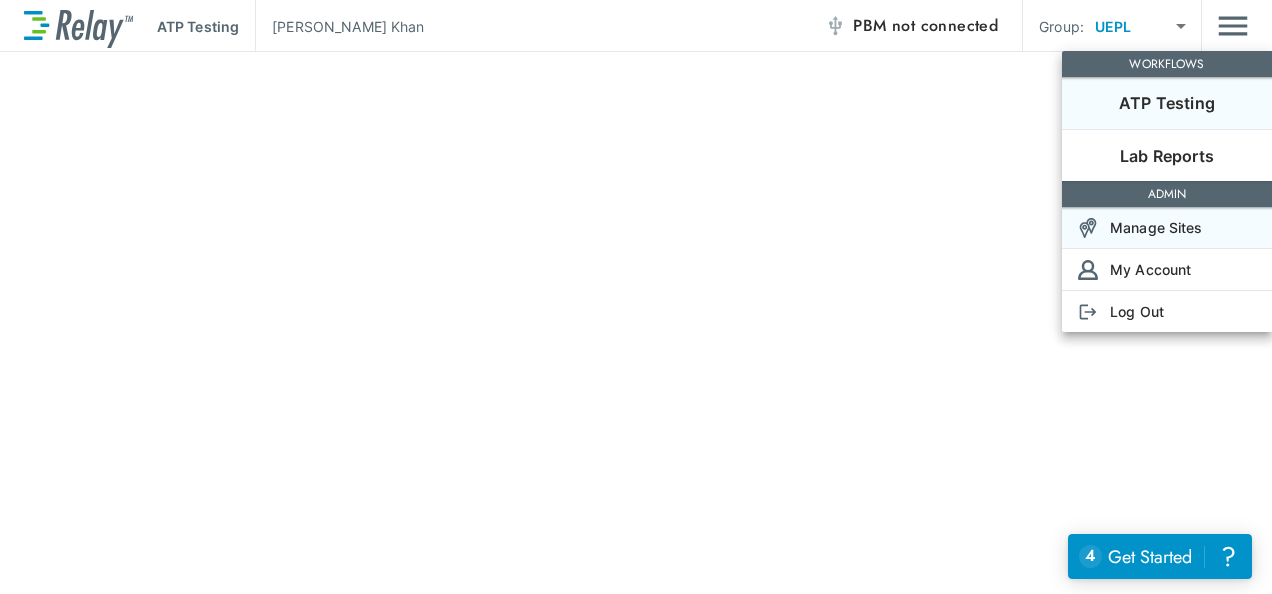 click on "Manage Sites" at bounding box center [1156, 227] 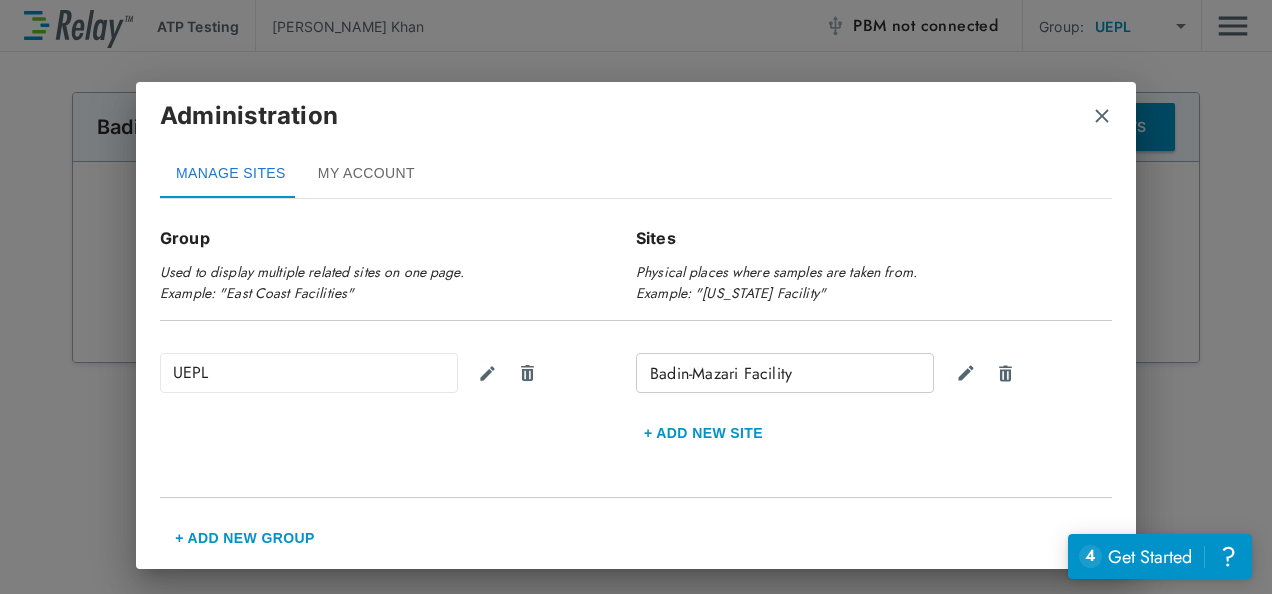 scroll, scrollTop: 0, scrollLeft: 0, axis: both 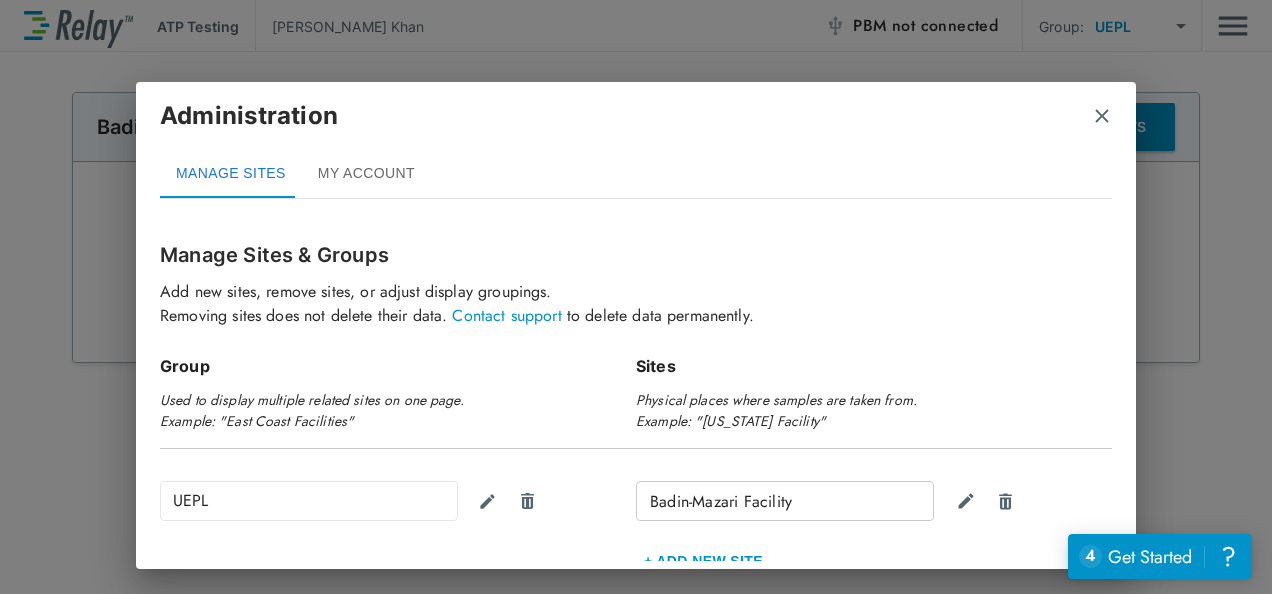 click on "MY ACCOUNT" at bounding box center (366, 174) 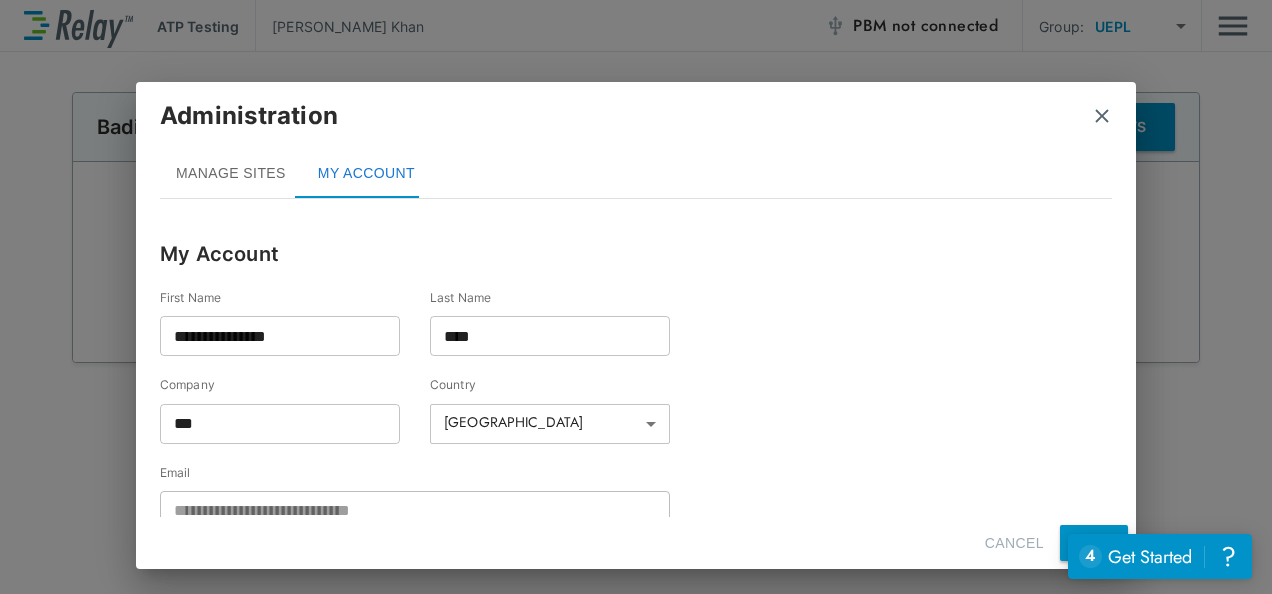 click at bounding box center (1102, 116) 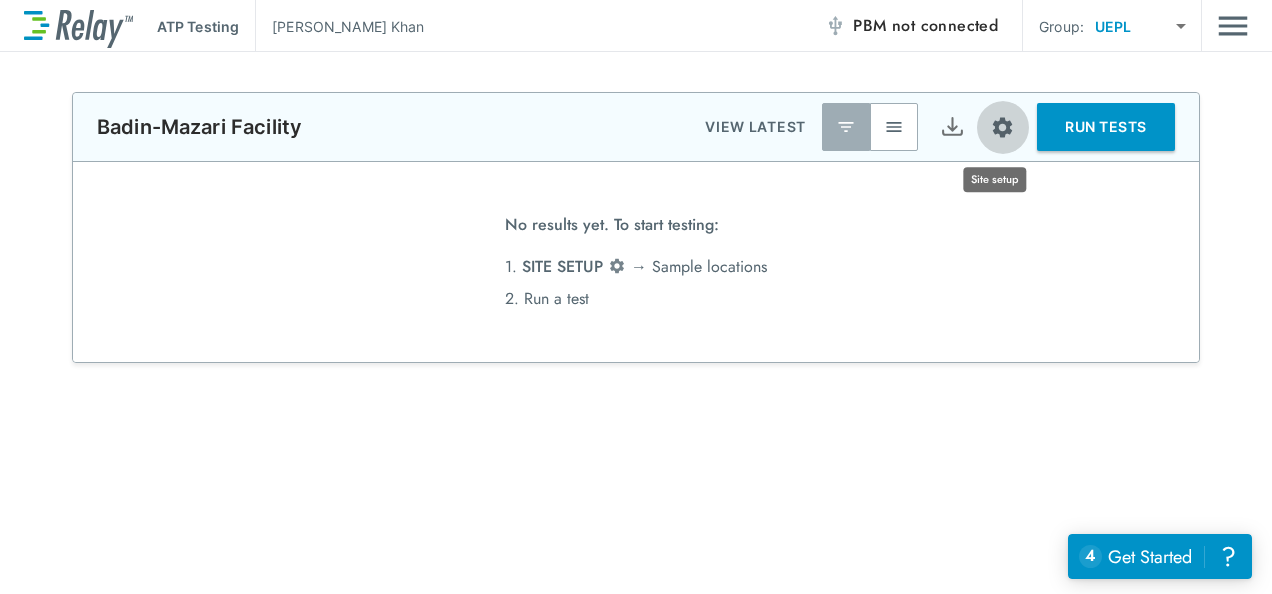 click at bounding box center [1002, 127] 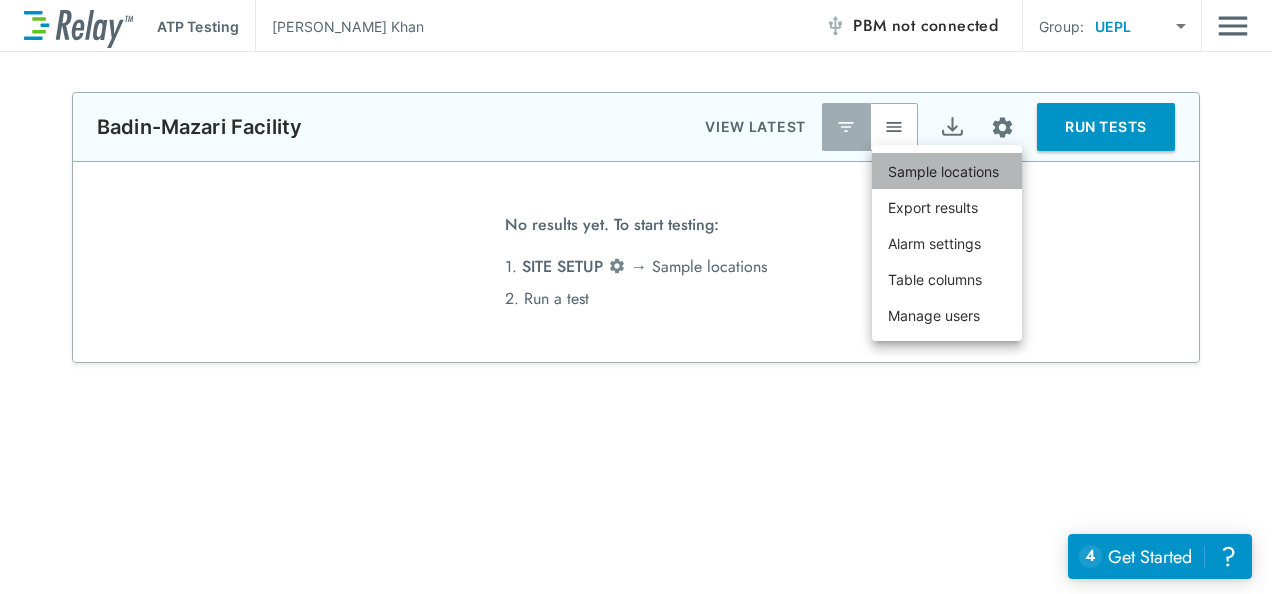 click on "Sample locations" at bounding box center (943, 171) 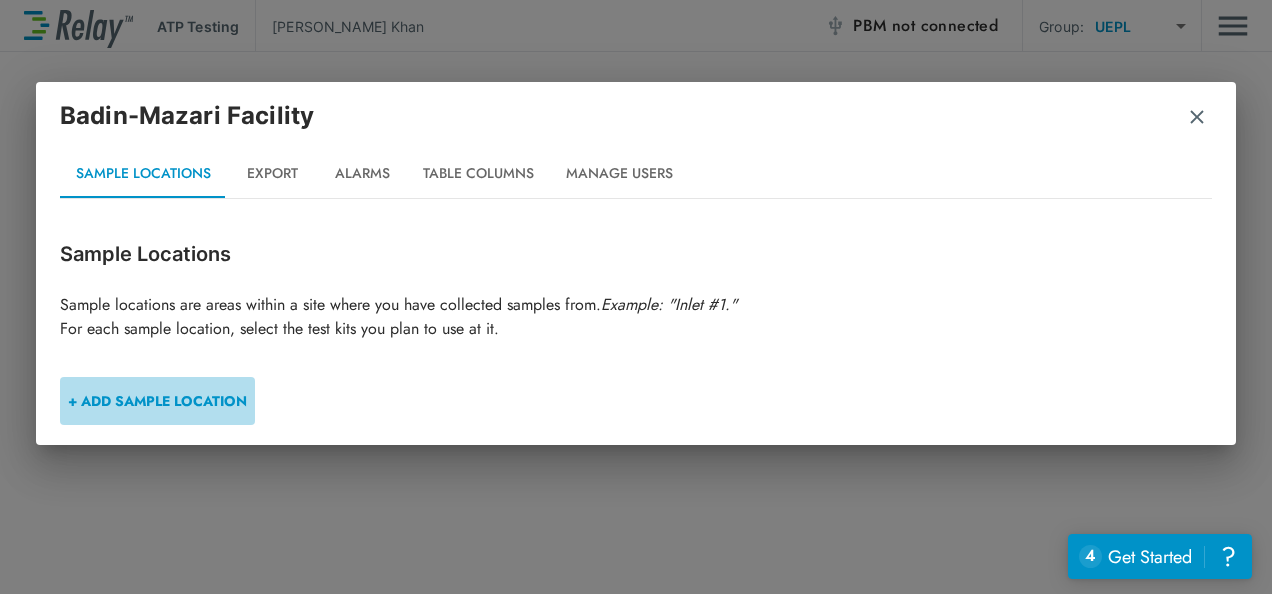 click on "+ ADD SAMPLE LOCATION" at bounding box center (157, 401) 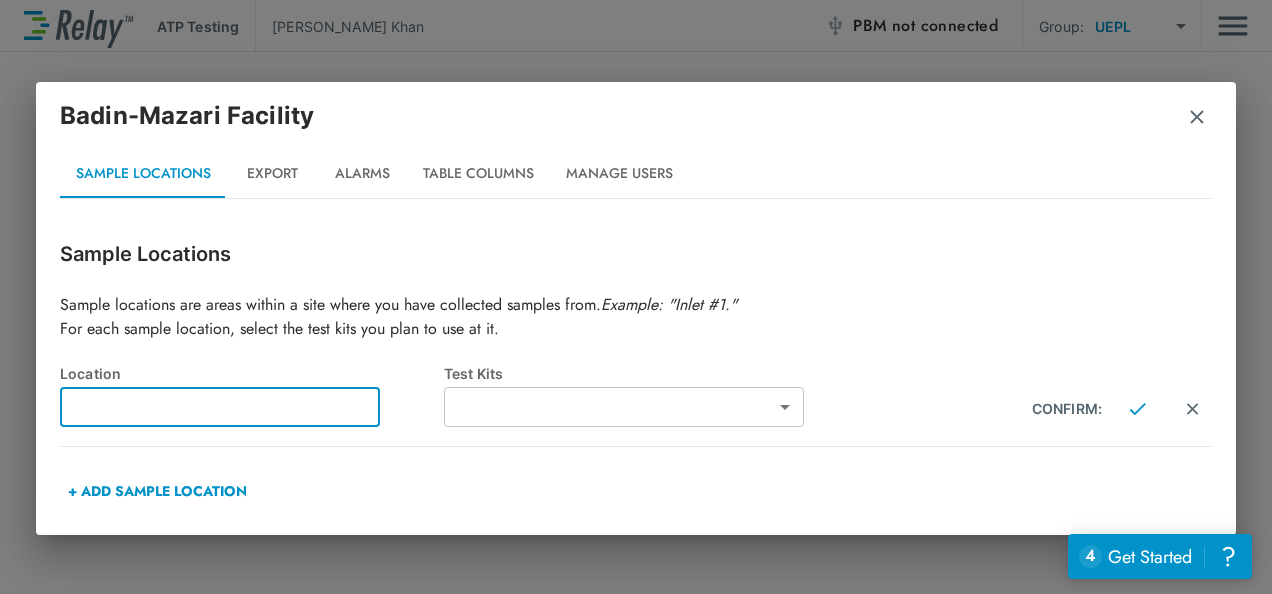 click at bounding box center (220, 407) 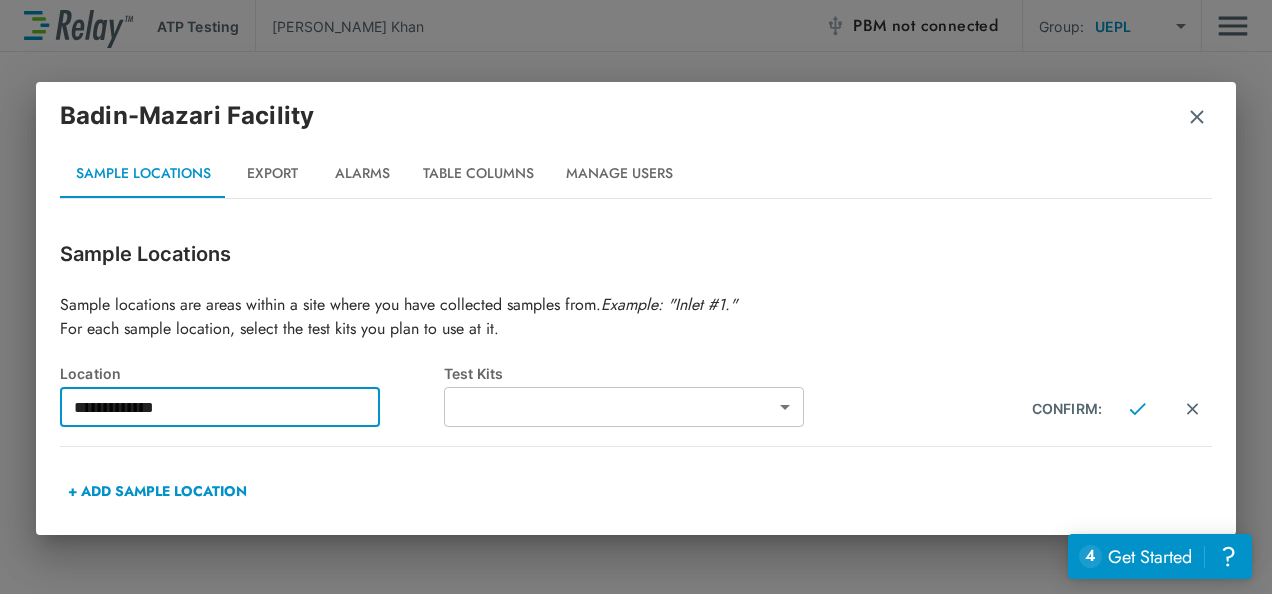 type on "**********" 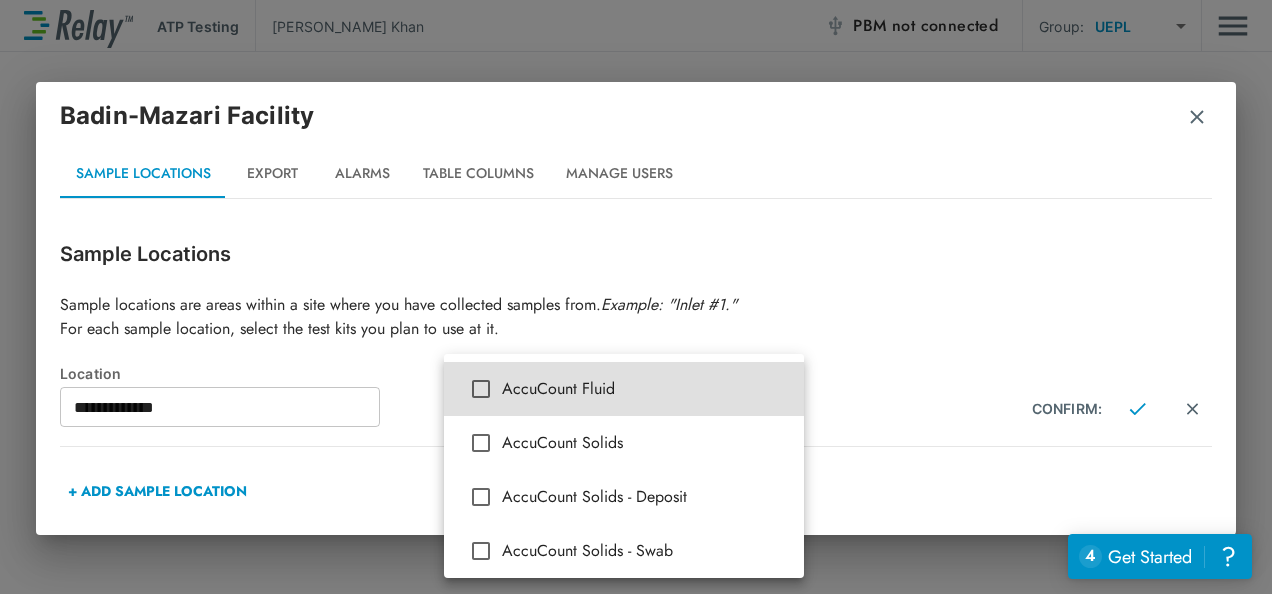 click on "**********" at bounding box center [636, 297] 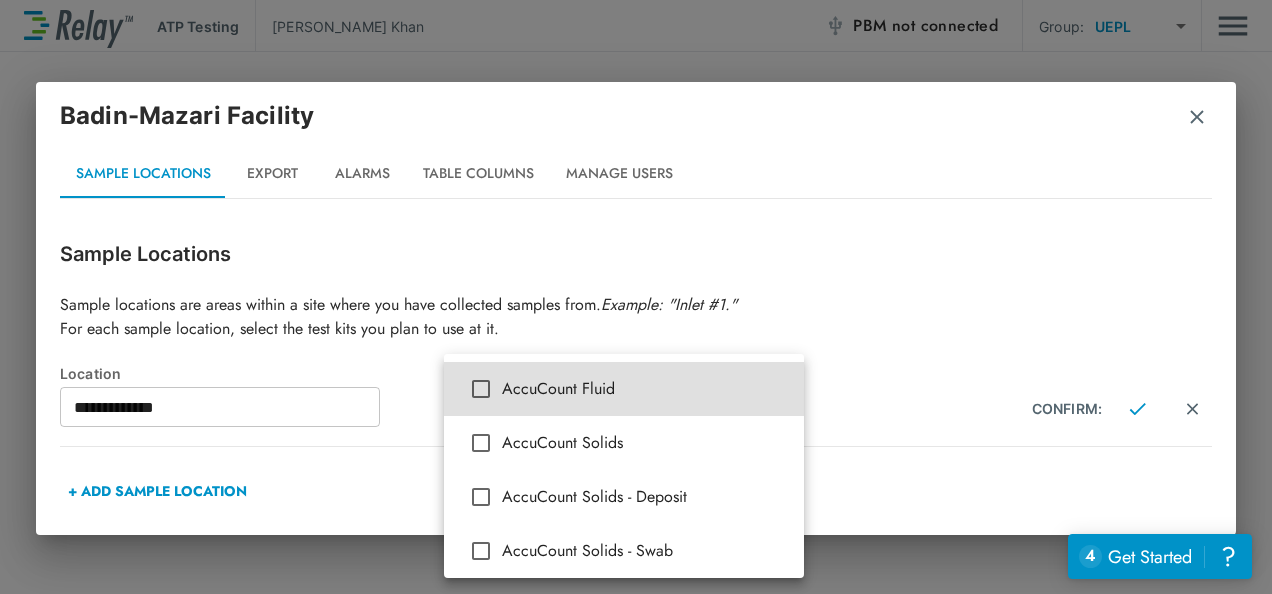 type 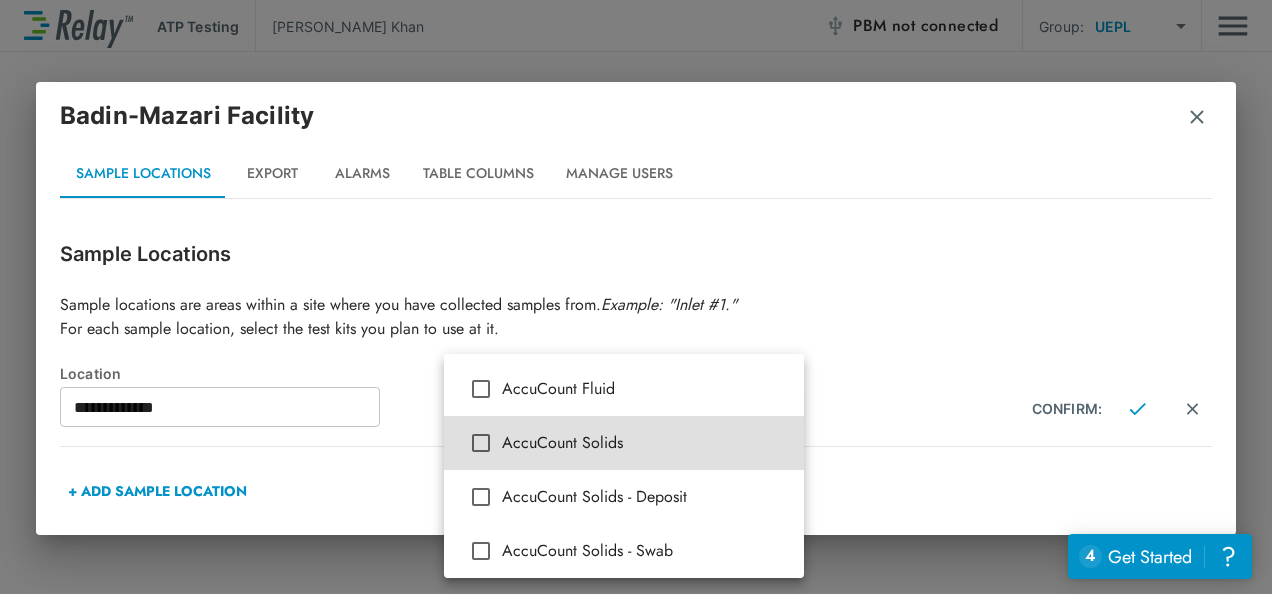 type 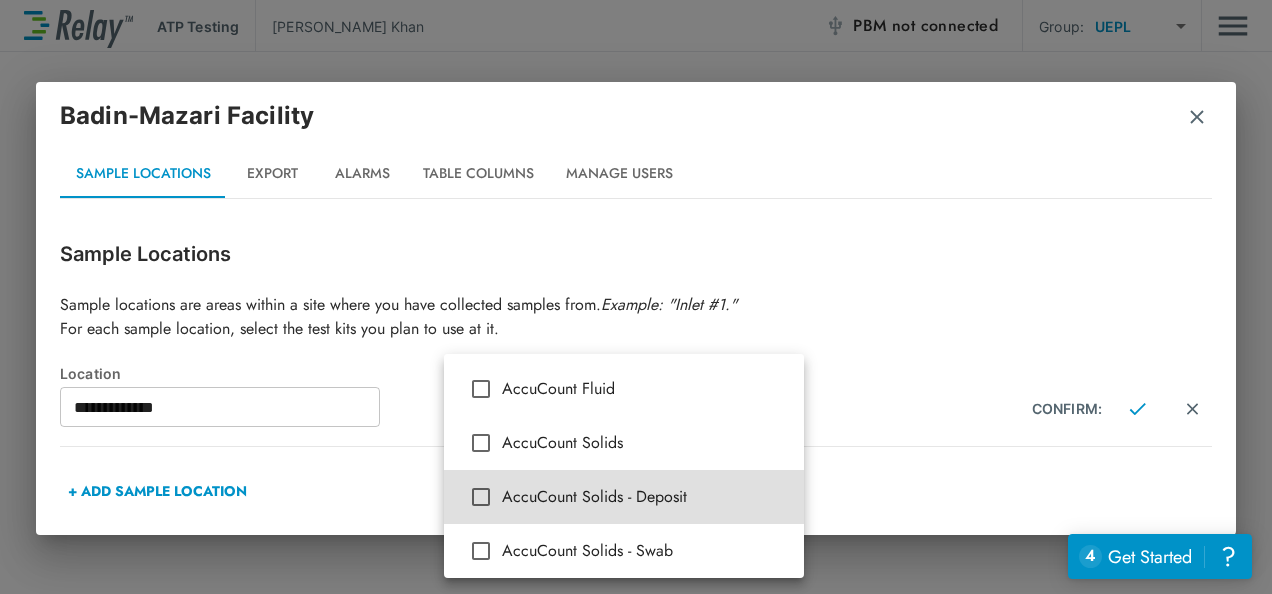 type on "**********" 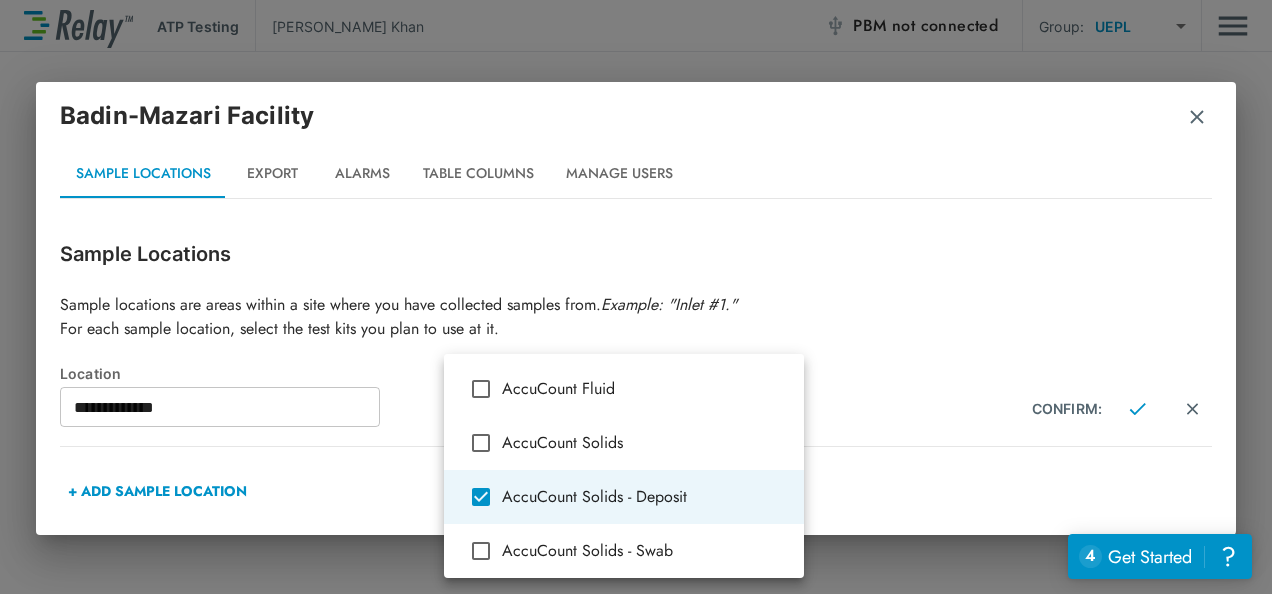 scroll, scrollTop: 62, scrollLeft: 0, axis: vertical 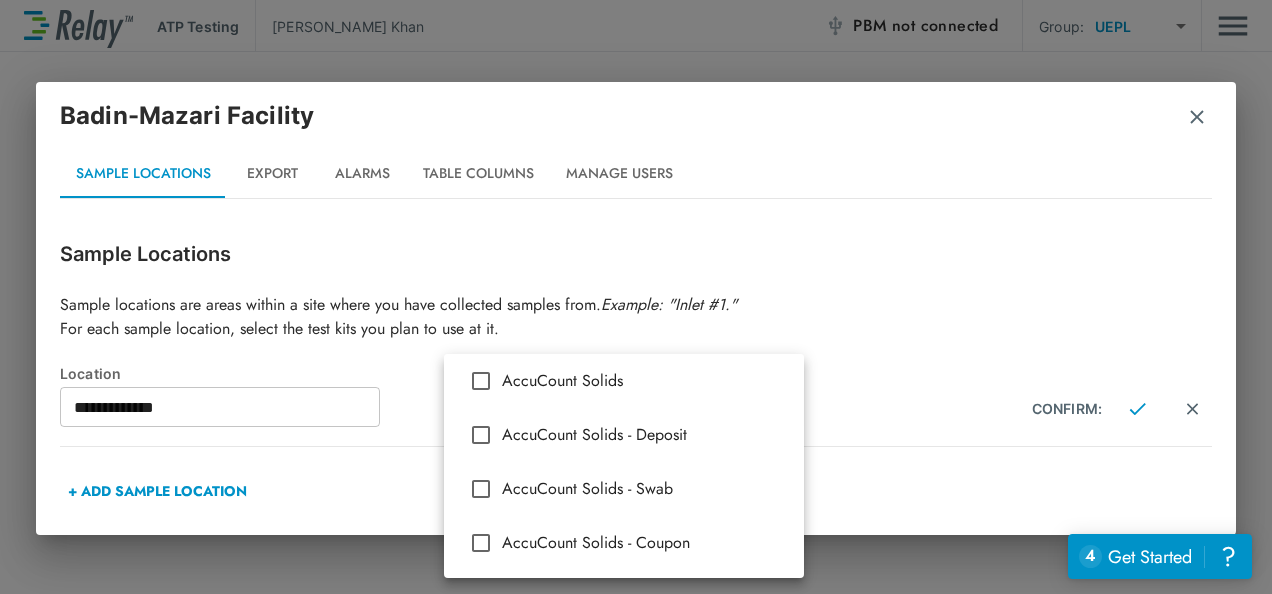 type on "**********" 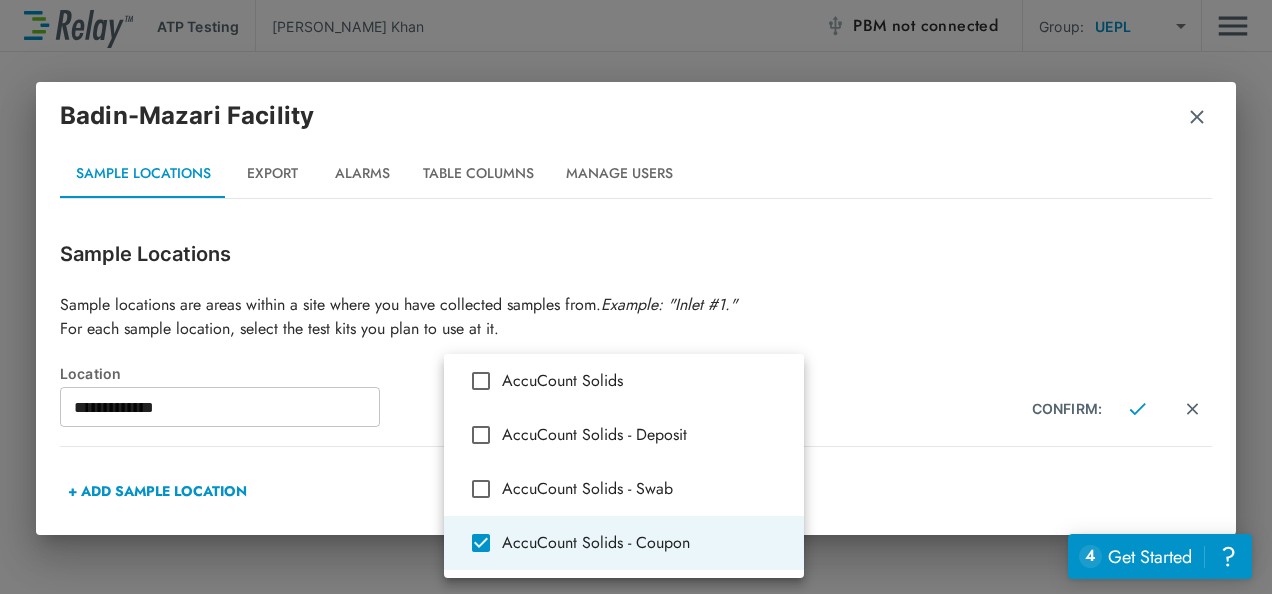 click at bounding box center (636, 297) 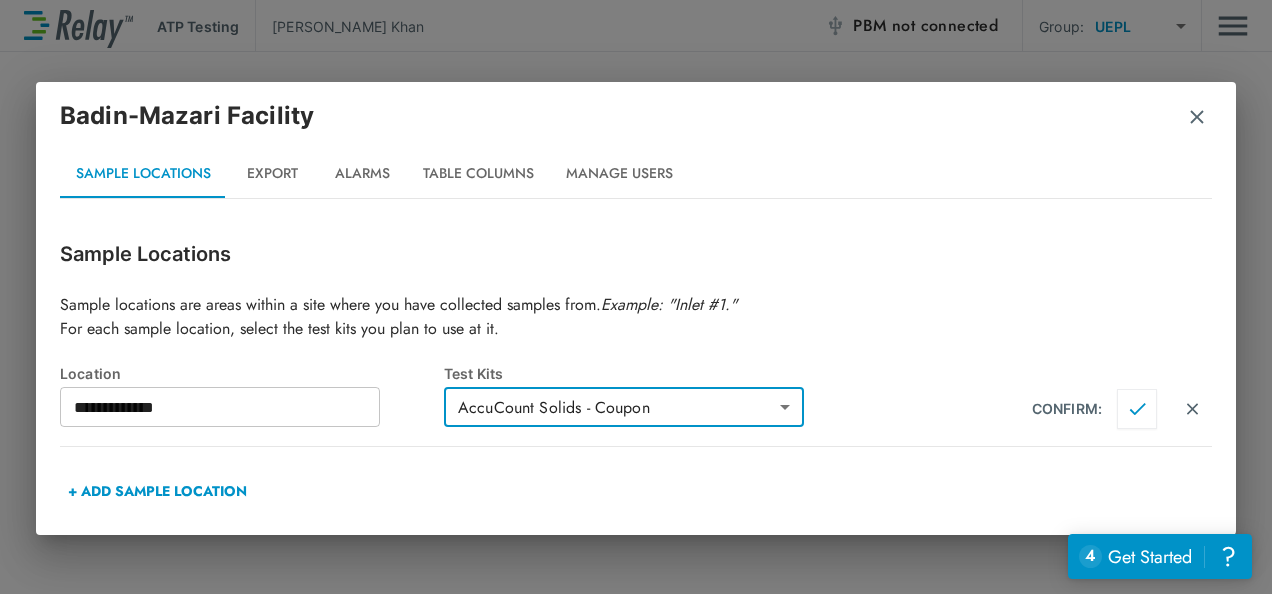 click at bounding box center (1137, 409) 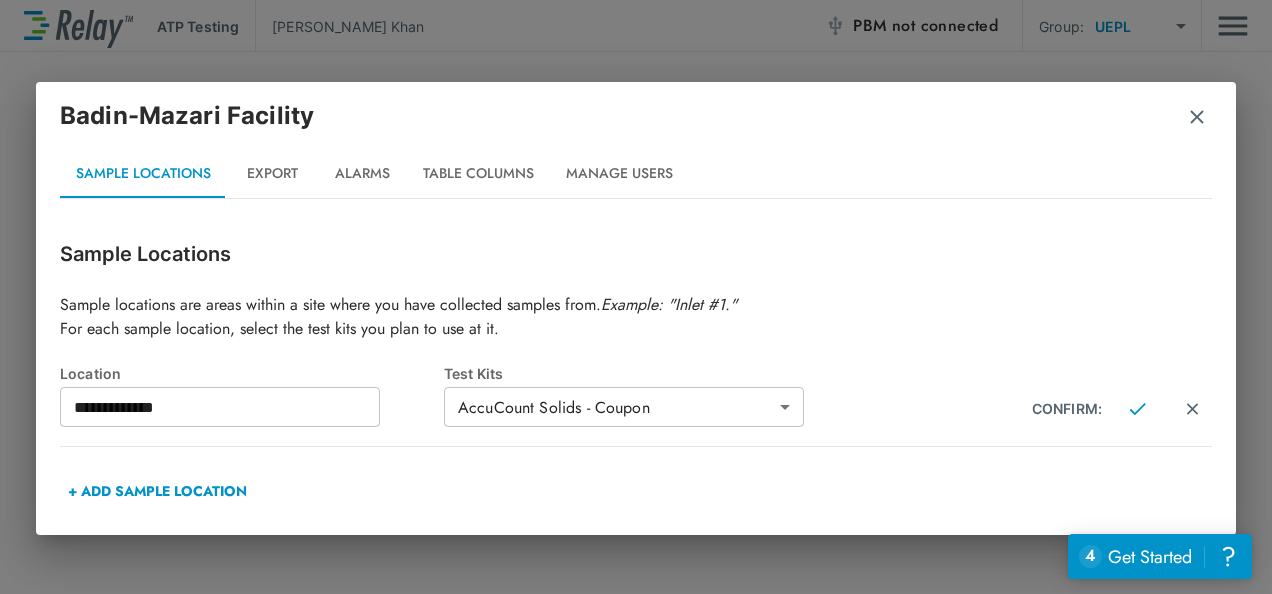 drag, startPoint x: 1270, startPoint y: 273, endPoint x: 1268, endPoint y: 373, distance: 100.02 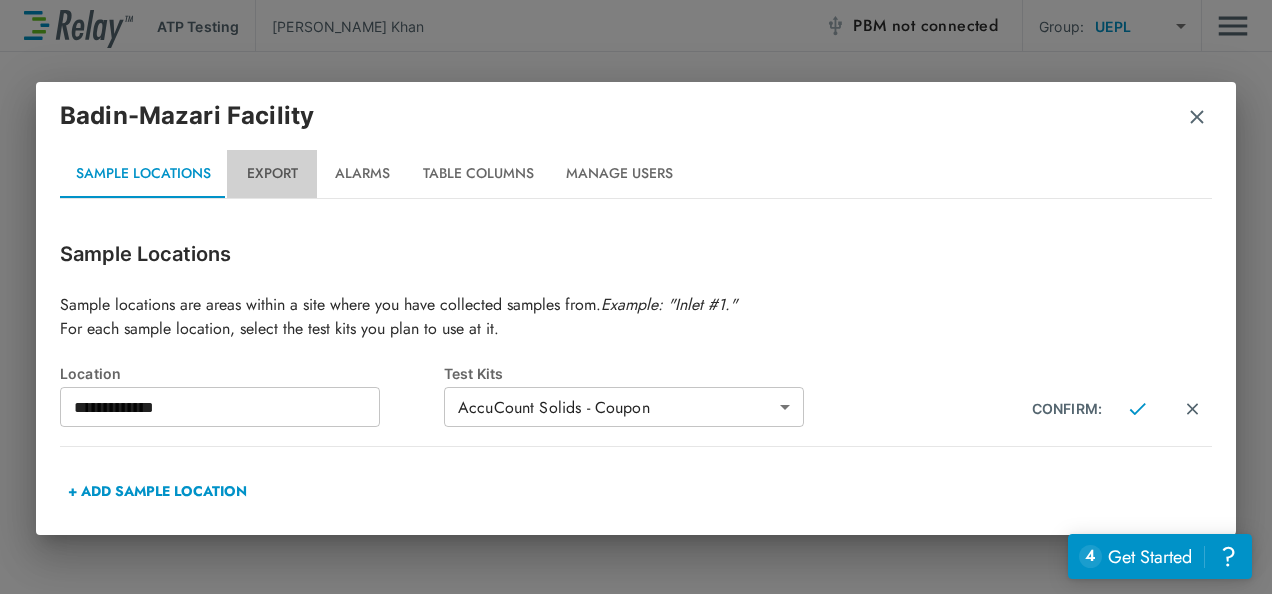 click on "Export" at bounding box center (272, 174) 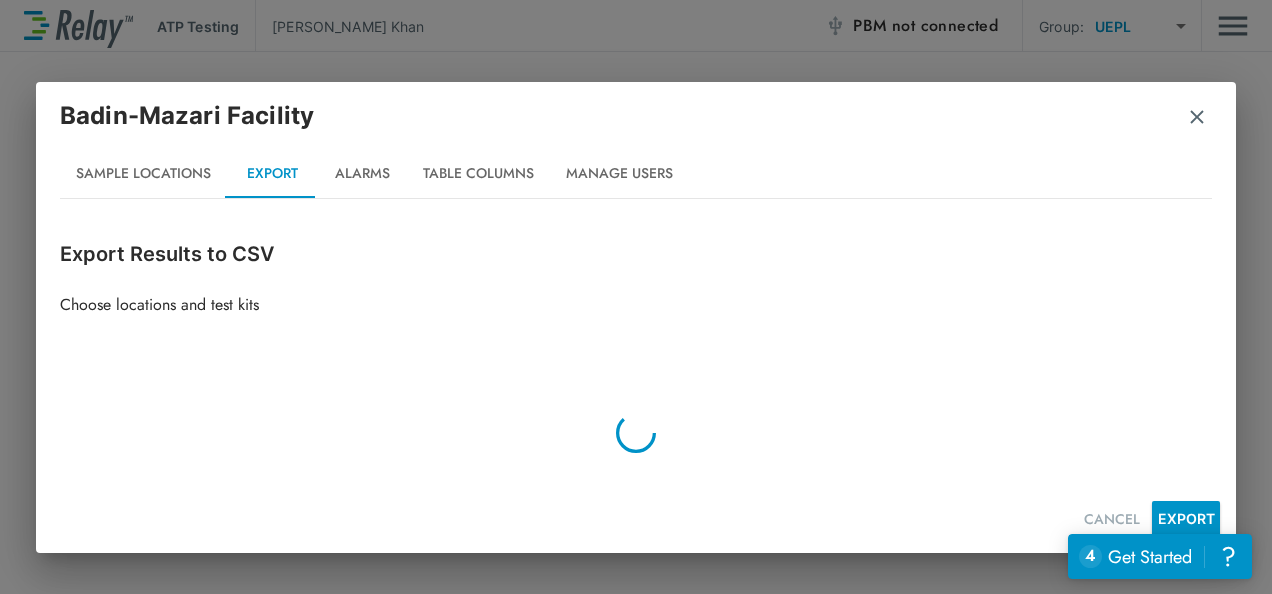 click on "Alarms" at bounding box center [362, 174] 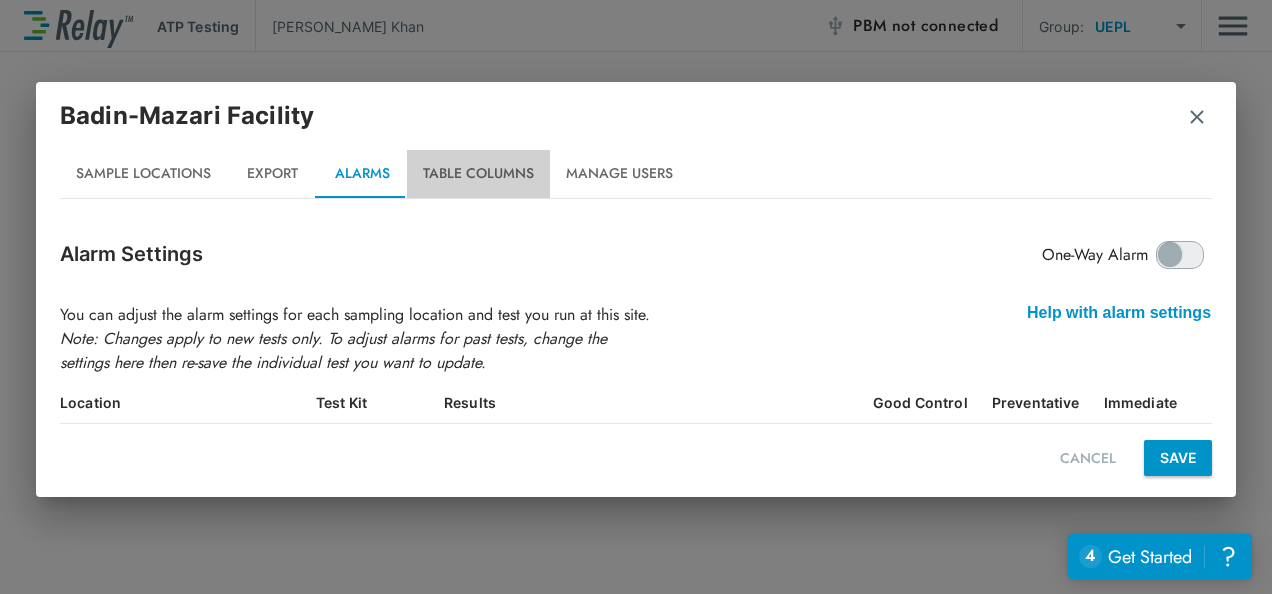 click on "Table Columns" at bounding box center [478, 174] 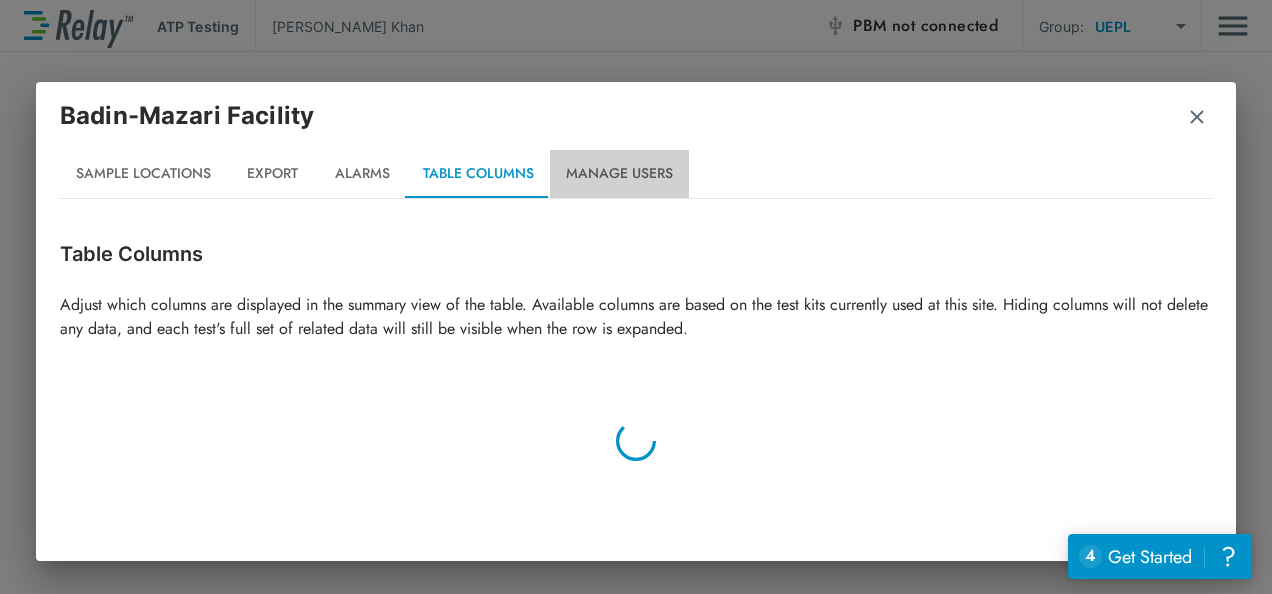 click on "Manage Users" at bounding box center [619, 174] 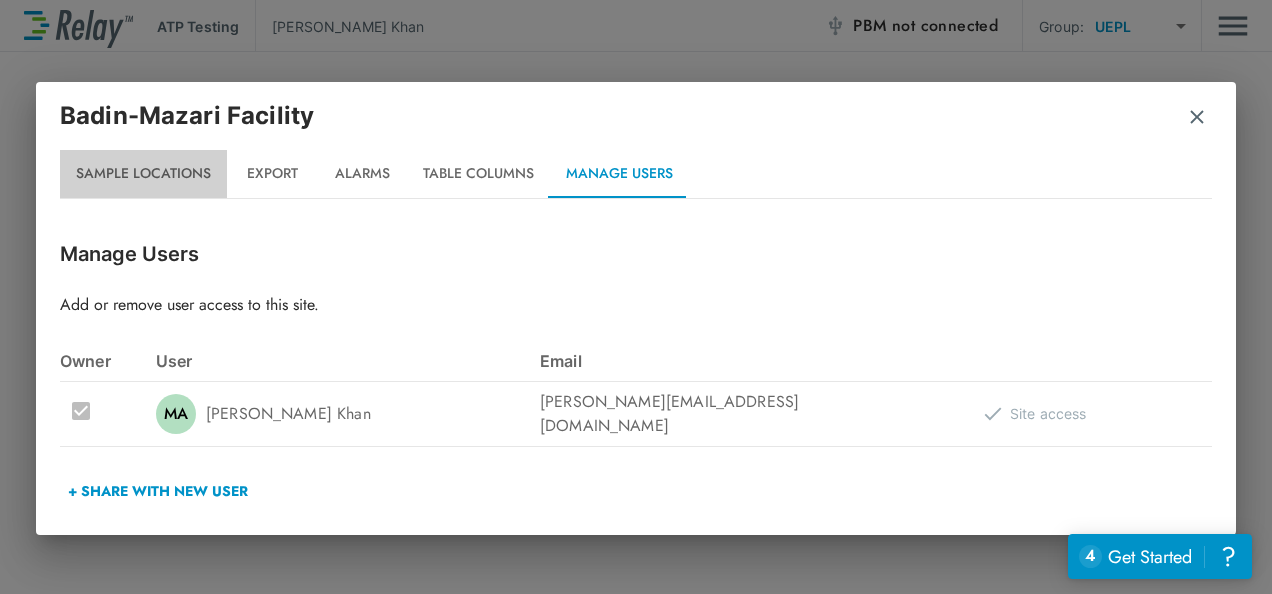click on "Sample Locations" at bounding box center [143, 174] 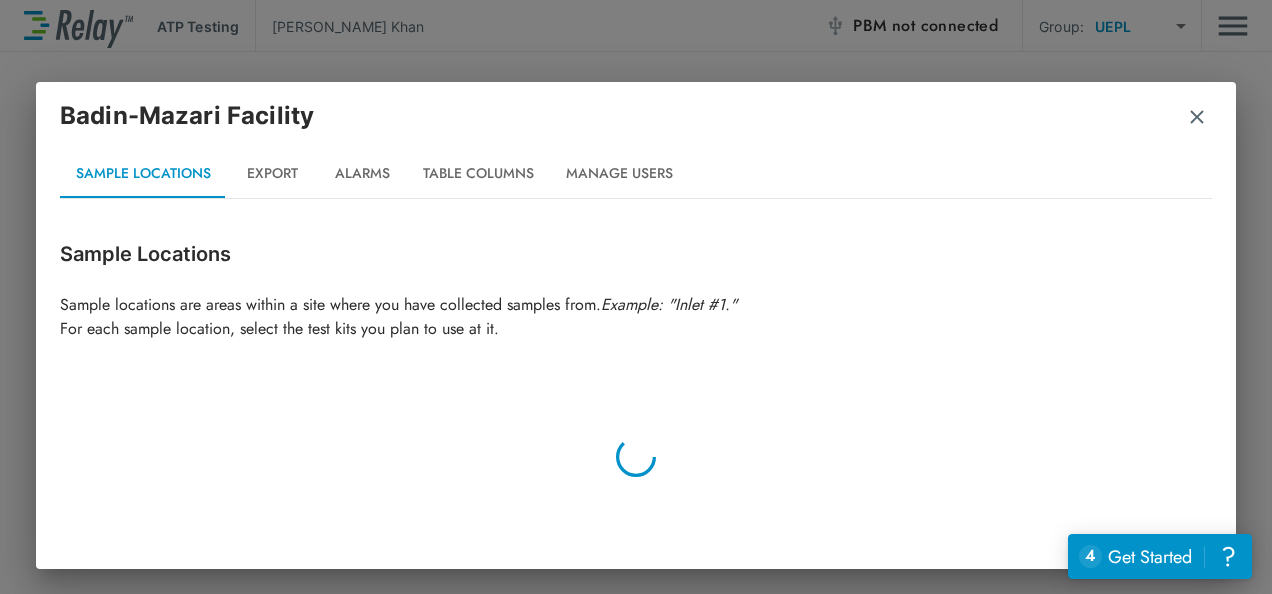 type on "**********" 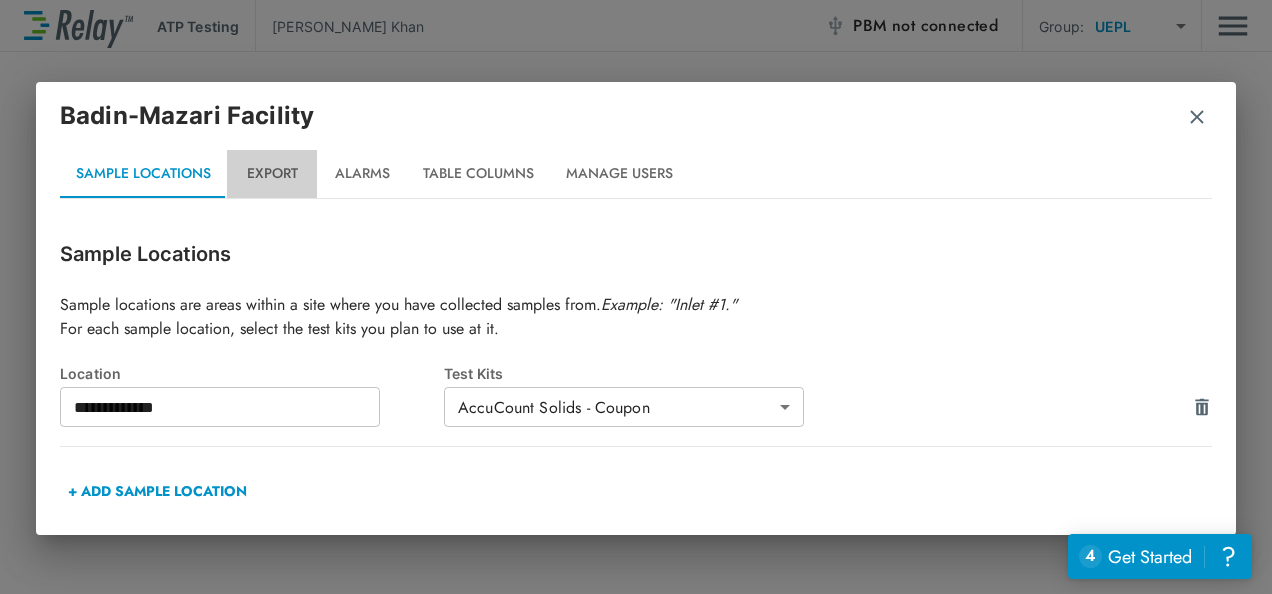click on "Export" at bounding box center [272, 174] 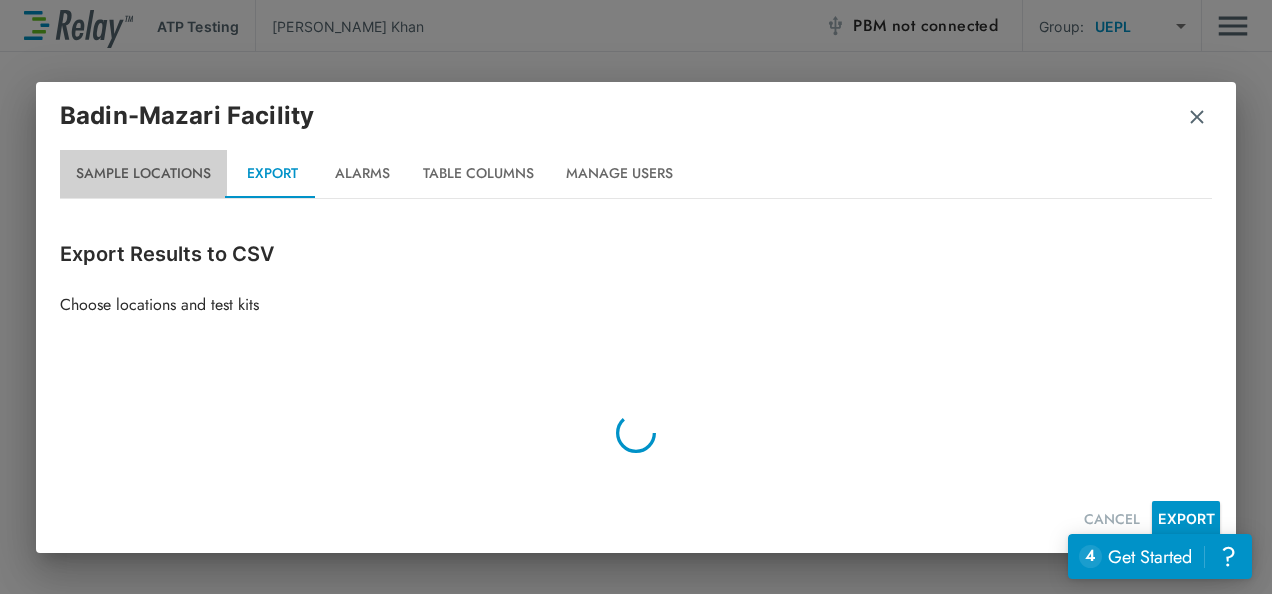click on "Sample Locations" at bounding box center (143, 174) 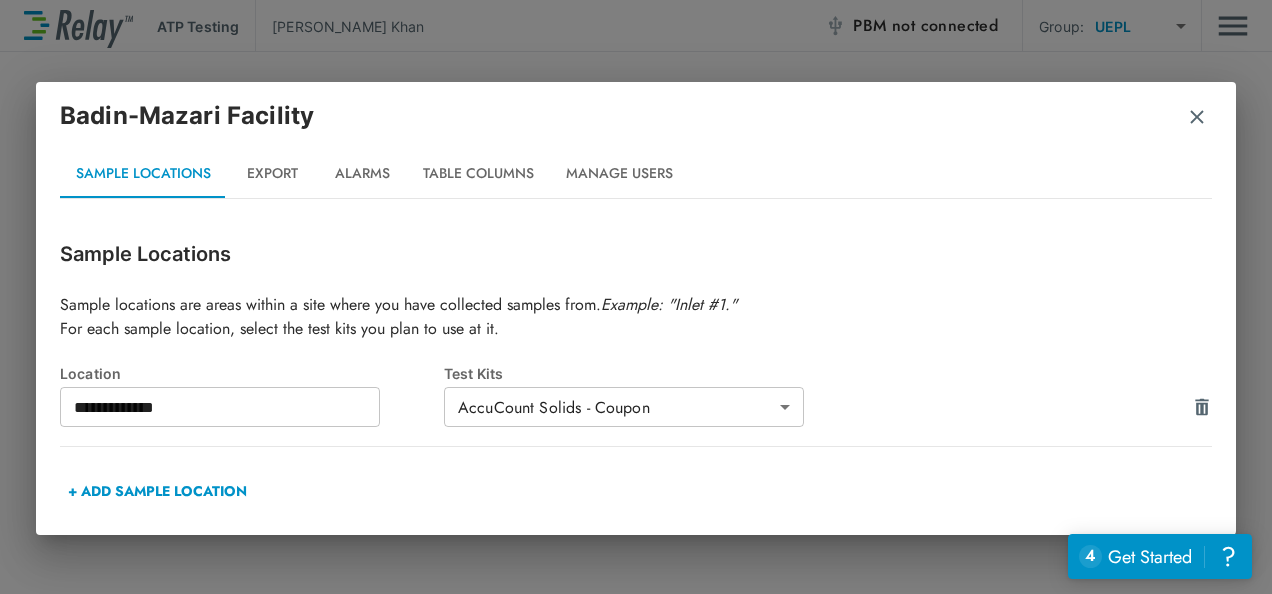 type 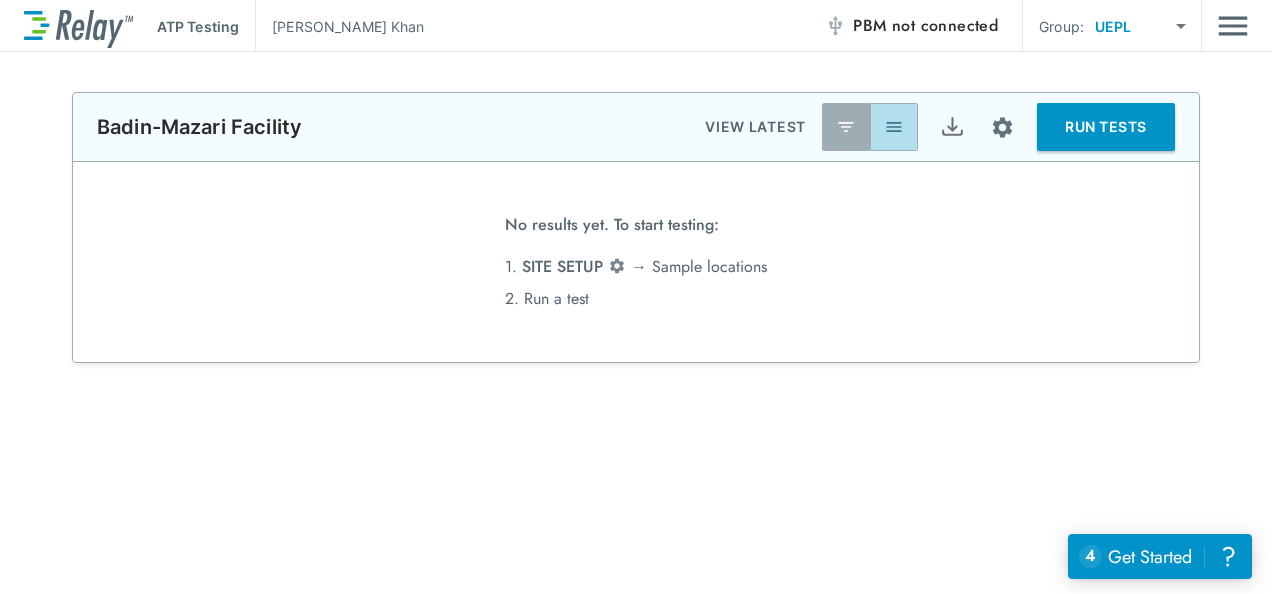 click at bounding box center (894, 127) 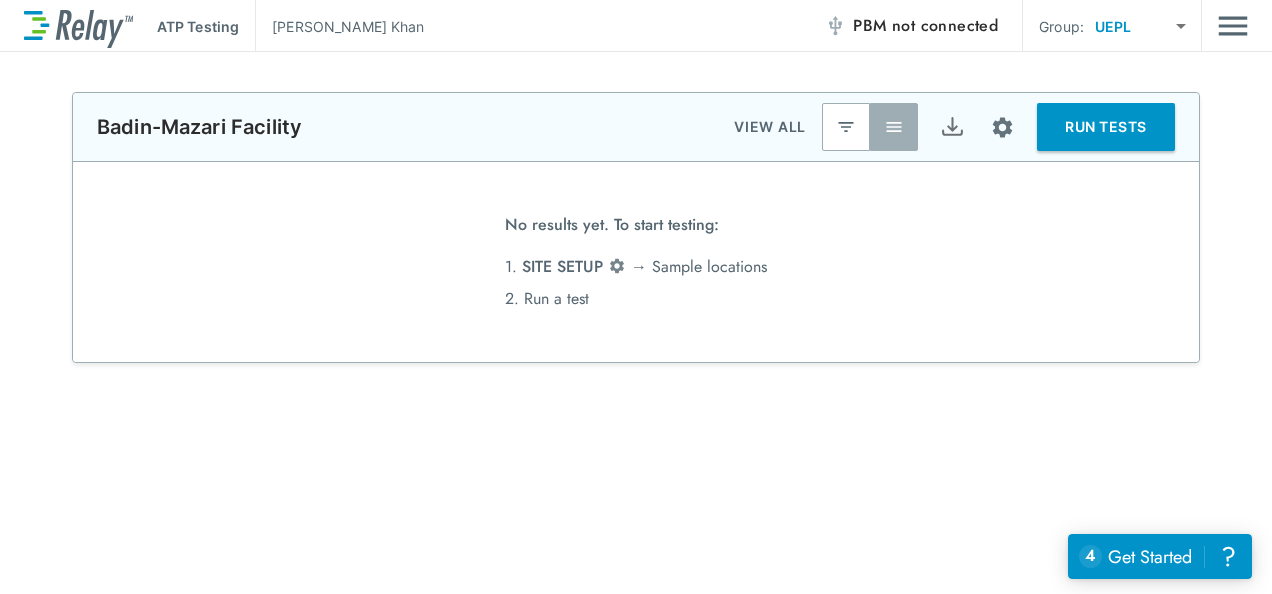 click at bounding box center (846, 127) 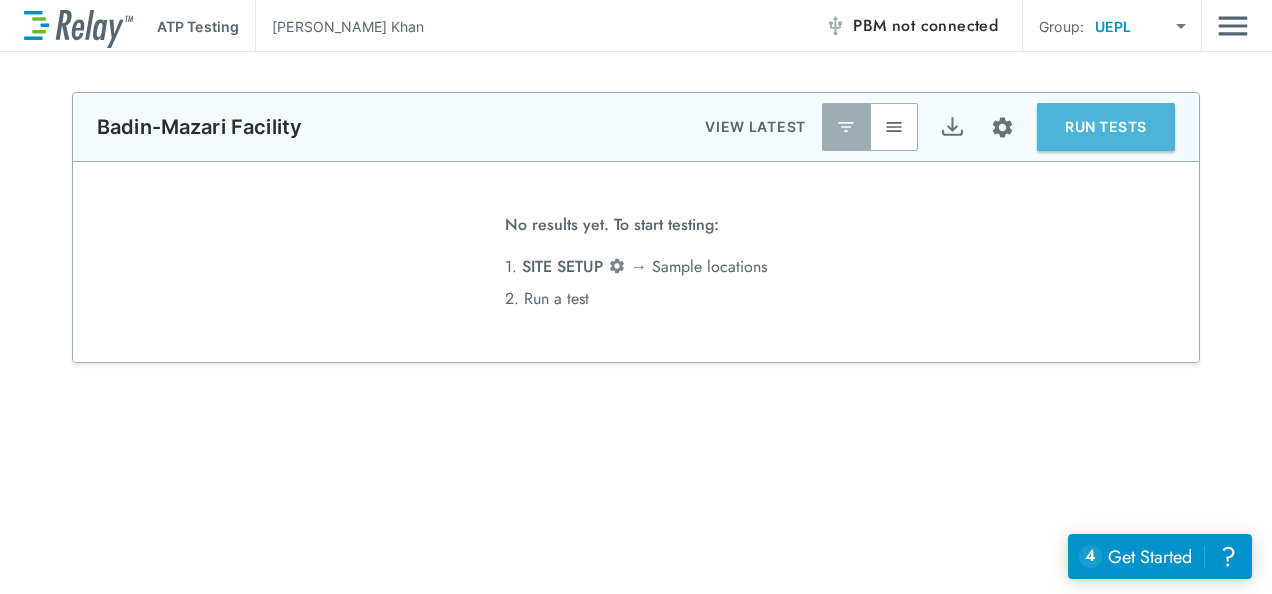 click on "RUN TESTS" at bounding box center (1106, 127) 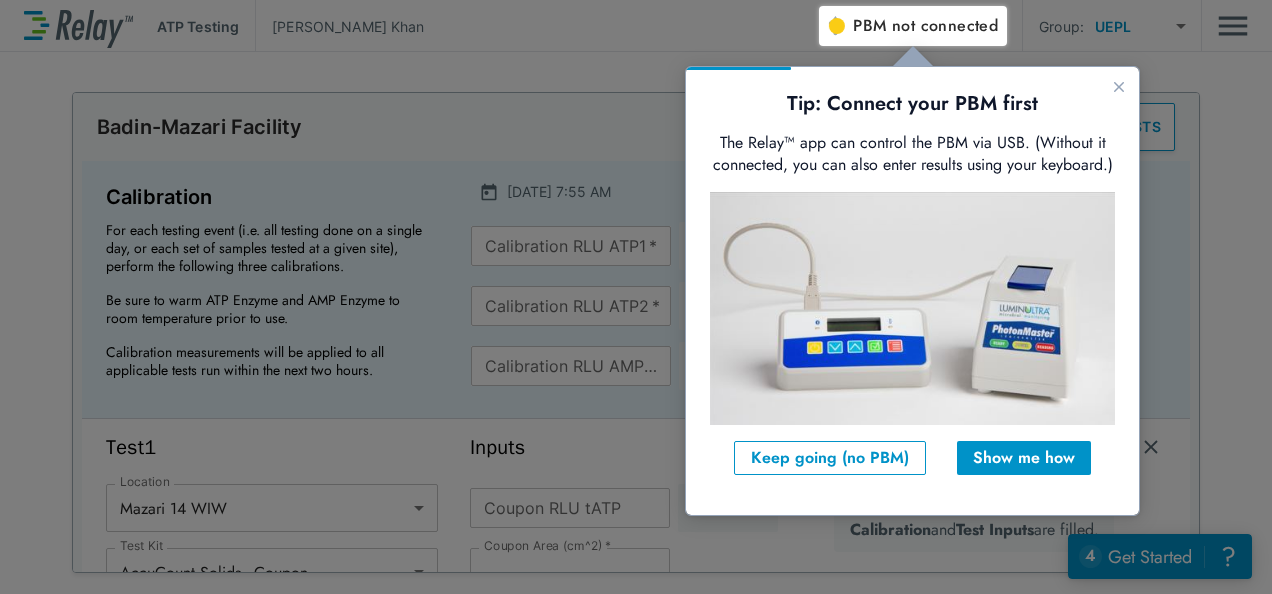 scroll, scrollTop: 0, scrollLeft: 0, axis: both 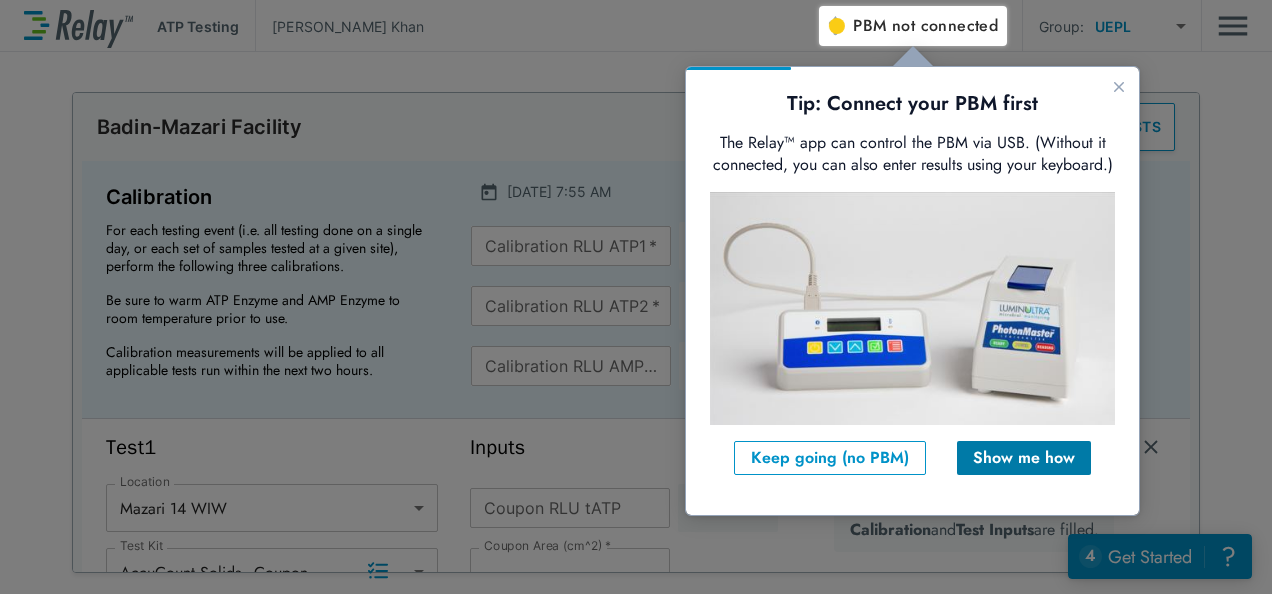 click on "Show me how" at bounding box center [1024, 458] 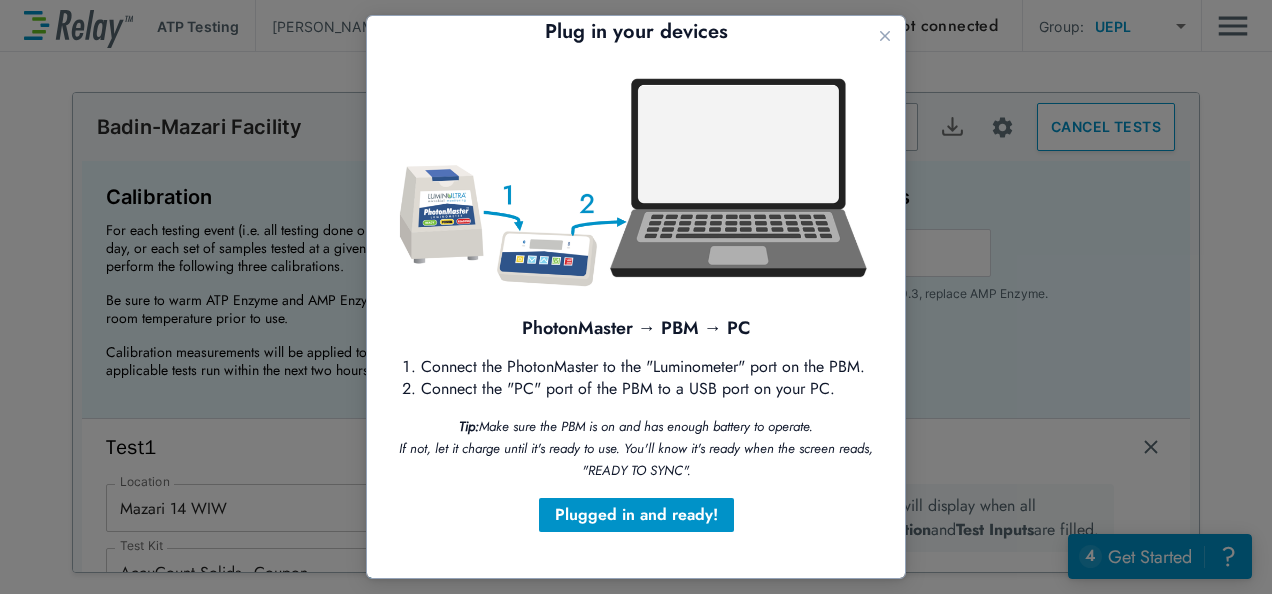 scroll, scrollTop: 0, scrollLeft: 0, axis: both 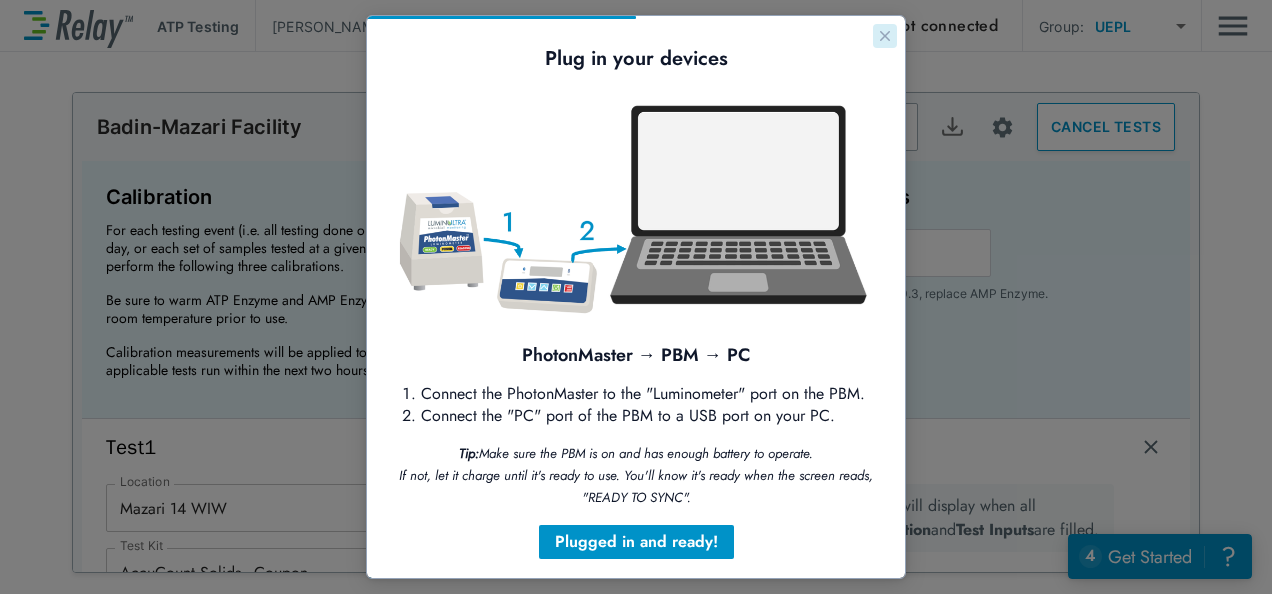 click 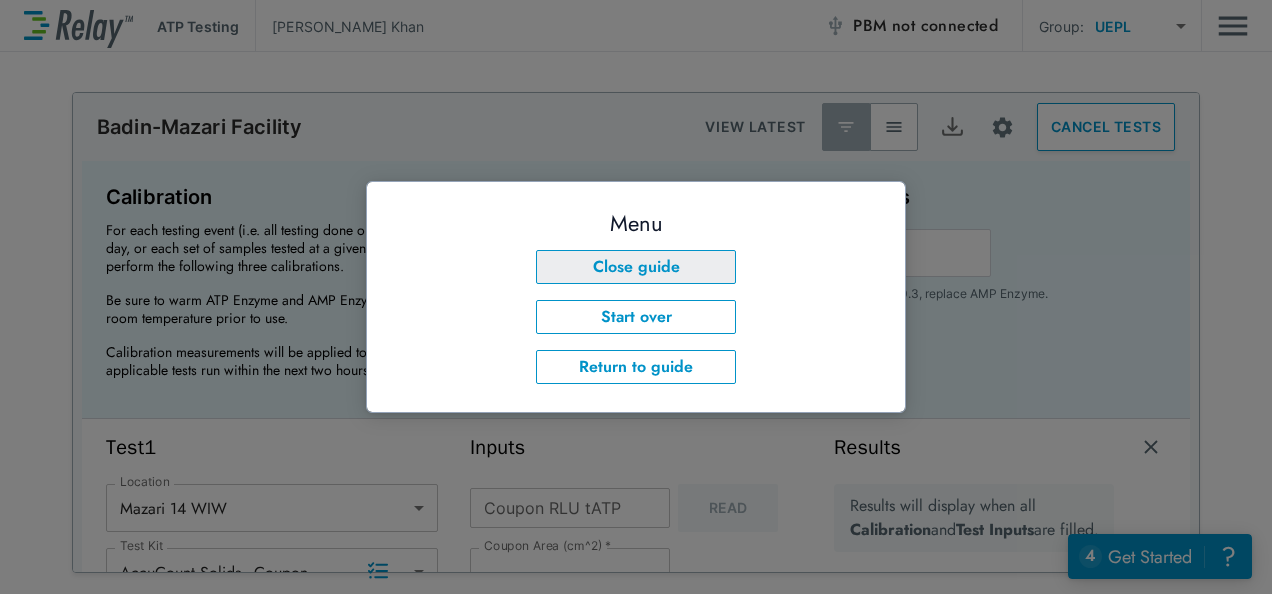 click on "Close guide" at bounding box center [636, 267] 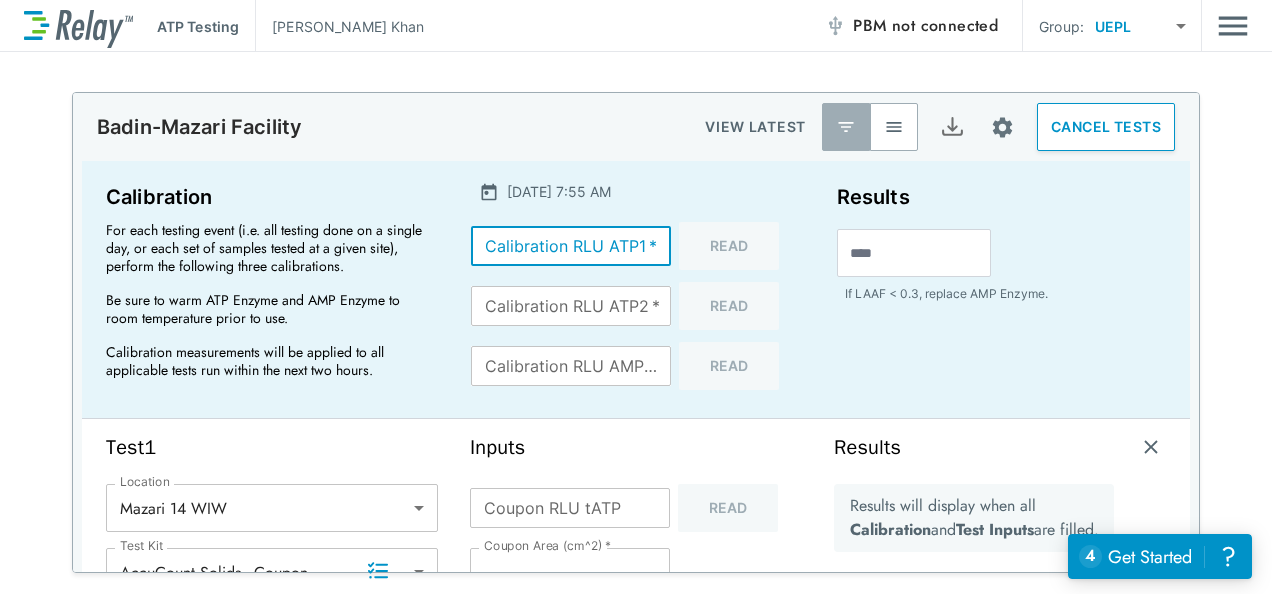 click on "Calibration RLU ATP1   *" at bounding box center (571, 246) 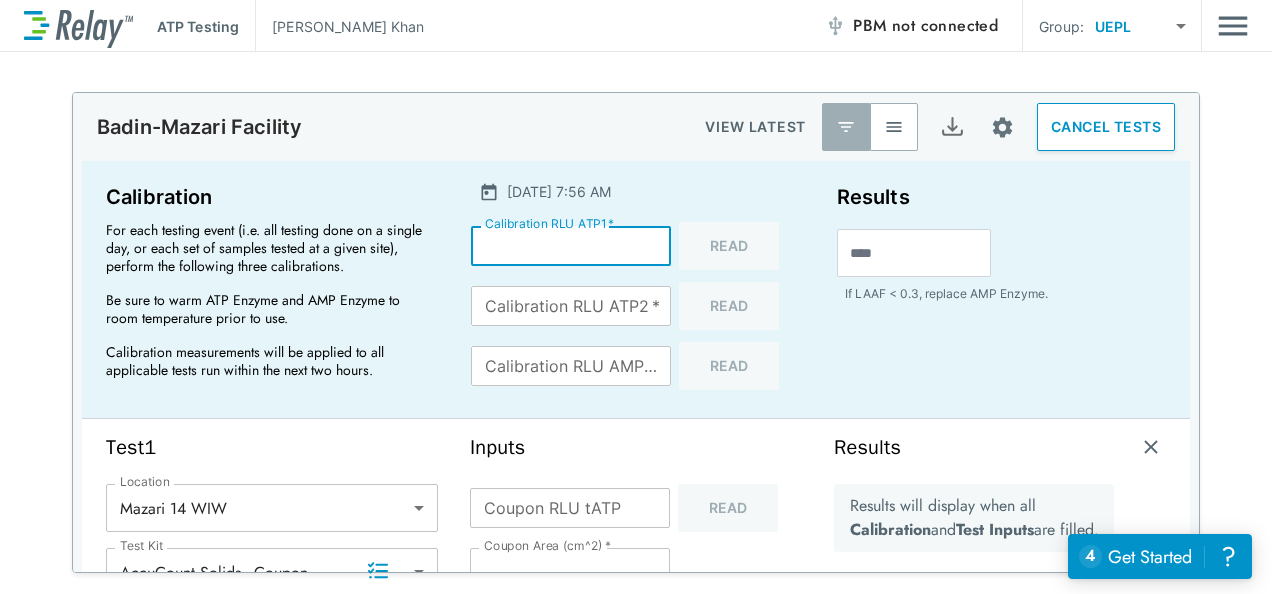 type on "**" 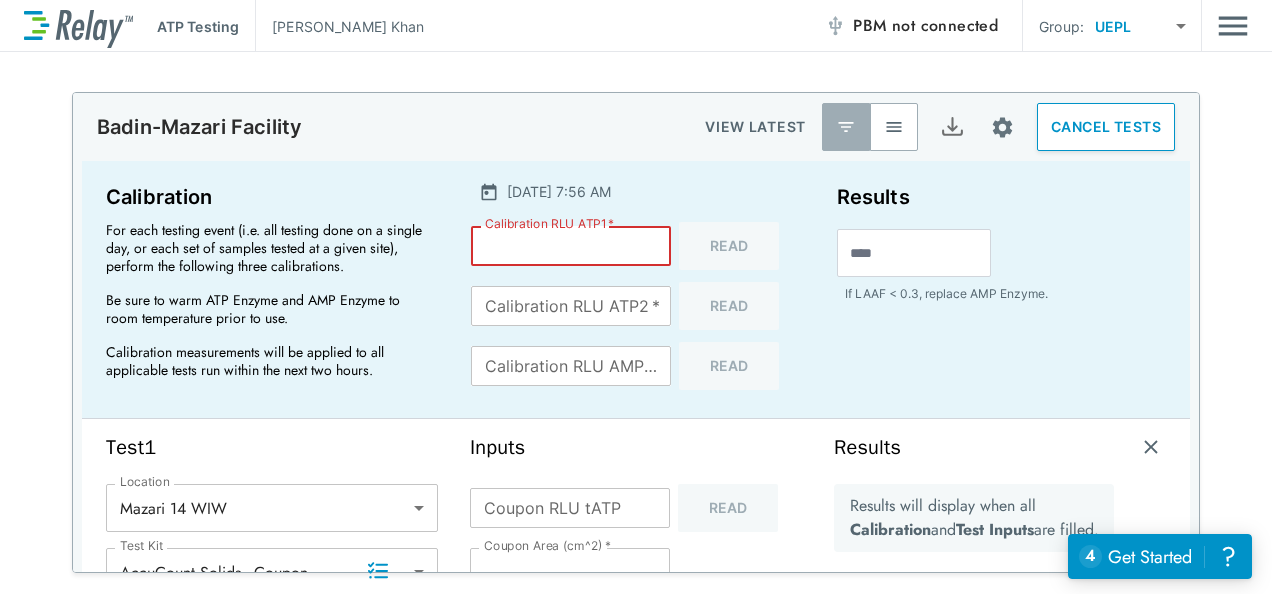 click on "Inputs" at bounding box center (636, 447) 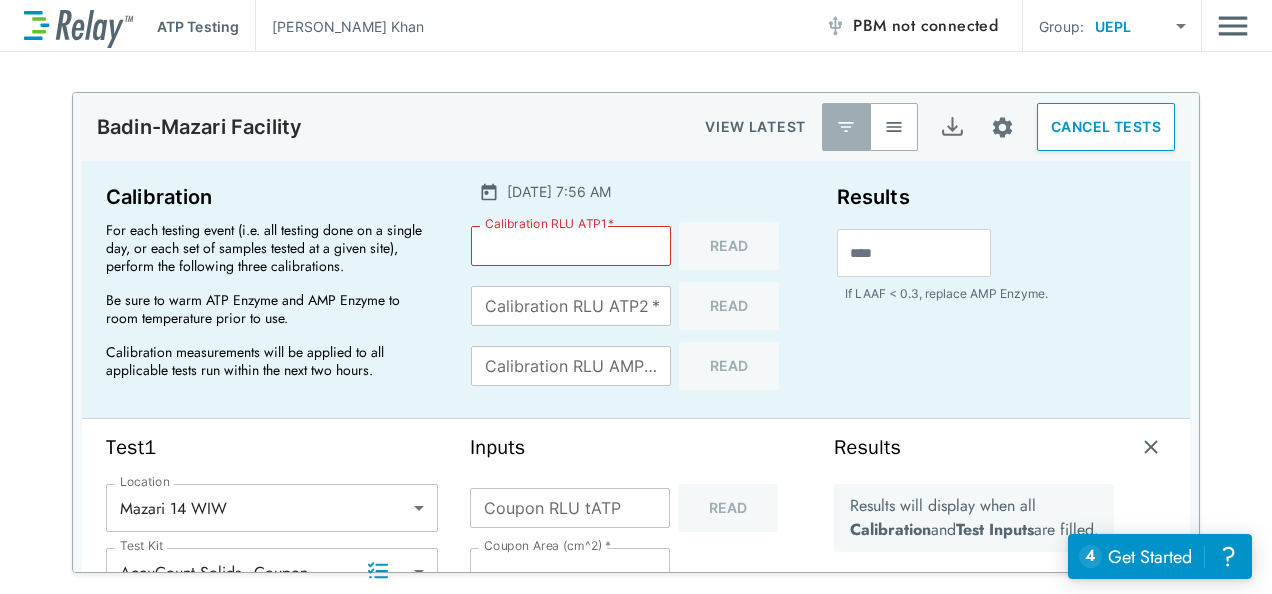 click on "Calibration RLU ATP1   *" at bounding box center (571, 246) 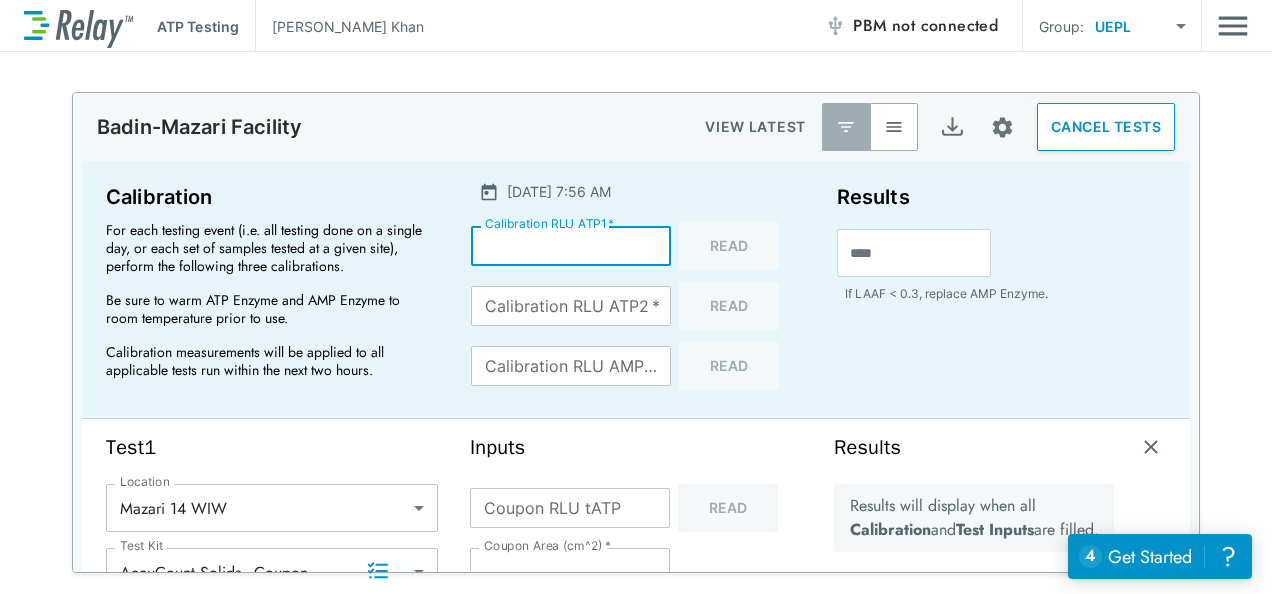 click on "*" at bounding box center (571, 246) 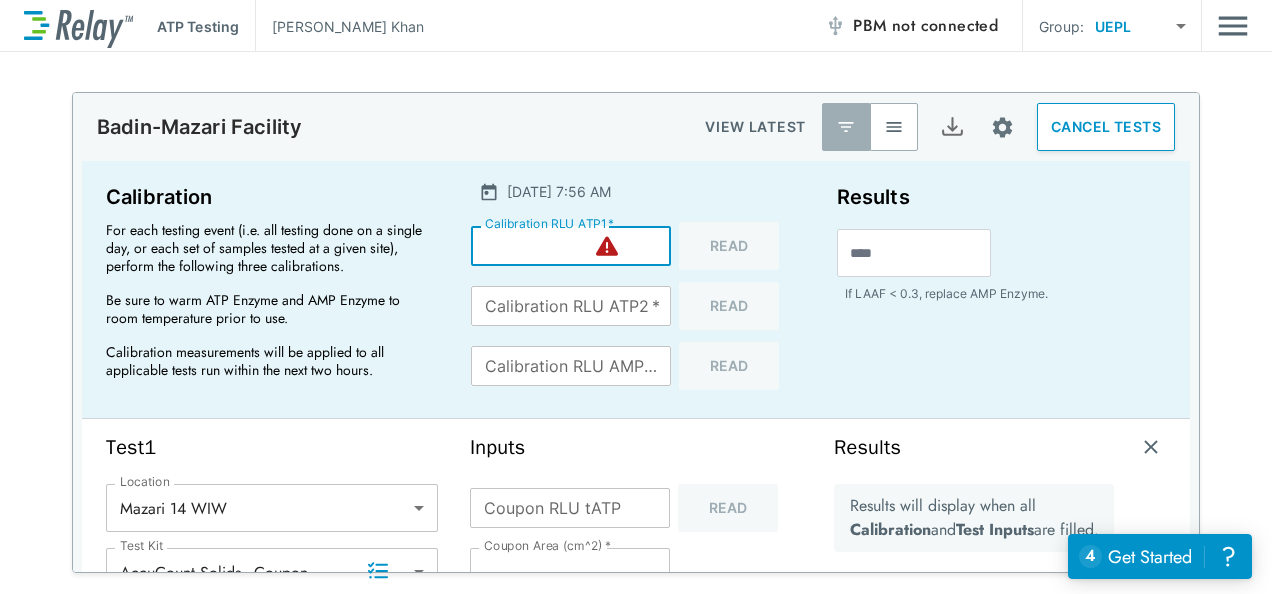 type on "*" 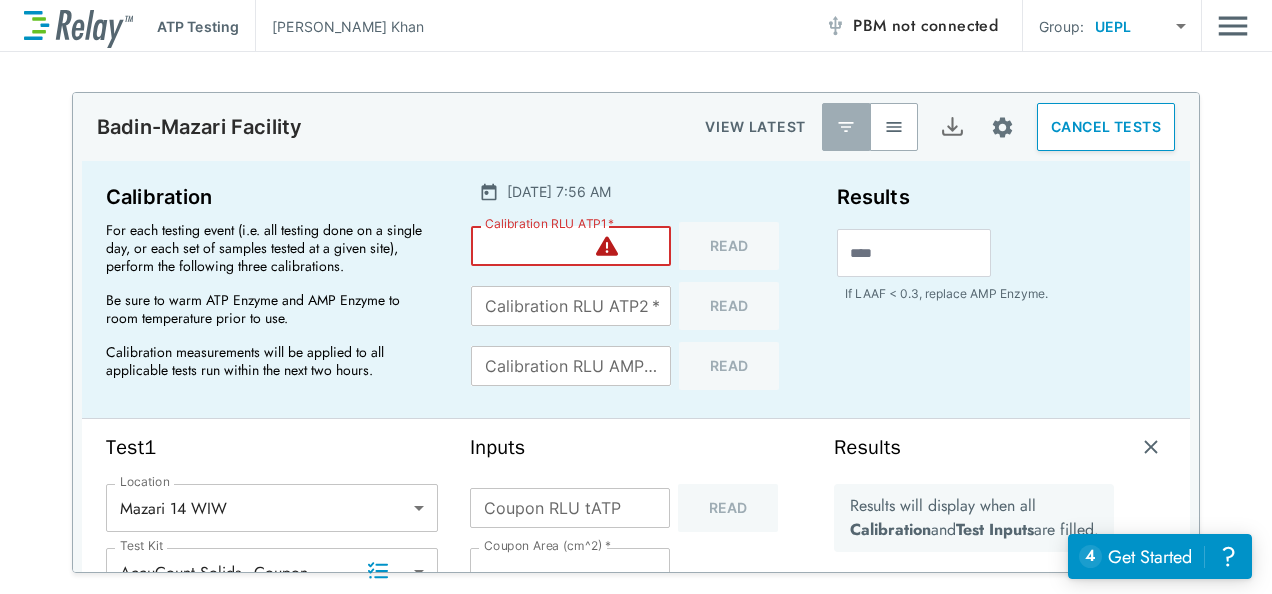 type 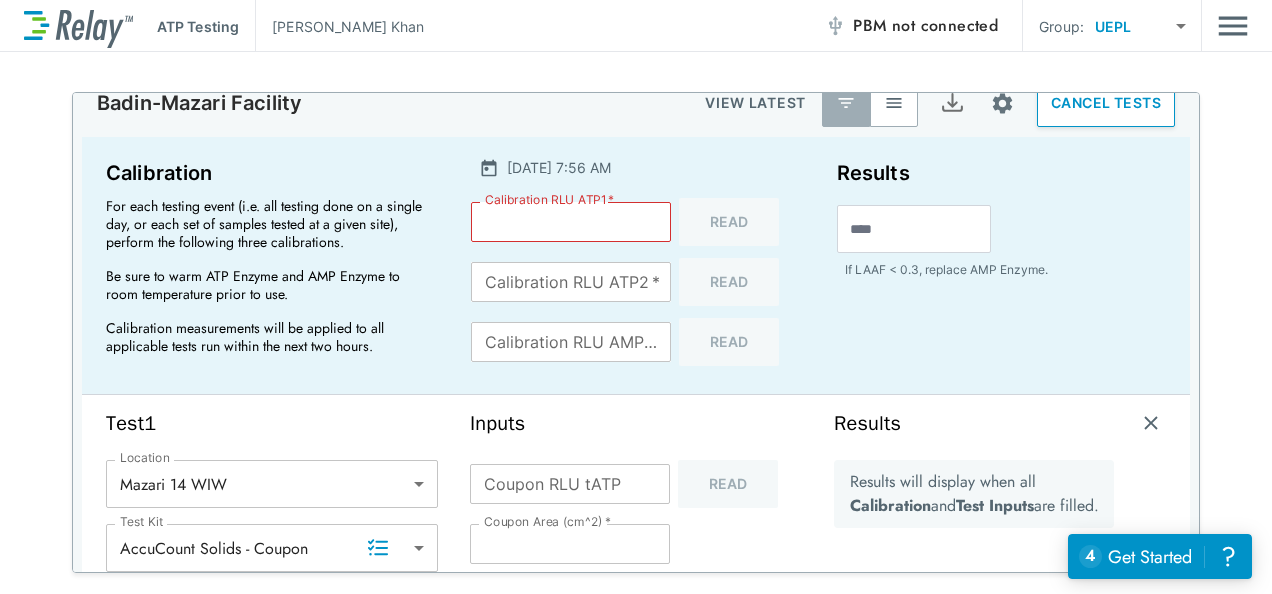 scroll, scrollTop: 0, scrollLeft: 0, axis: both 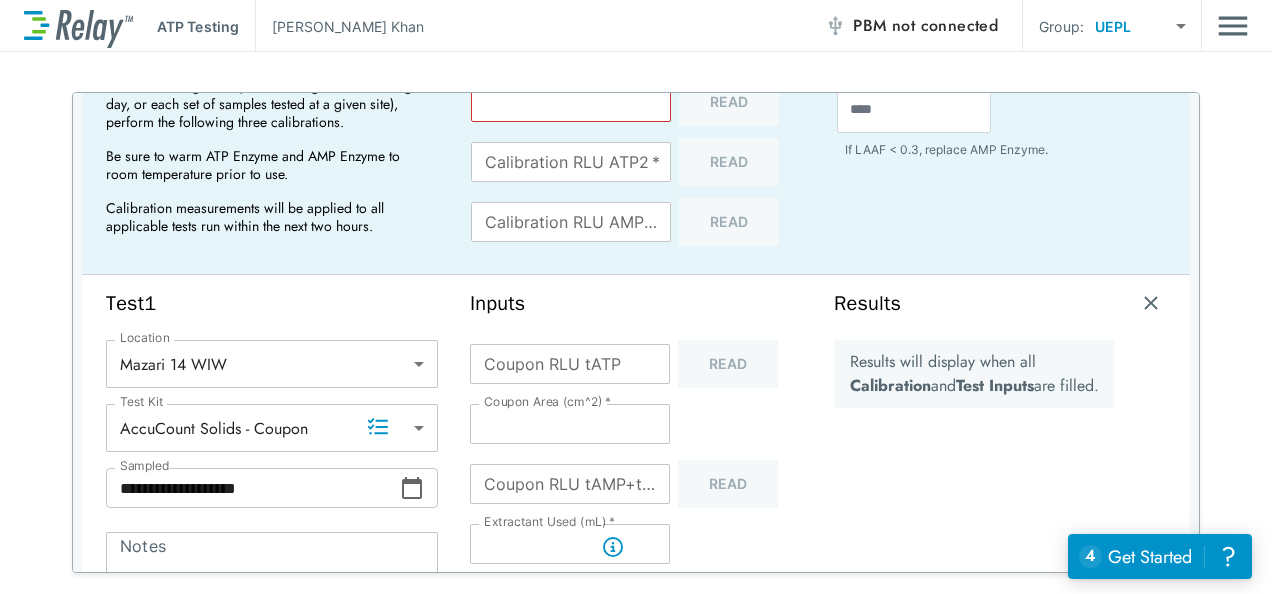 drag, startPoint x: 1193, startPoint y: 241, endPoint x: 1178, endPoint y: 166, distance: 76.48529 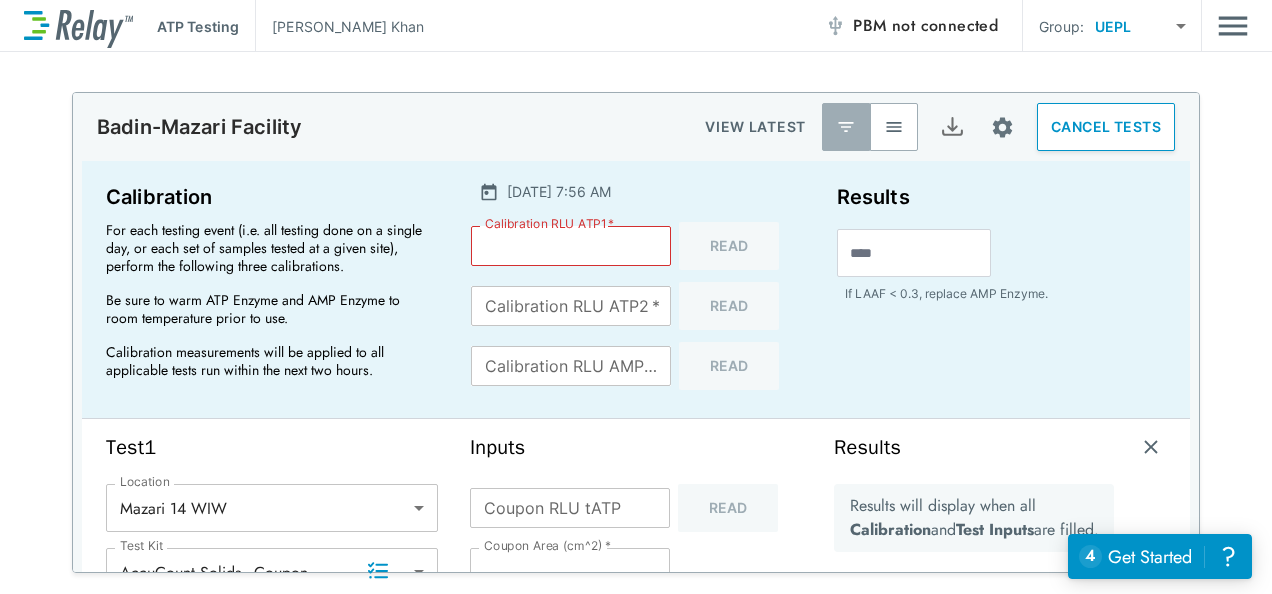 click on "[DATE] 7:56 AM" at bounding box center [639, 191] 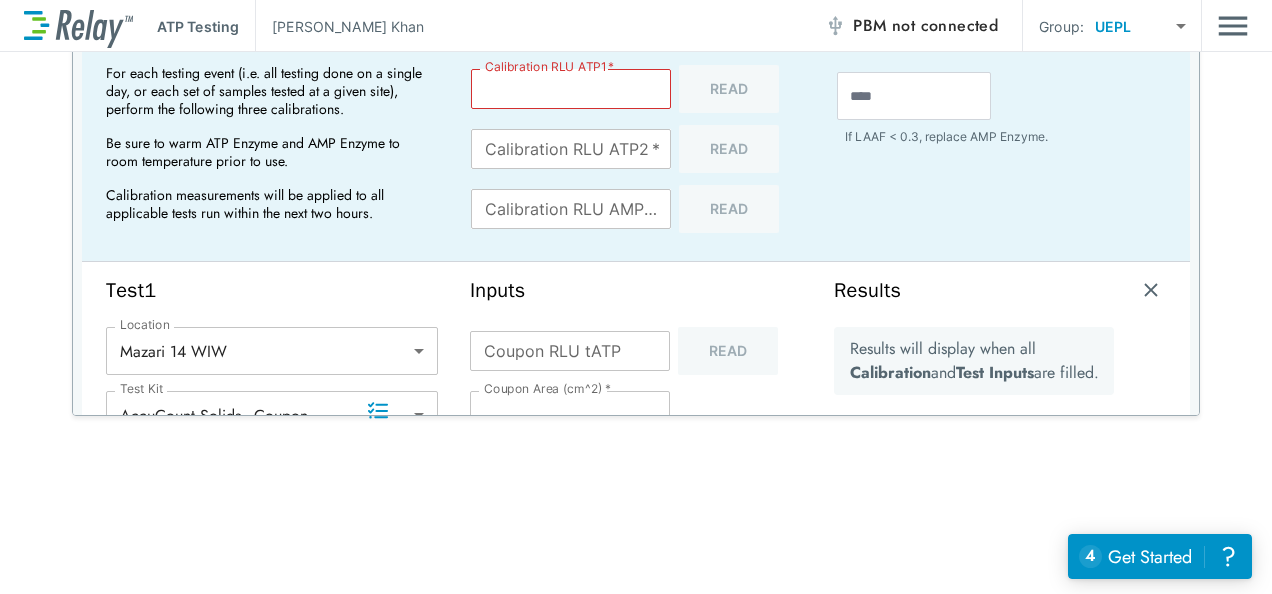 scroll, scrollTop: 160, scrollLeft: 0, axis: vertical 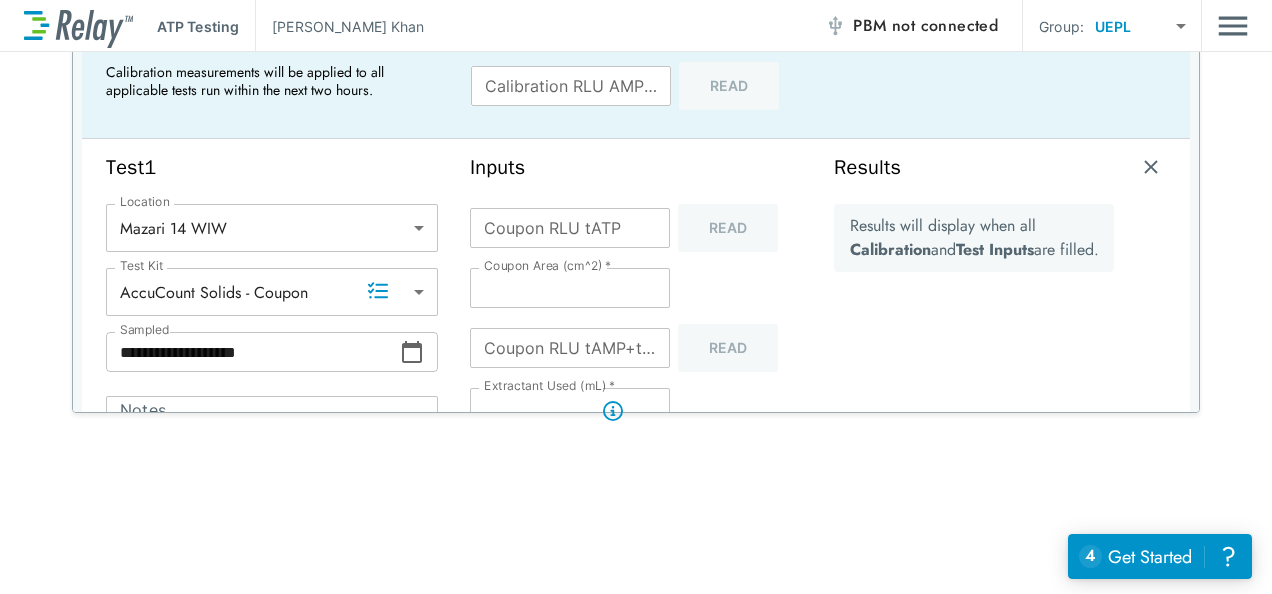 click on "Coupon RLU tATP" at bounding box center (570, 228) 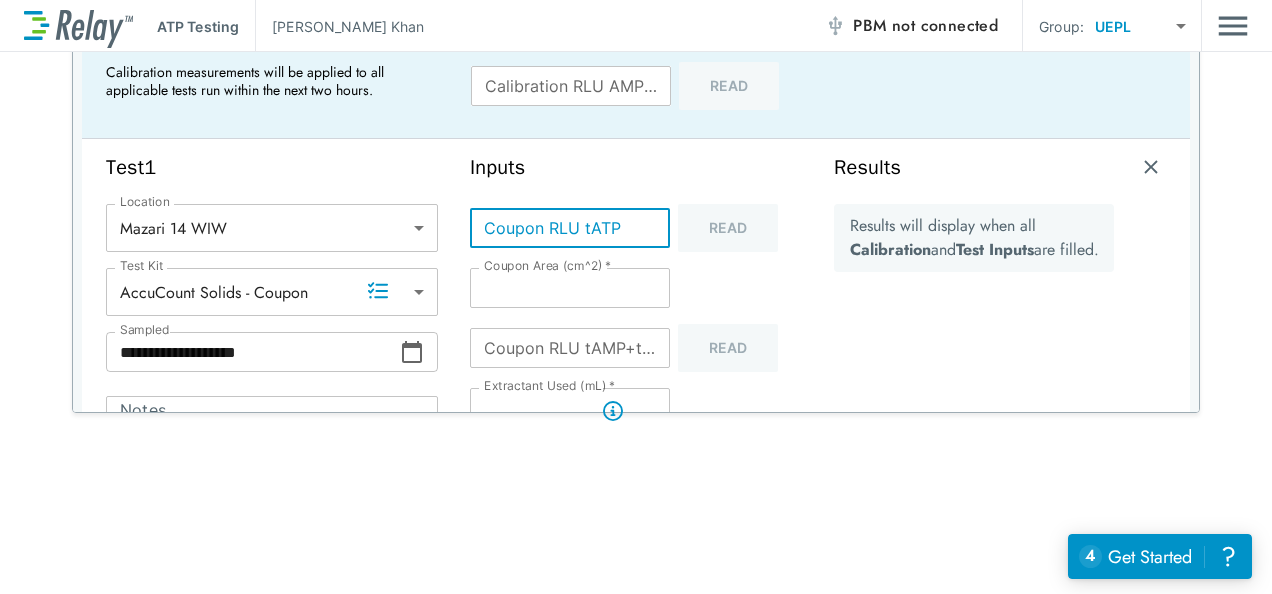 click on "*" at bounding box center [570, 228] 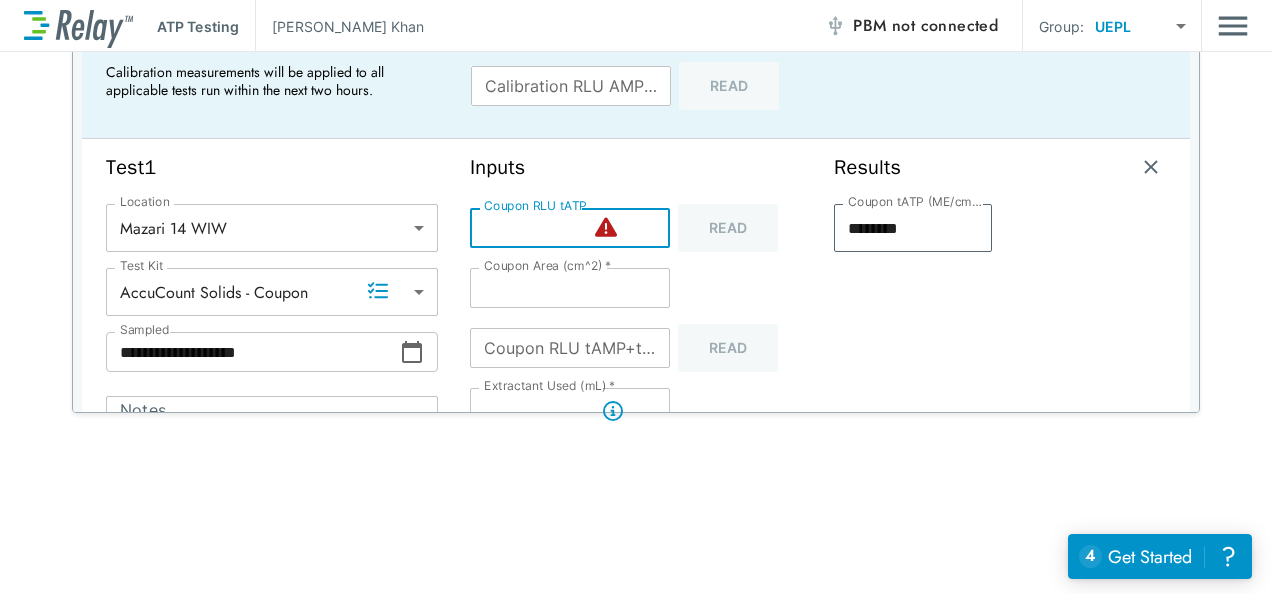 type on "*" 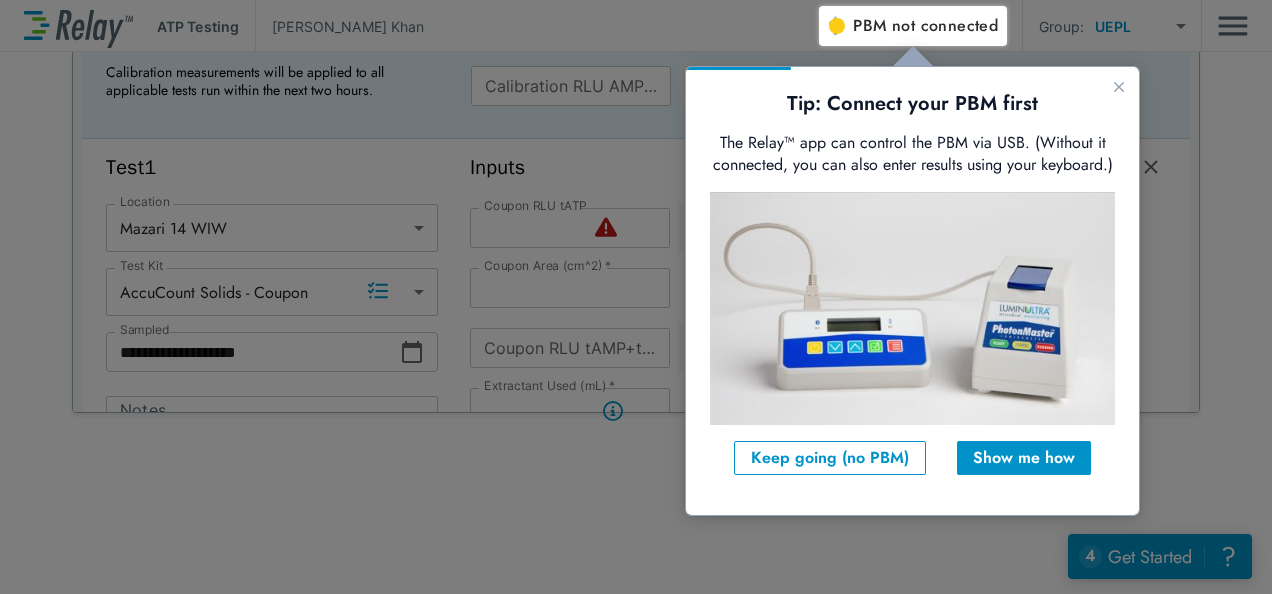 scroll, scrollTop: 0, scrollLeft: 0, axis: both 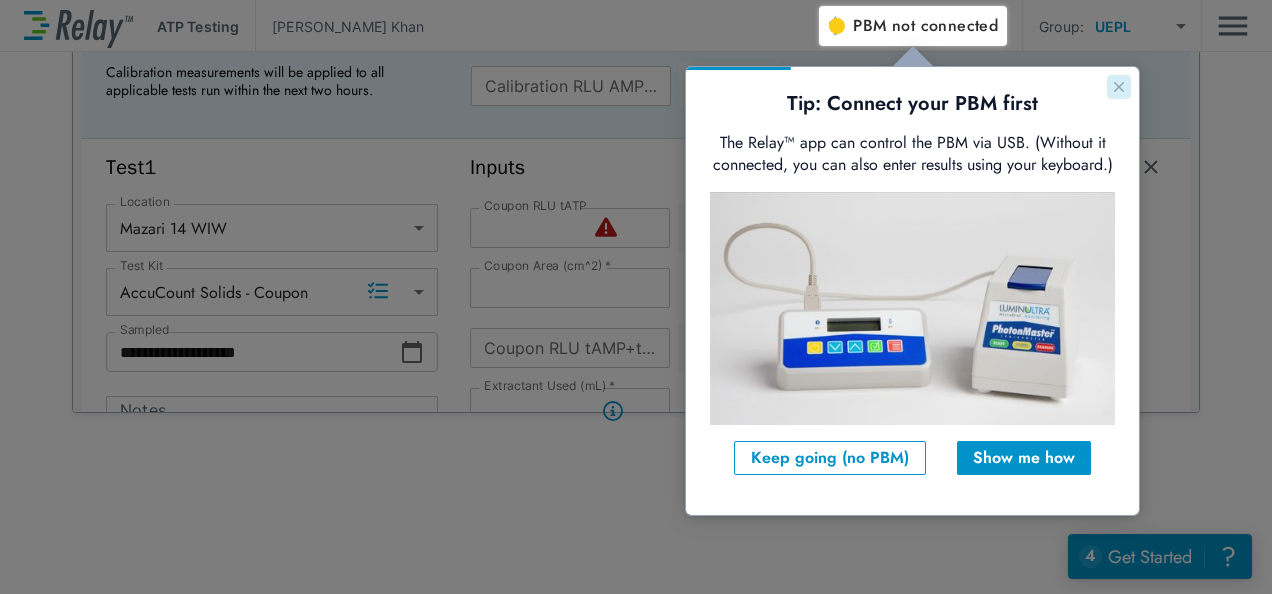 click 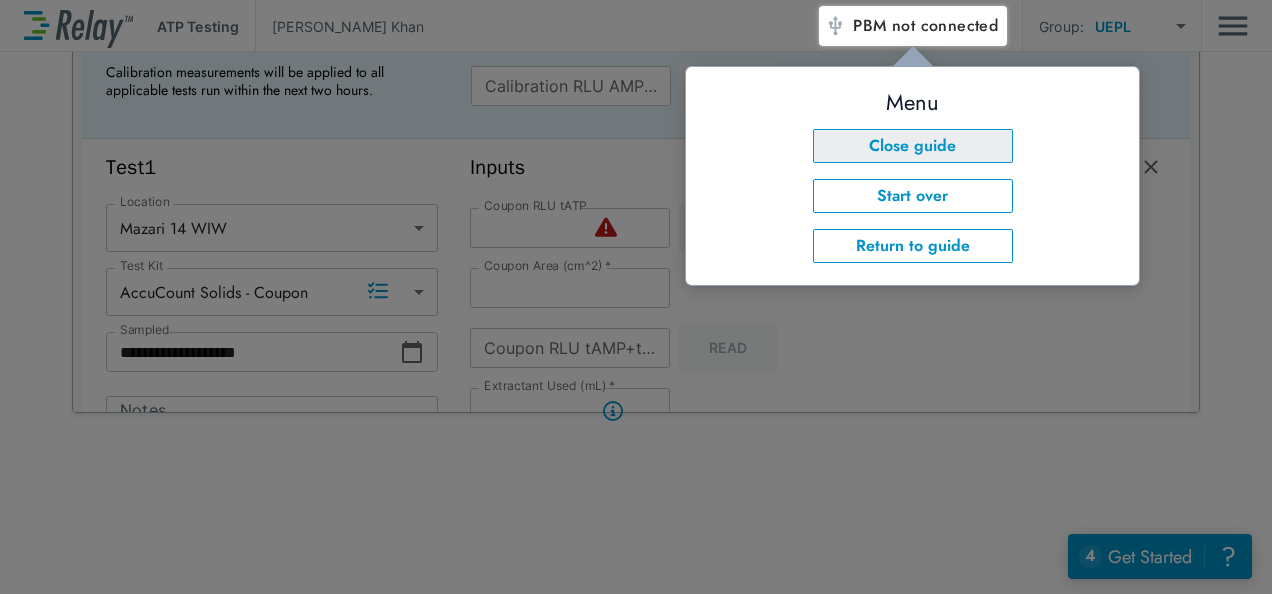 click on "Close guide" at bounding box center [913, 146] 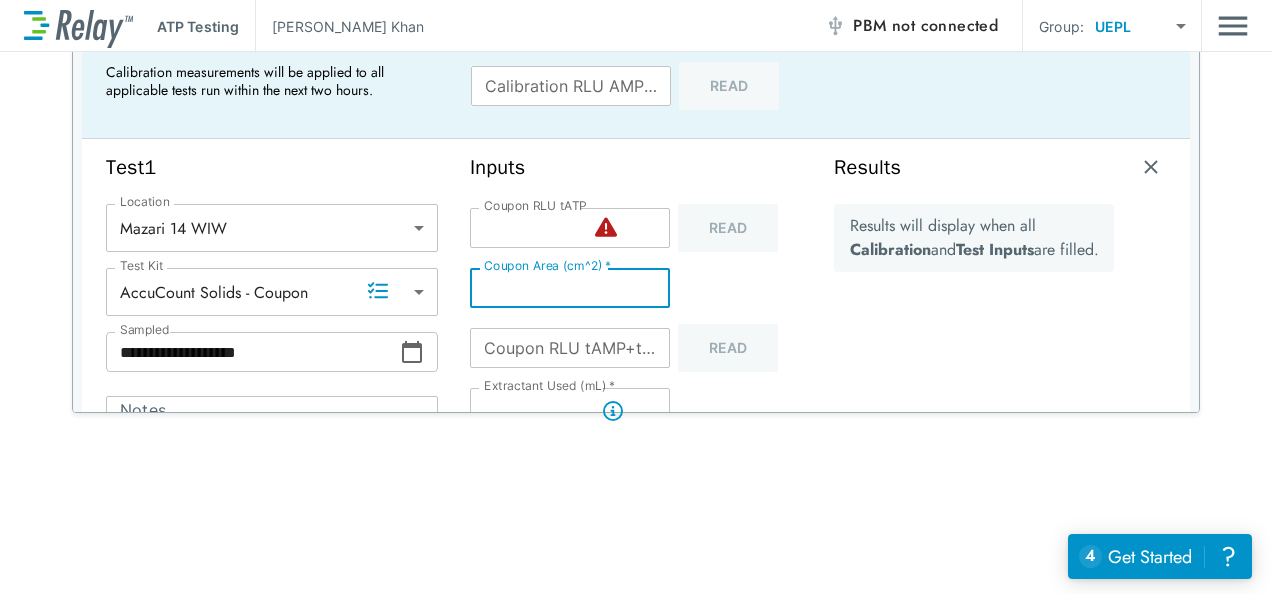 click on "*" at bounding box center [570, 288] 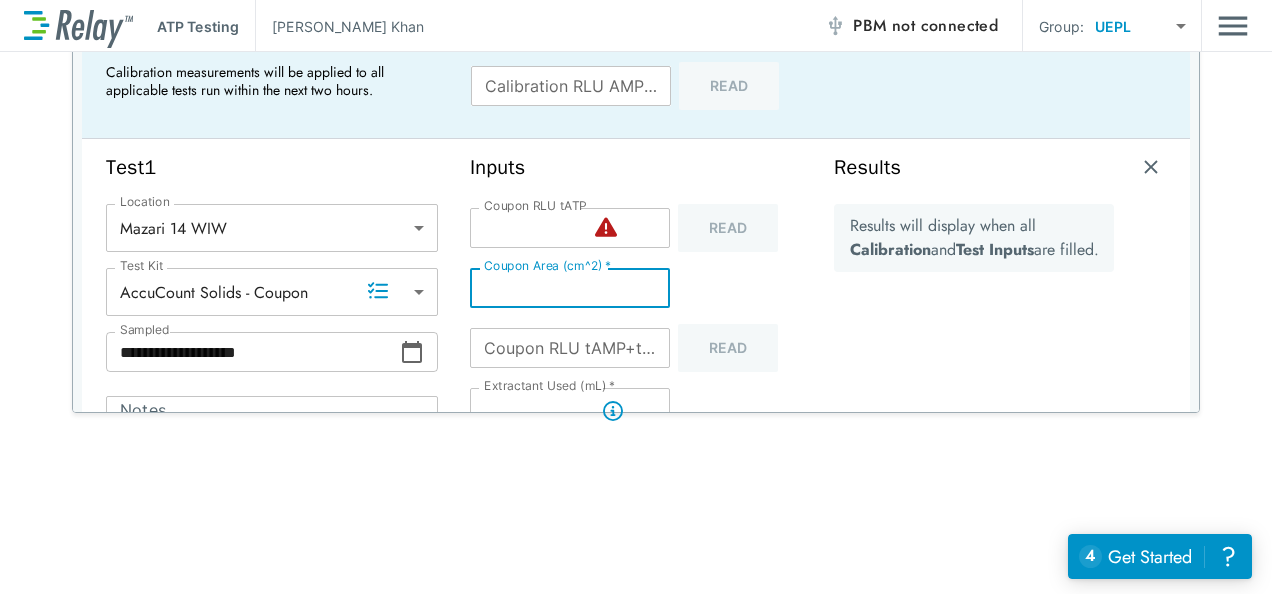 click on "*" at bounding box center (570, 288) 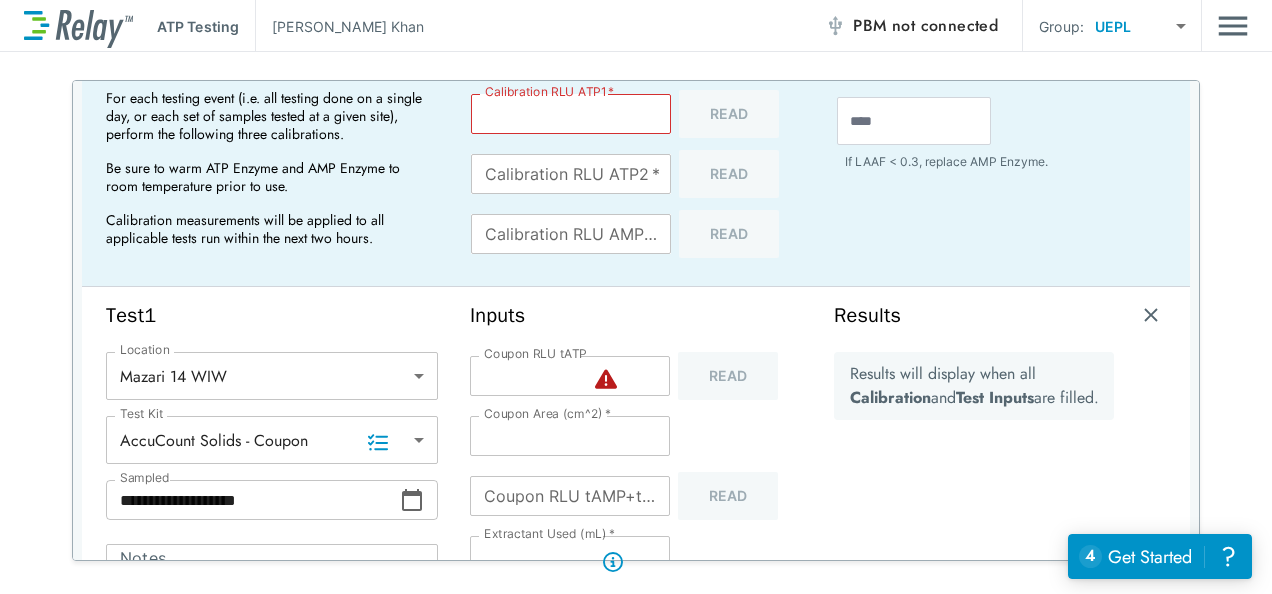 scroll, scrollTop: 8, scrollLeft: 0, axis: vertical 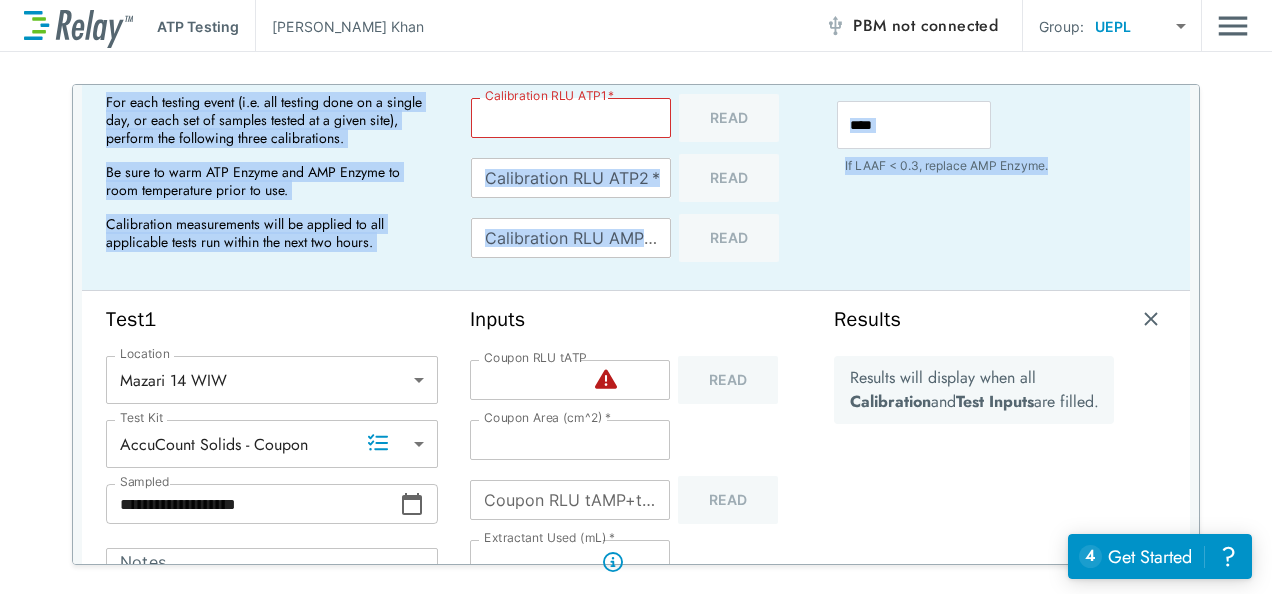 click on "**********" at bounding box center [636, 323] 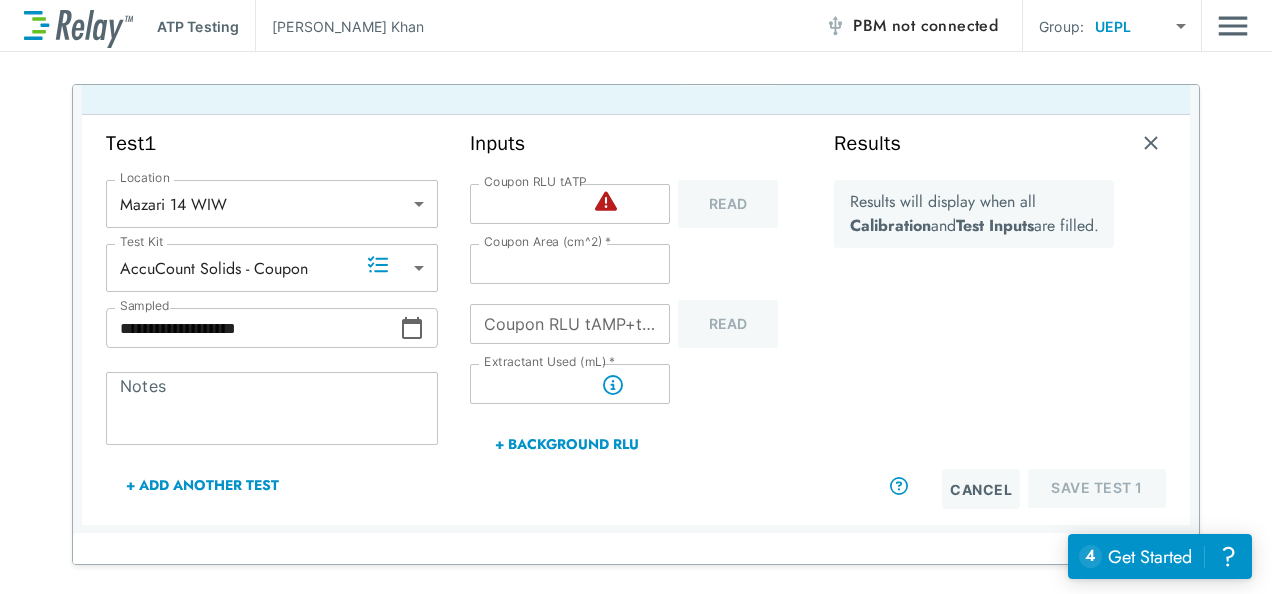 scroll, scrollTop: 300, scrollLeft: 0, axis: vertical 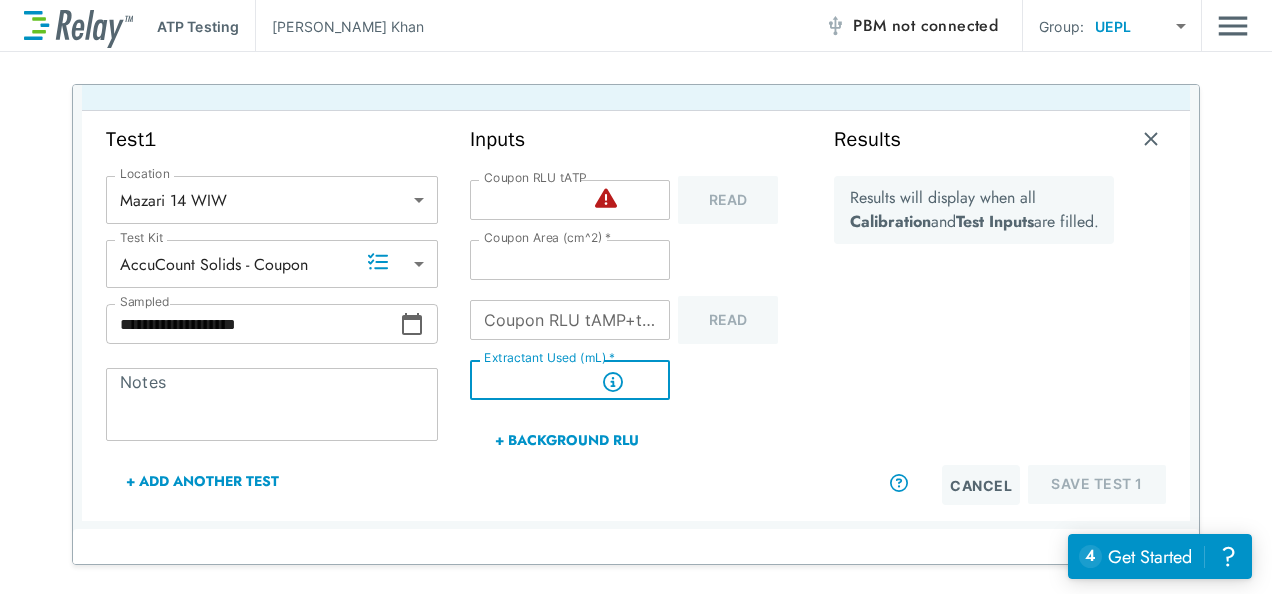 click on "*" at bounding box center (570, 380) 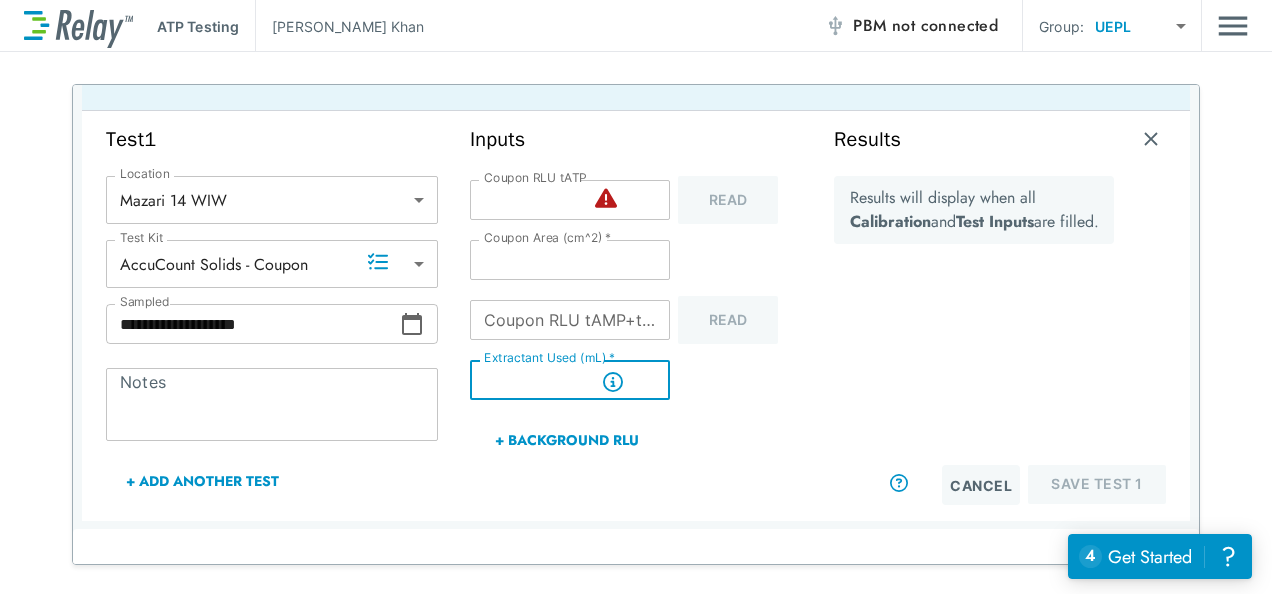 type on "*" 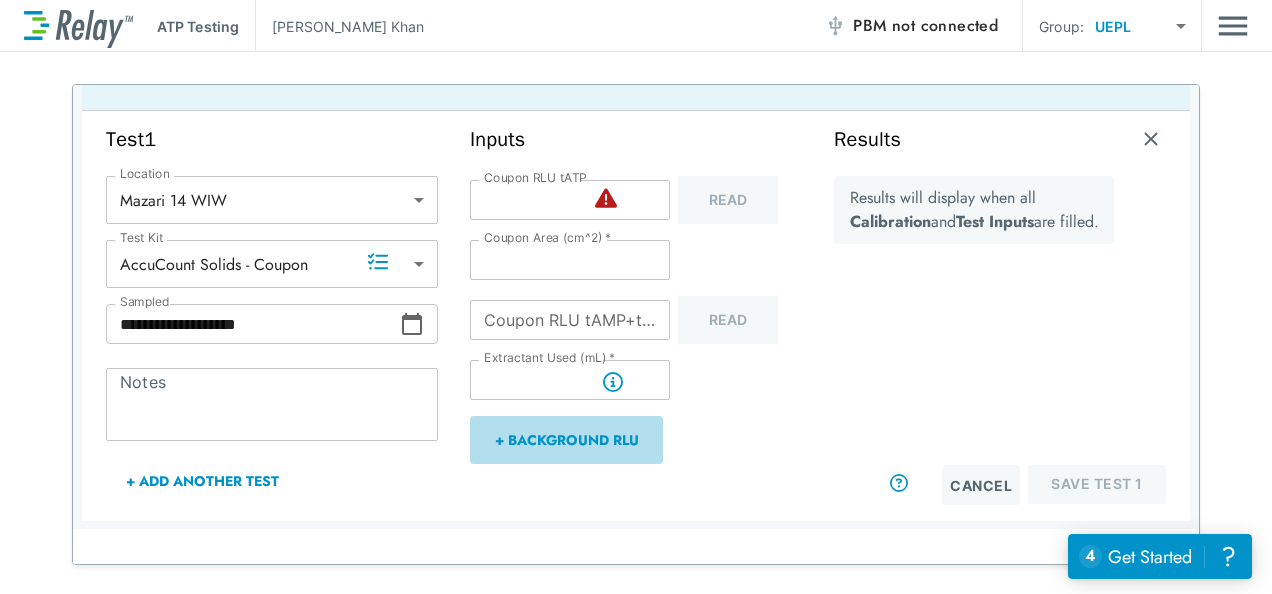 click on "+ Background RLU" at bounding box center [566, 440] 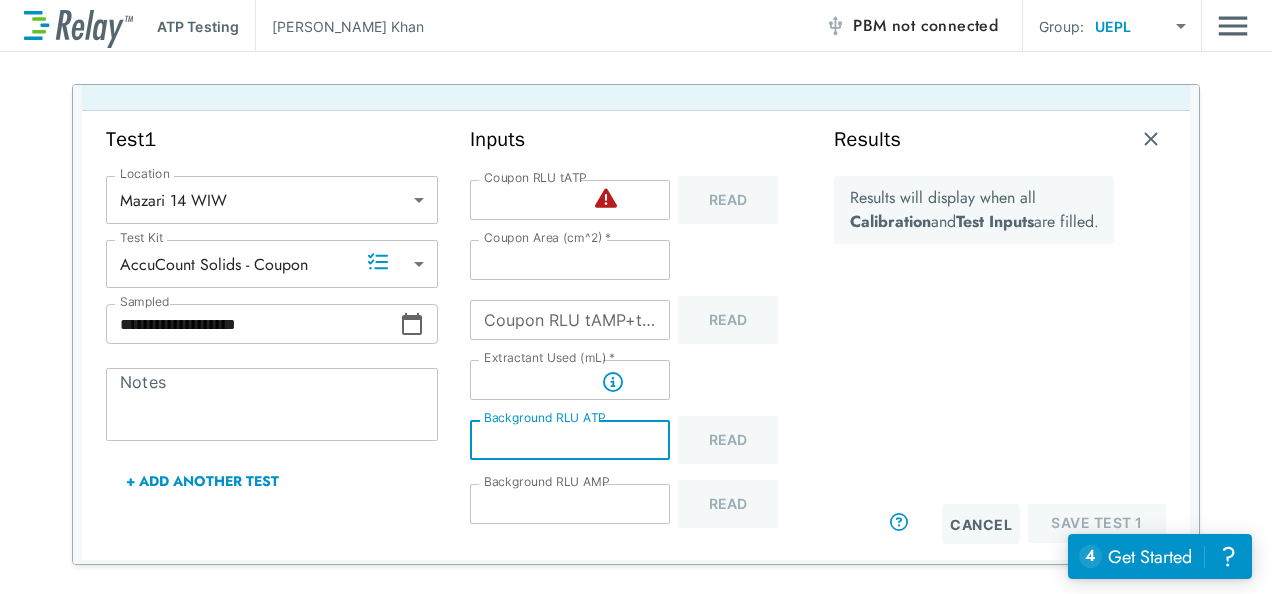 click on "*" at bounding box center [570, 440] 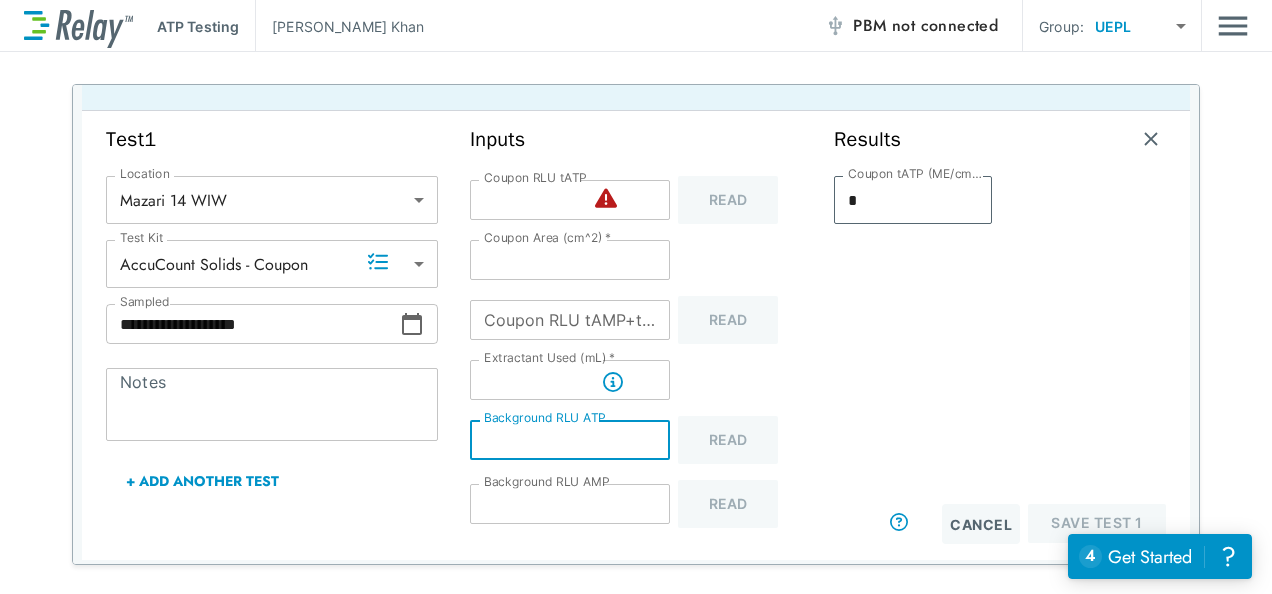 type on "*" 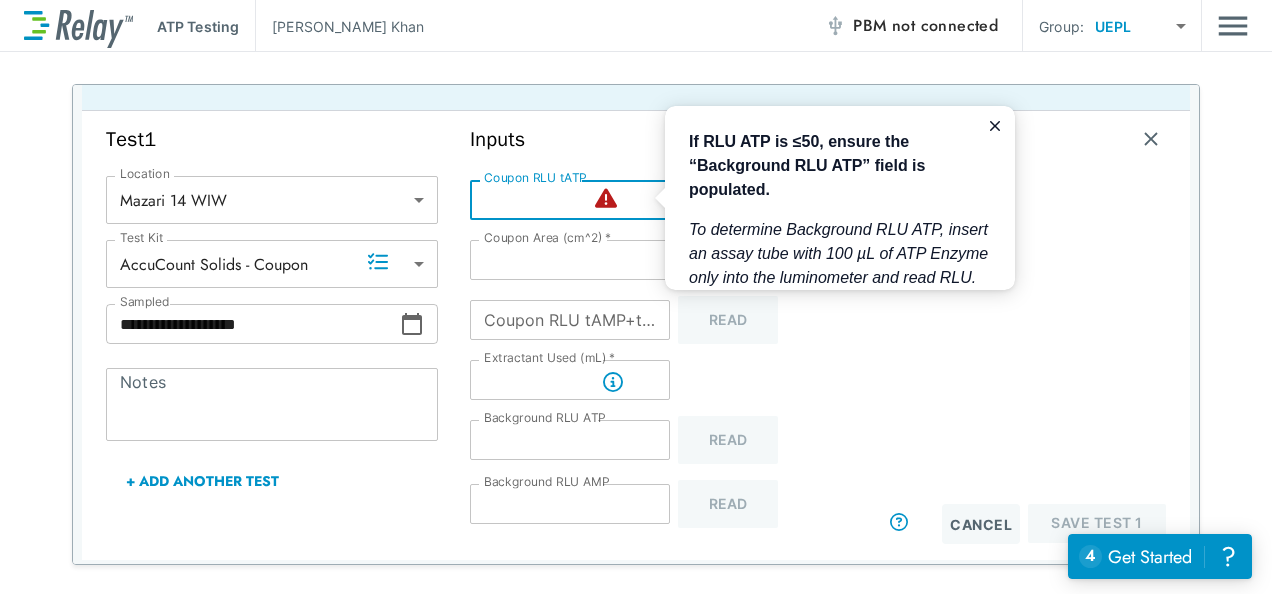 scroll, scrollTop: 0, scrollLeft: 0, axis: both 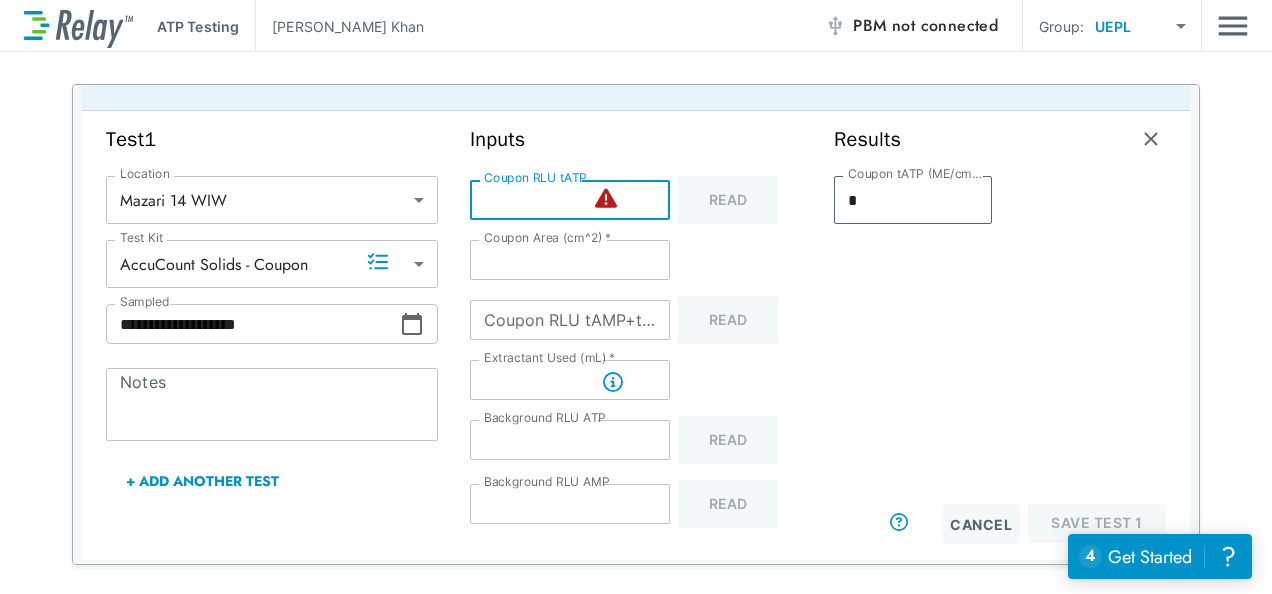 type on "***" 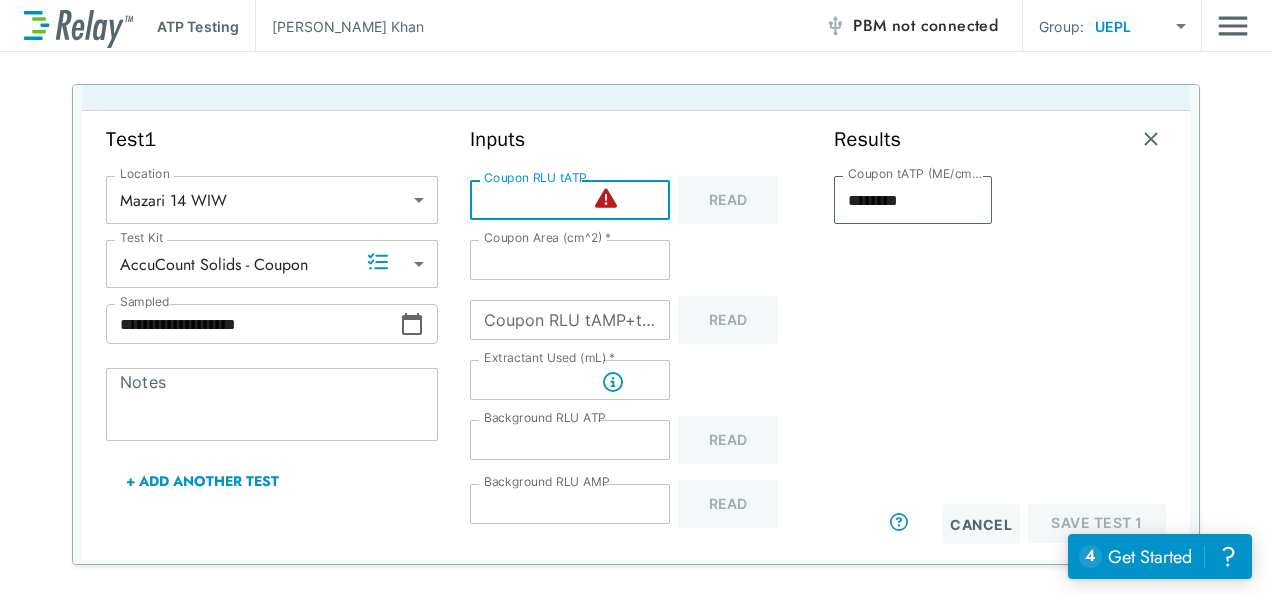 type on "****" 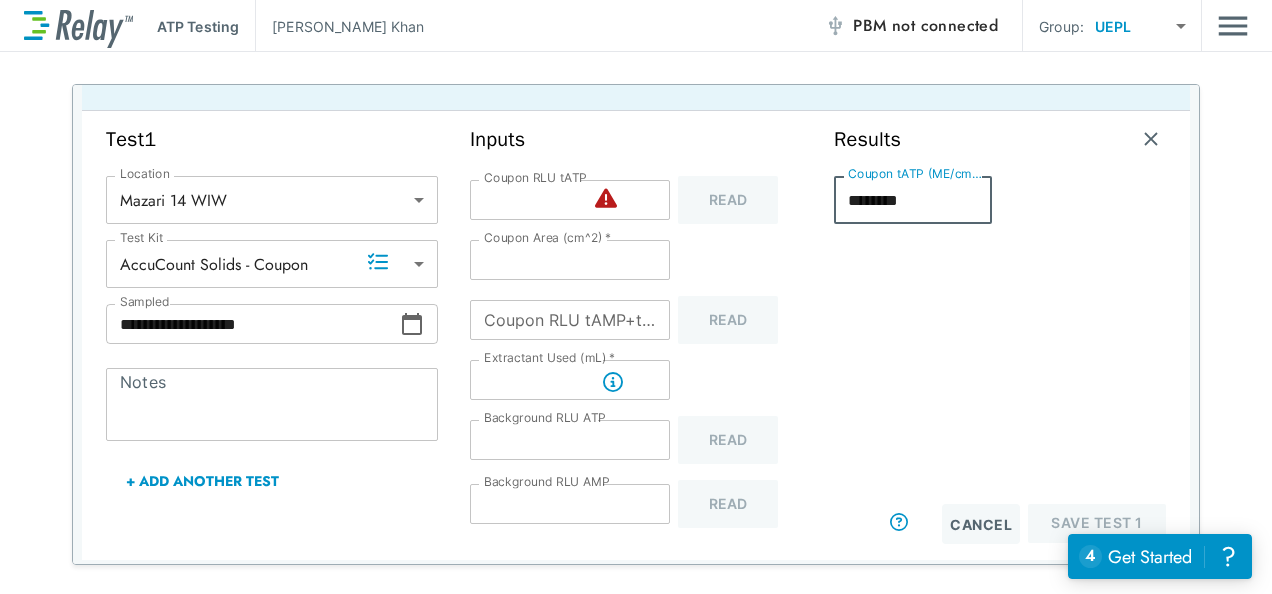 click on "********" at bounding box center (913, 200) 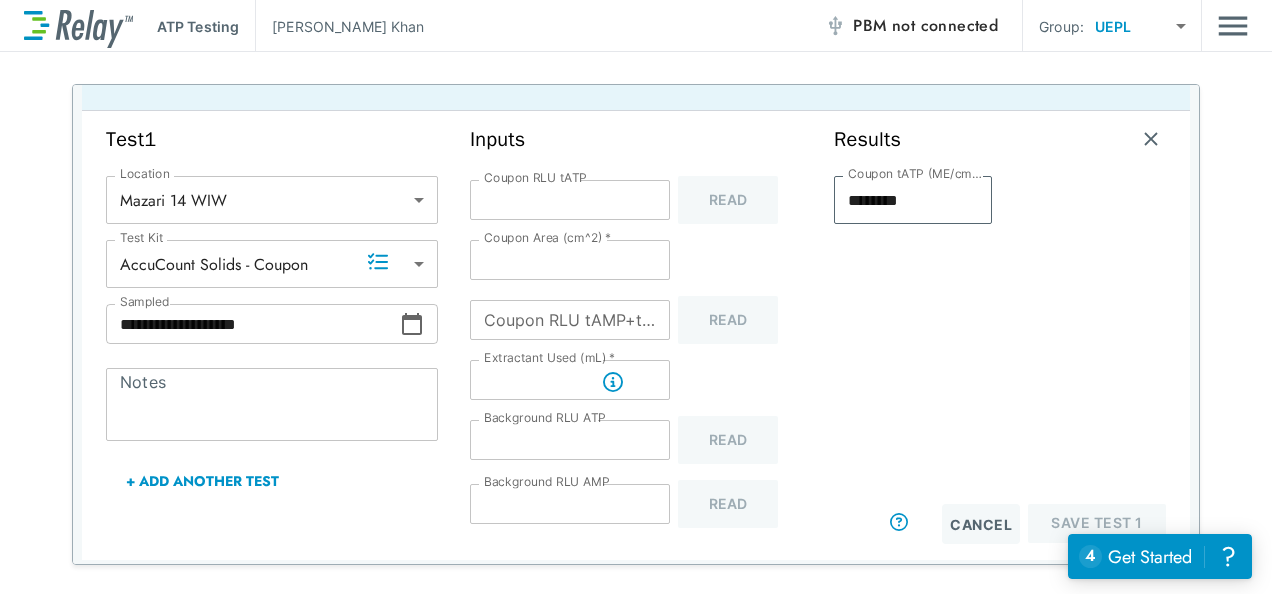 click on "Results Coupon tATP (ME/cm^2) ******** Coupon tATP (ME/cm^2) Cancel Save Test 1" at bounding box center [1000, 335] 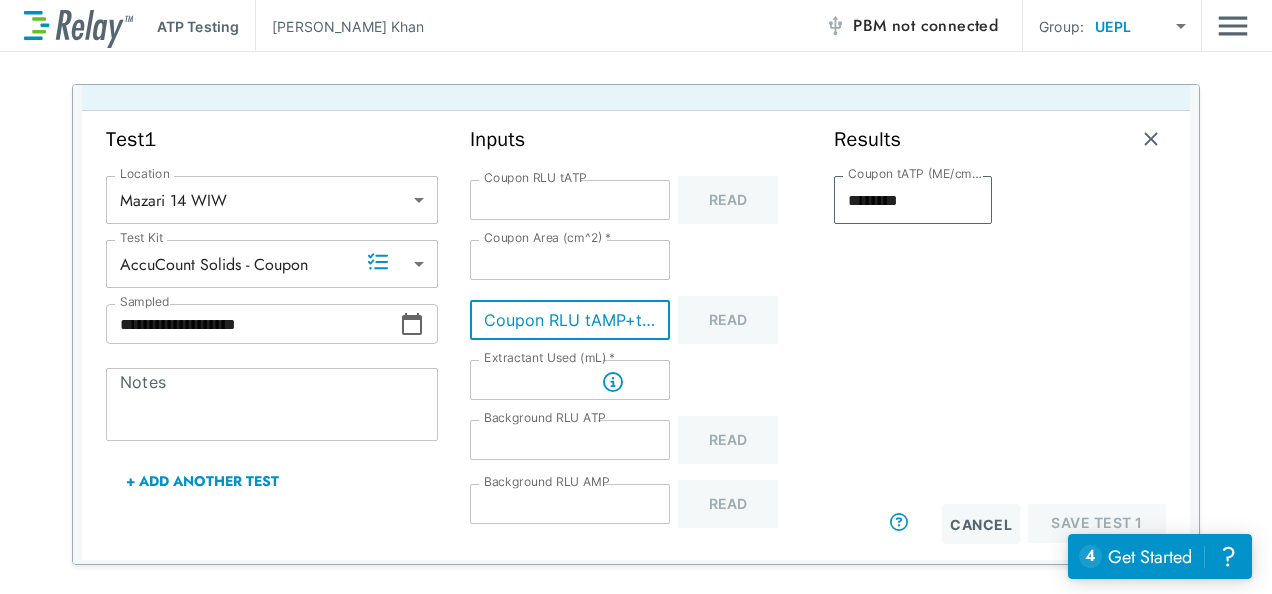 click on "Coupon RLU tAMP+tATP" at bounding box center (570, 320) 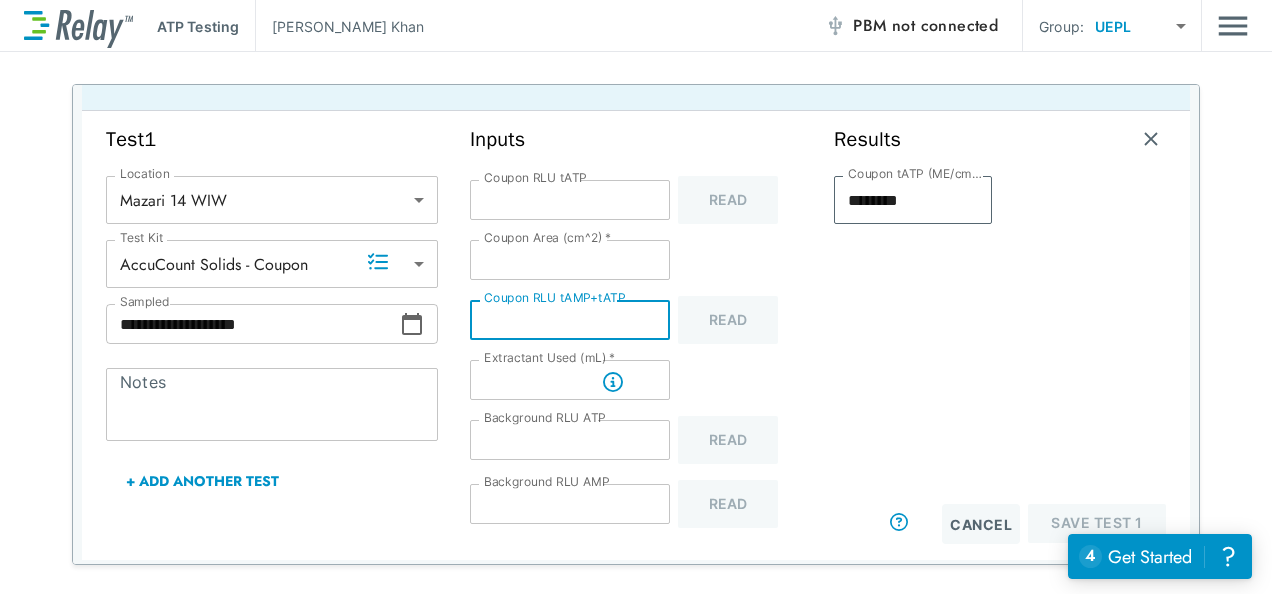 click on "**" at bounding box center [570, 320] 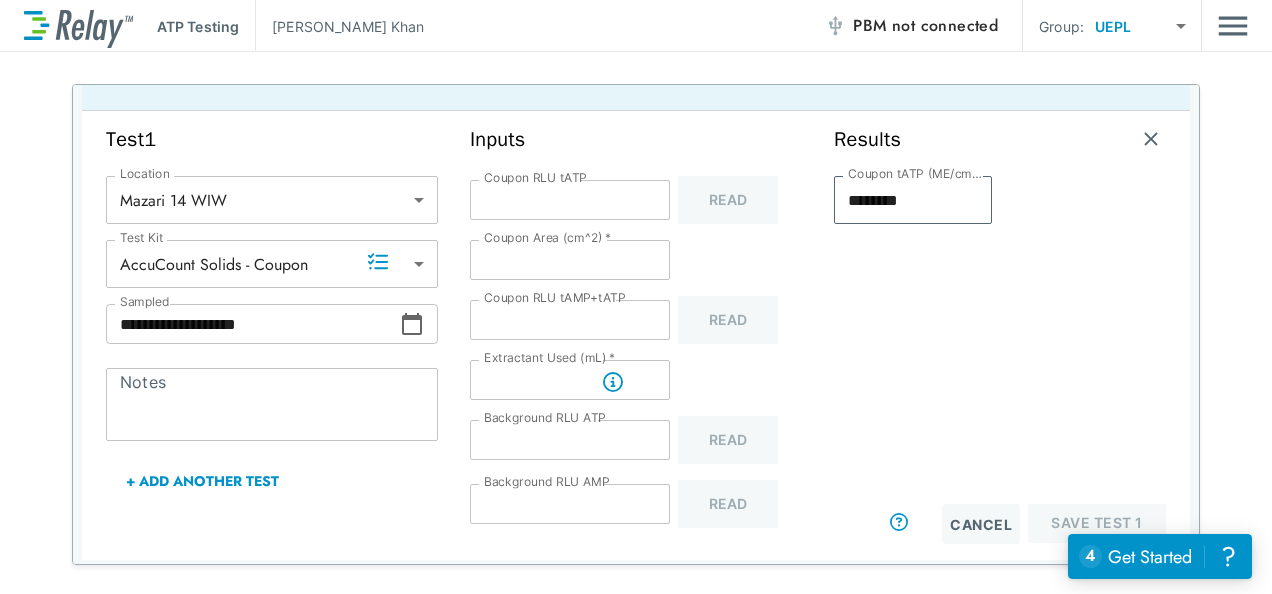 click on "Coupon RLU tAMP+tATP * Coupon RLU tAMP+tATP Read" at bounding box center (636, 320) 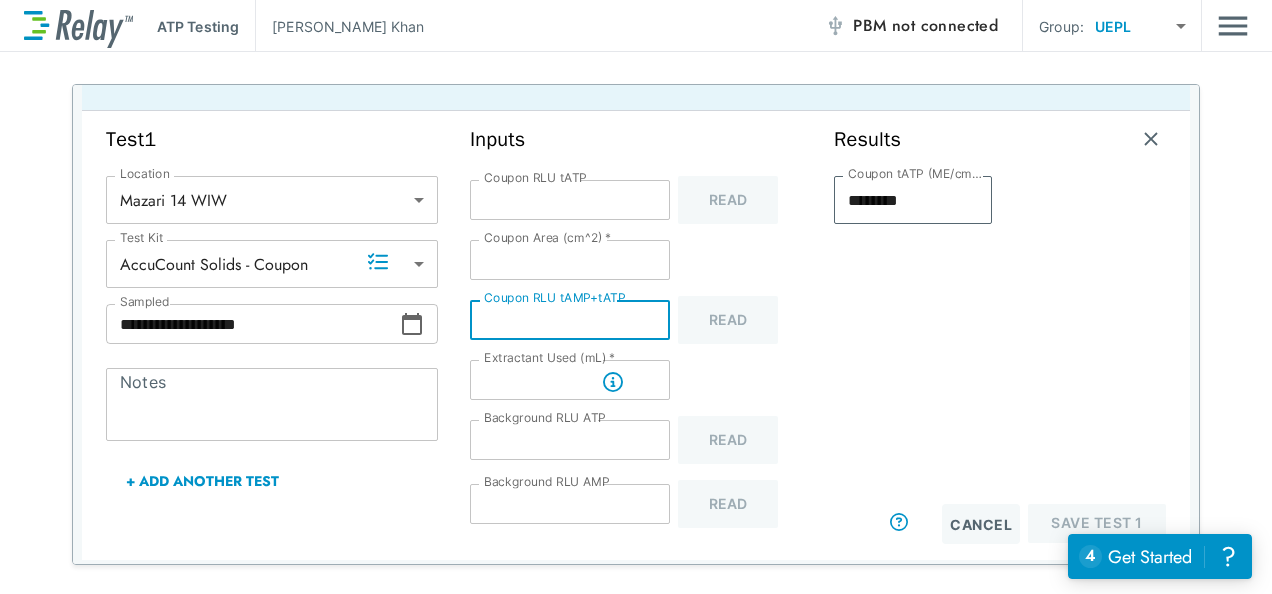 click on "*" at bounding box center (570, 320) 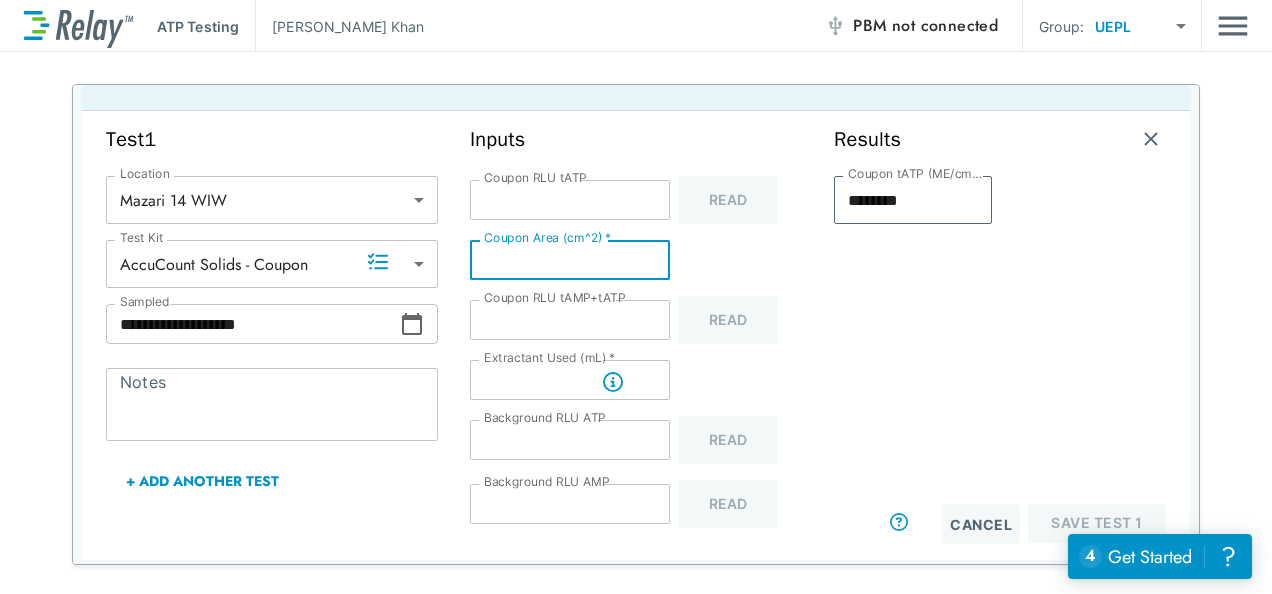 click on "***" at bounding box center [570, 260] 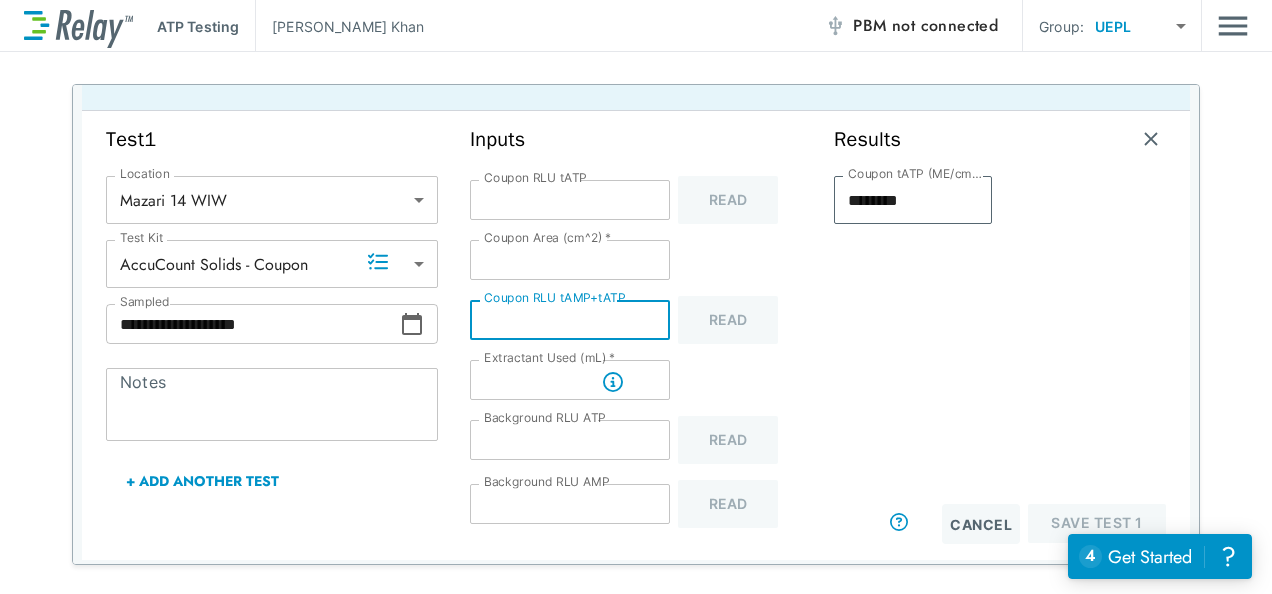 click on "*" at bounding box center [570, 320] 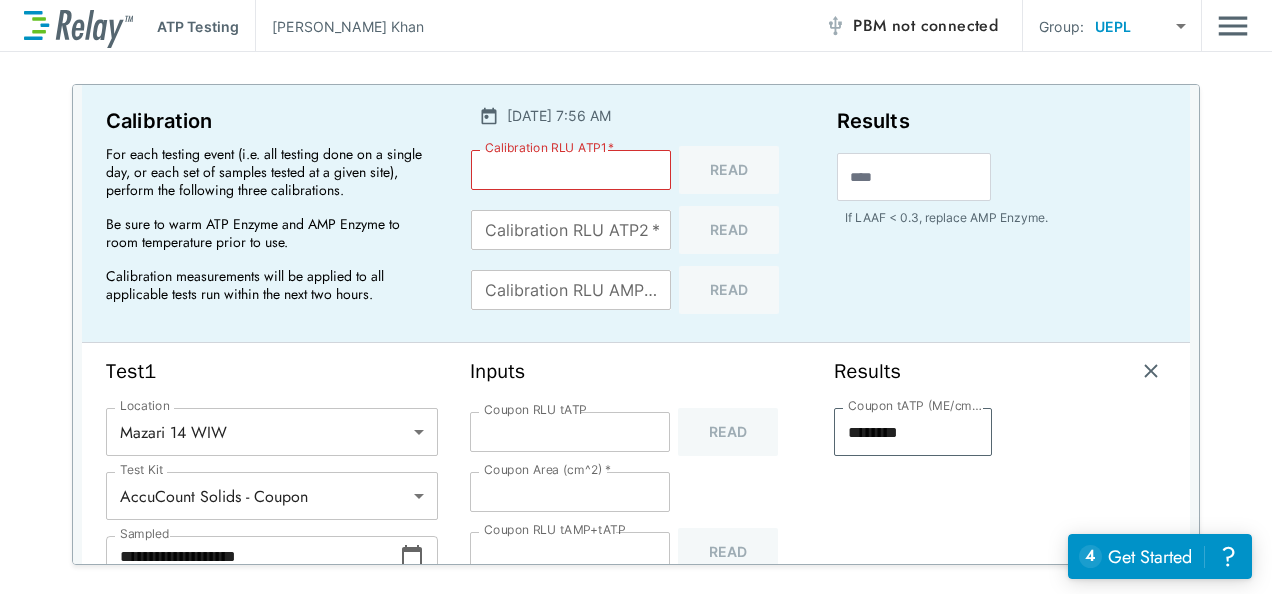 scroll, scrollTop: 64, scrollLeft: 0, axis: vertical 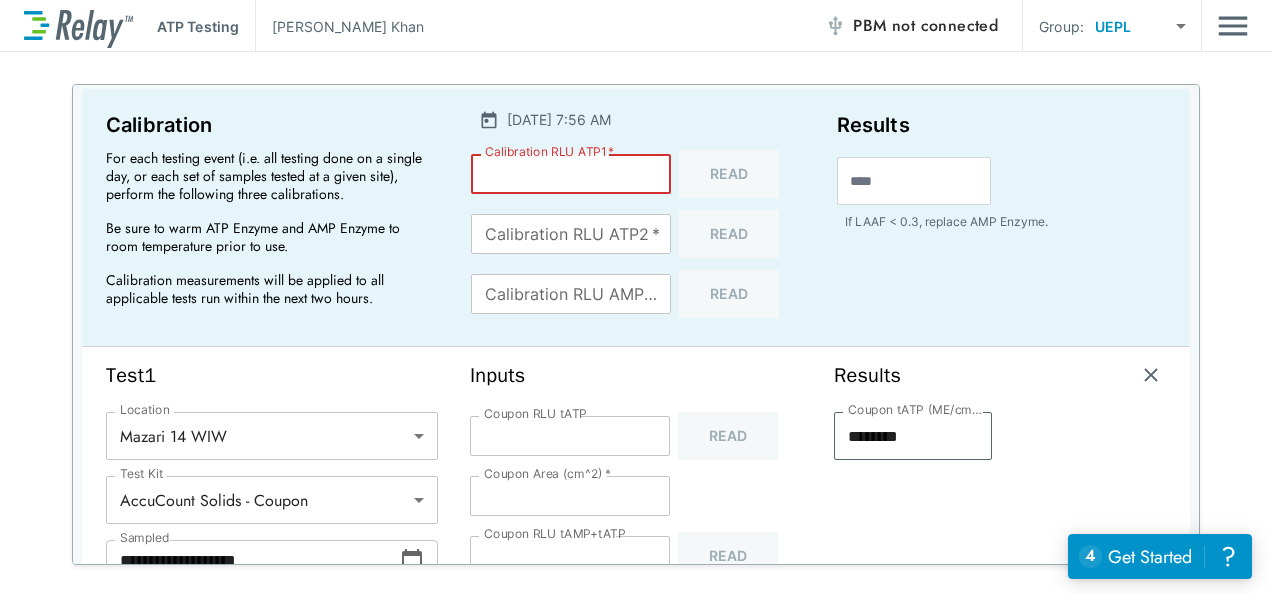 click on "Calibration RLU ATP1   *" at bounding box center (571, 174) 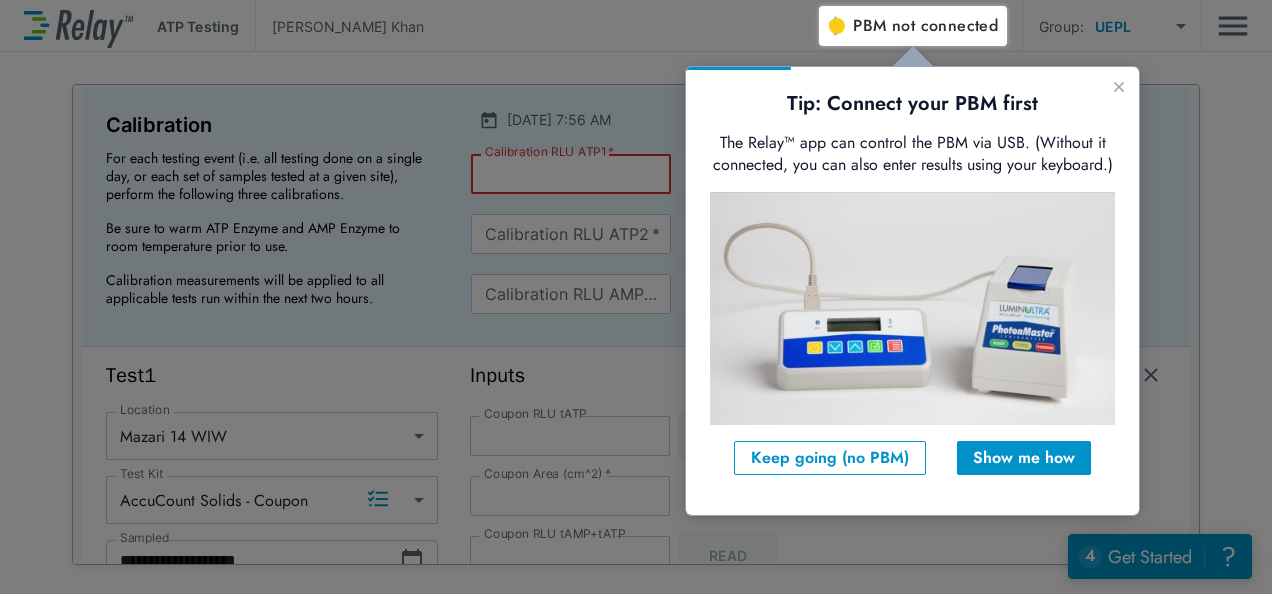 scroll, scrollTop: 0, scrollLeft: 0, axis: both 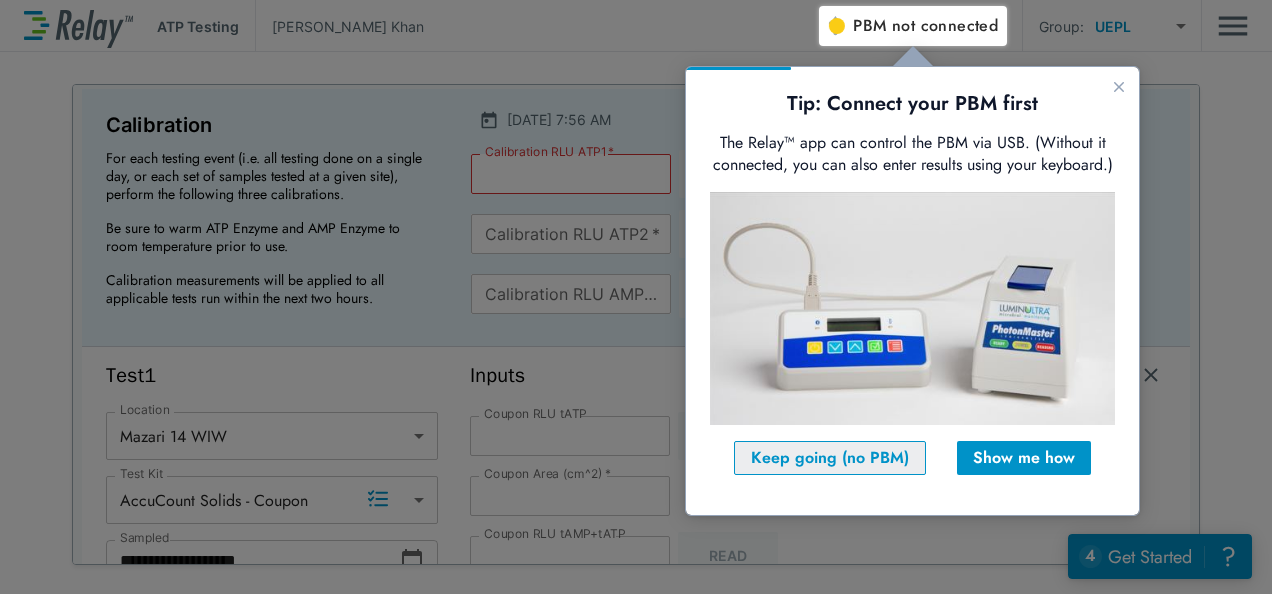 click on "Keep going (no PBM)" at bounding box center (830, 458) 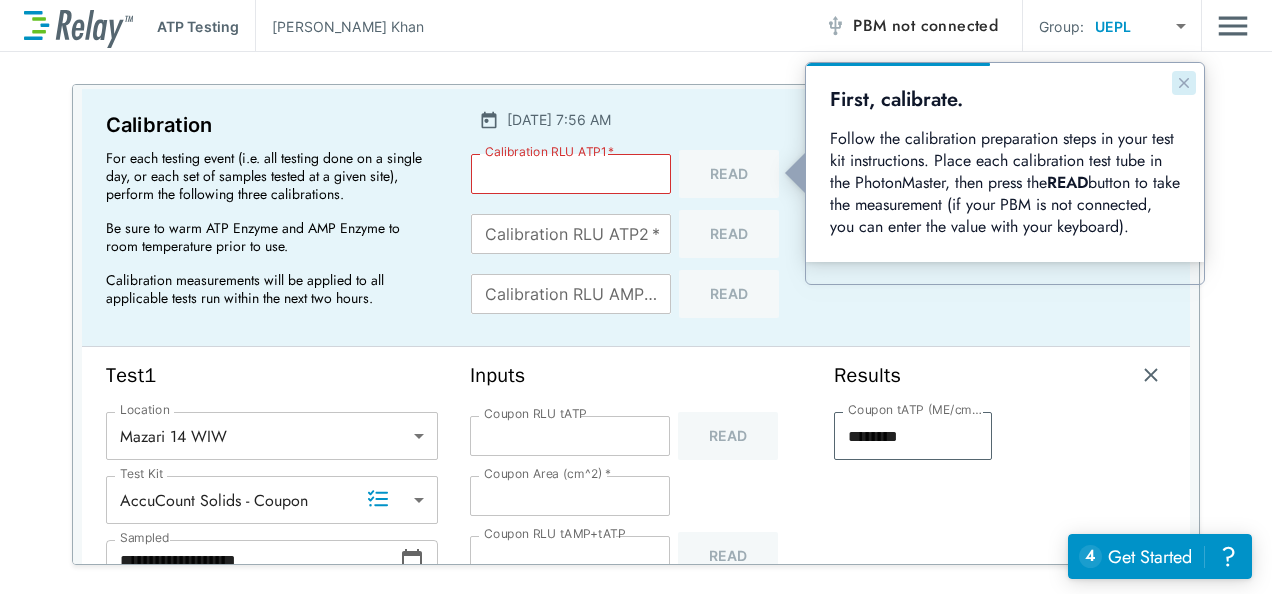 click 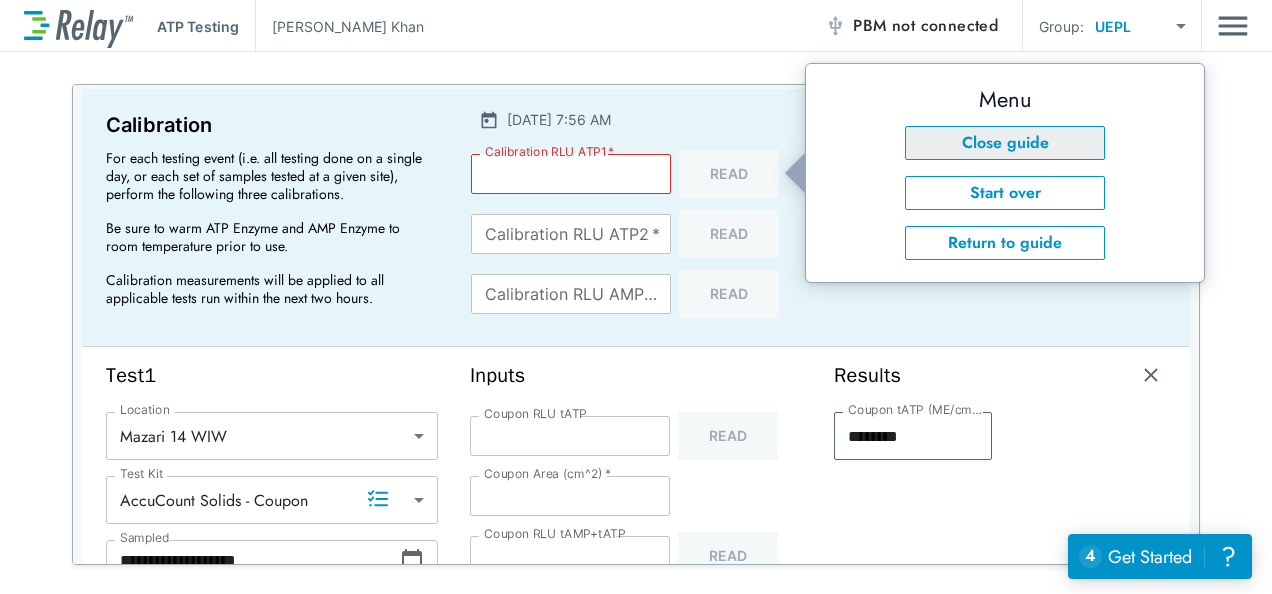 click on "Close guide" at bounding box center (1005, 143) 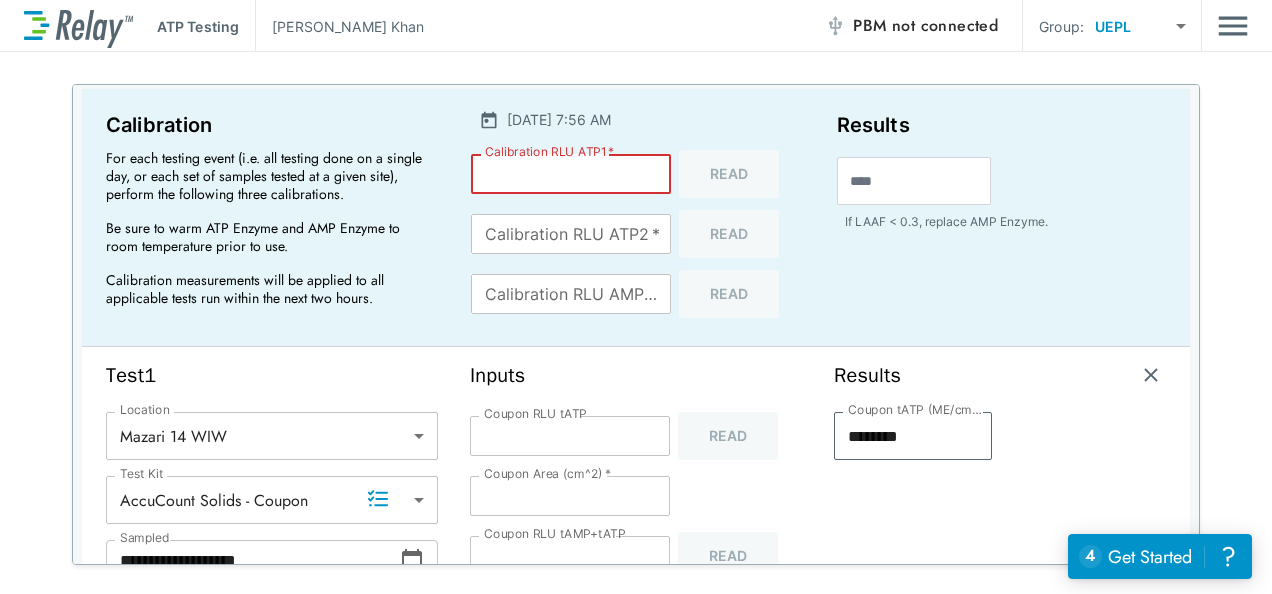 click on "Calibration RLU ATP1   *" at bounding box center [571, 174] 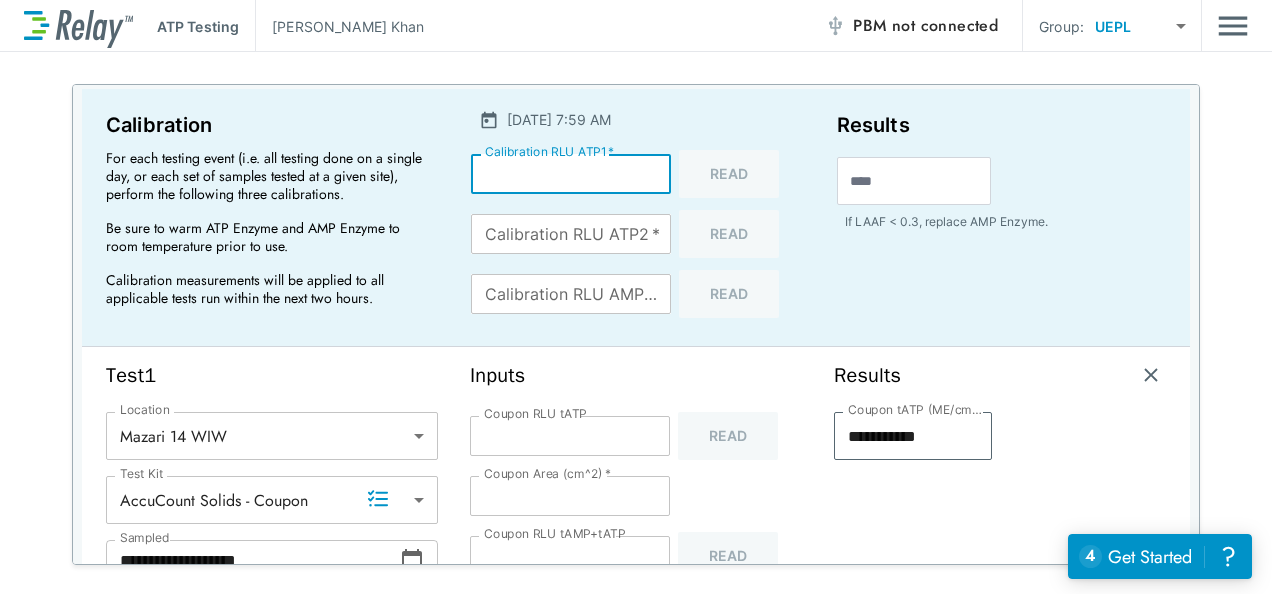 type on "**" 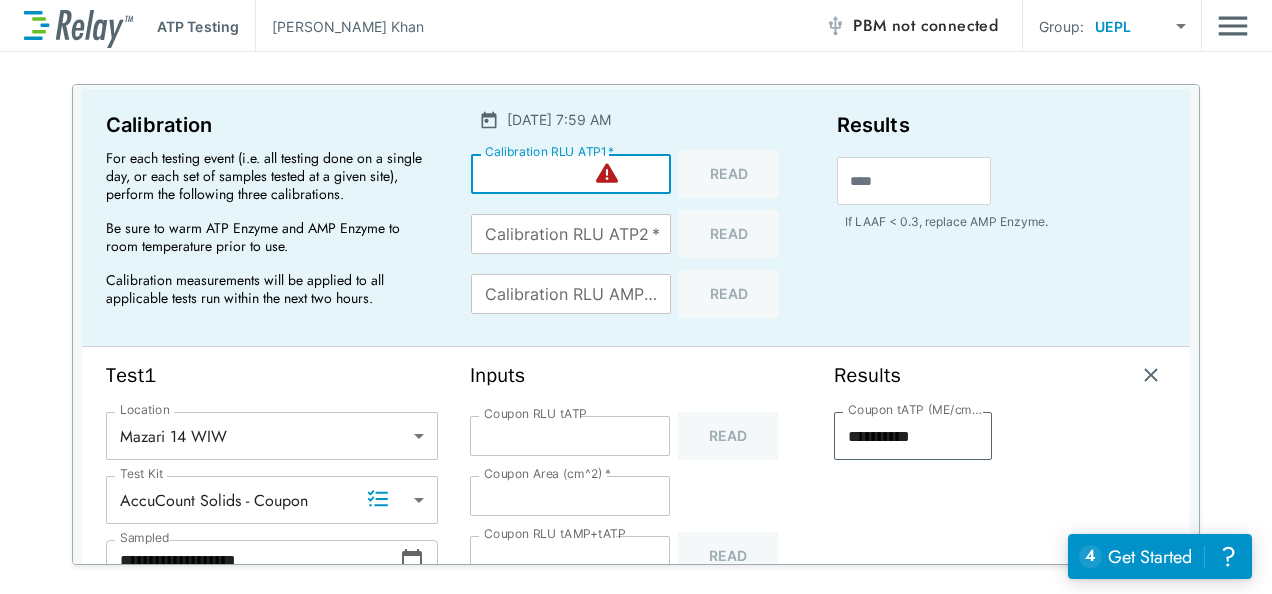type on "***" 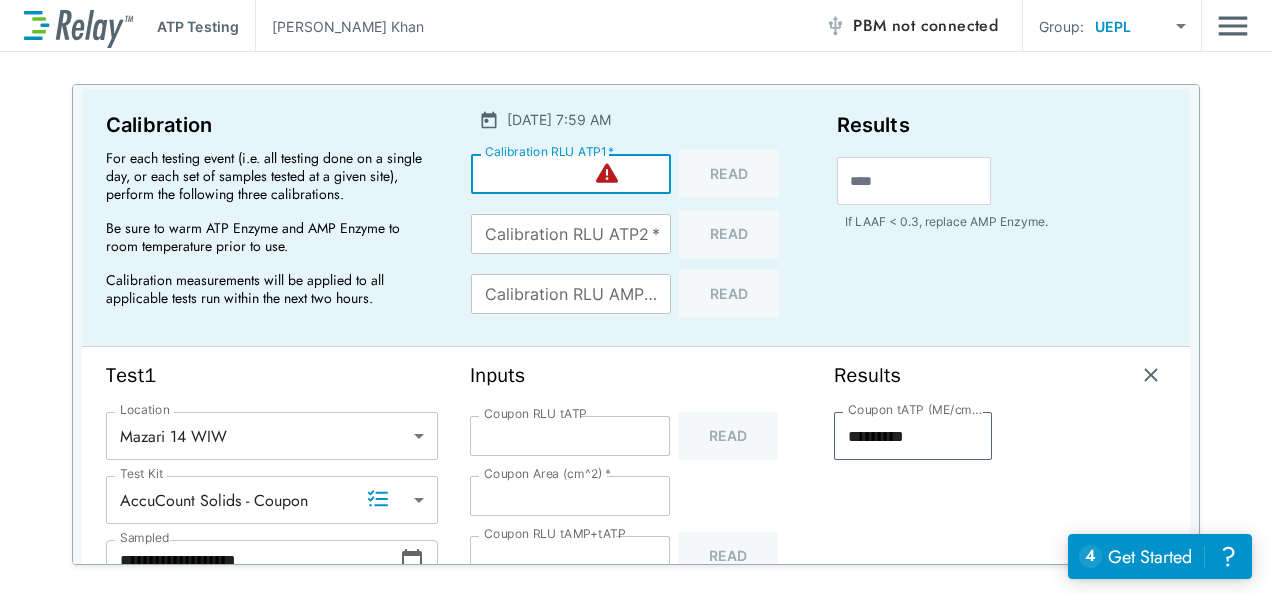 type on "****" 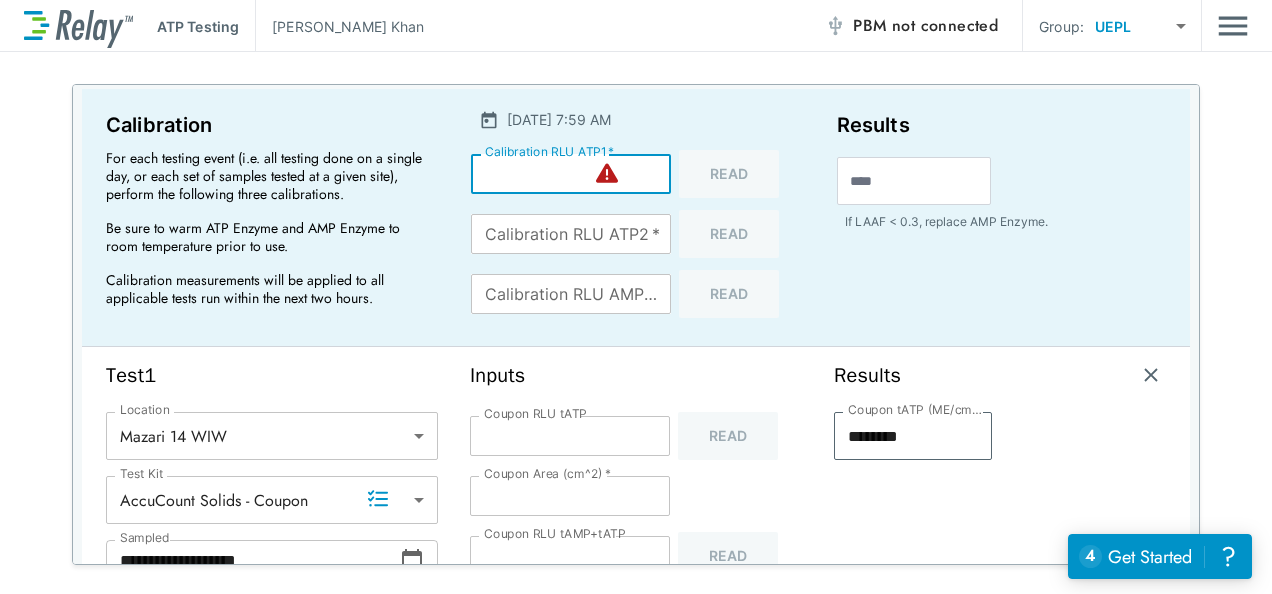 type on "*****" 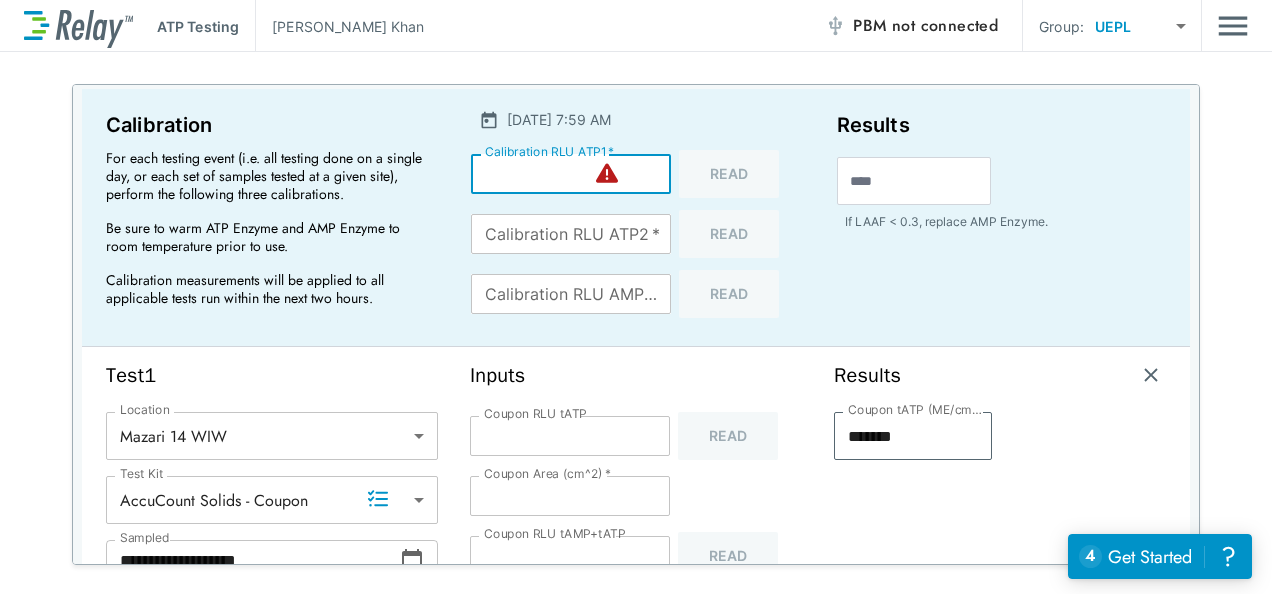 type on "*****" 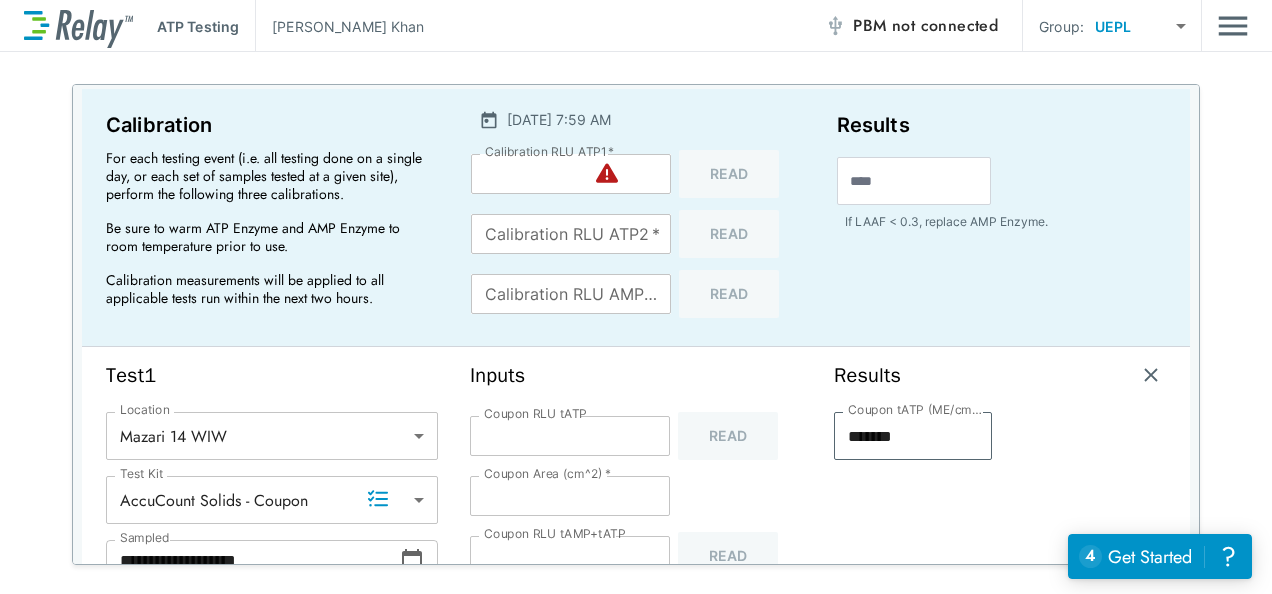 click on "Inputs Coupon RLU tATP **** Coupon RLU tATP Read Coupon Area (cm^2)   * *** Coupon Area (cm^2)   * Coupon RLU tAMP+tATP * Coupon RLU tAMP+tATP Read Extractant Used (mL)   * * Extractant Used (mL)   * Background RLU ATP ** Background RLU ATP Read Background RLU AMP * Background RLU AMP Read" at bounding box center (636, 571) 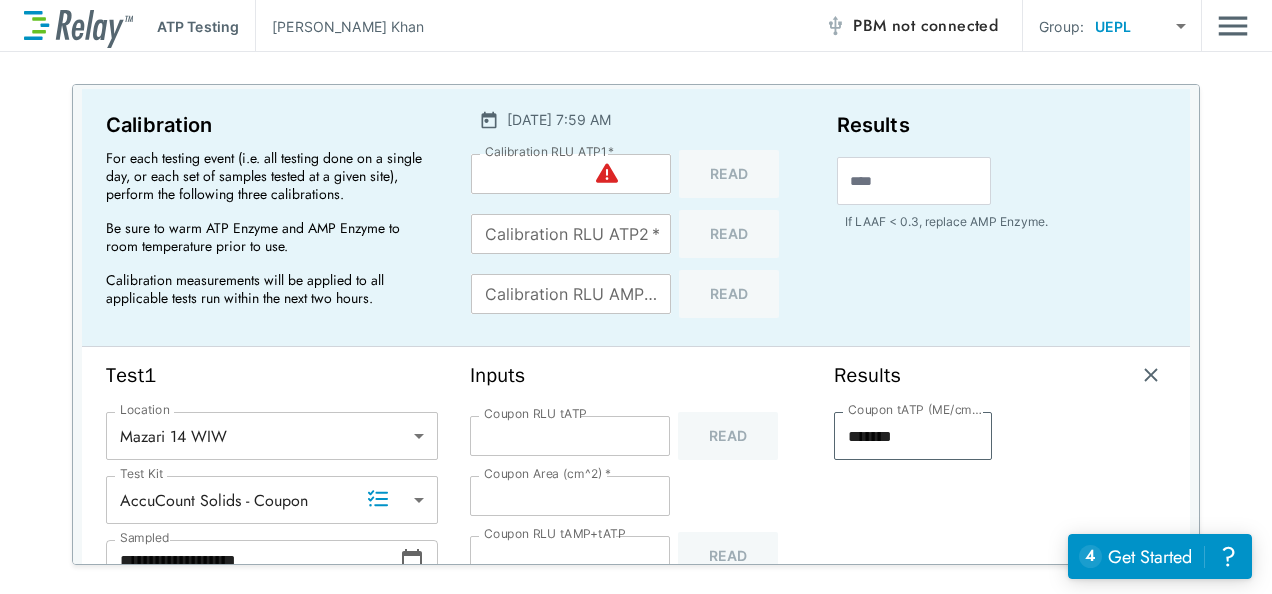click 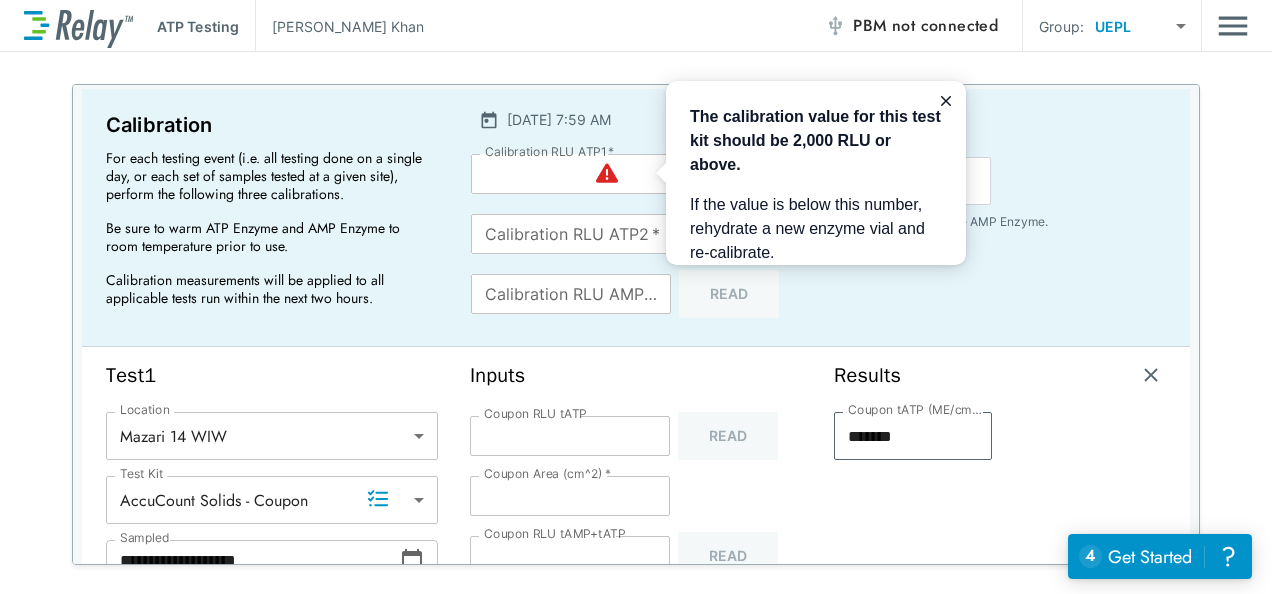 scroll, scrollTop: 0, scrollLeft: 0, axis: both 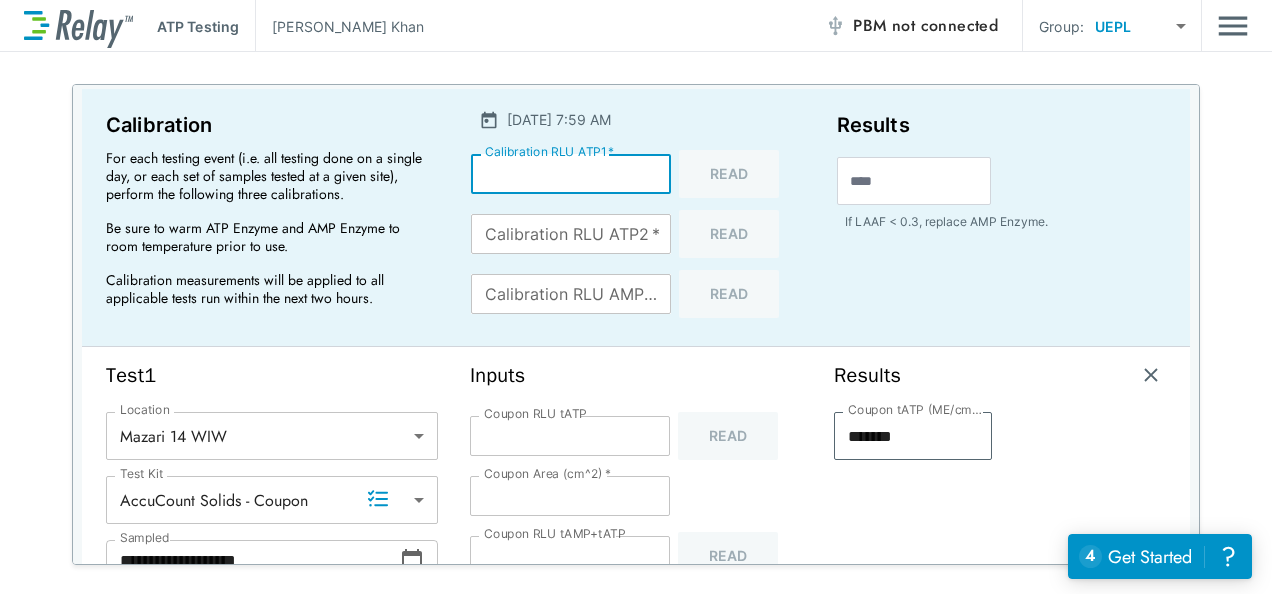 click on "*****" at bounding box center [571, 174] 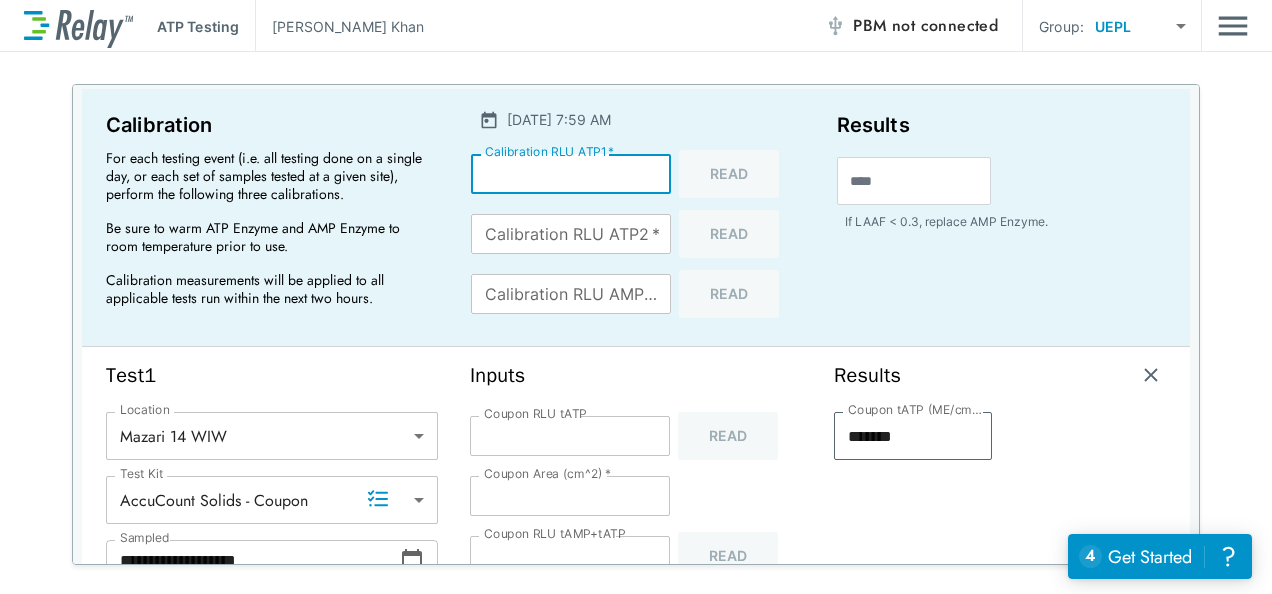 click on "*****" at bounding box center [571, 174] 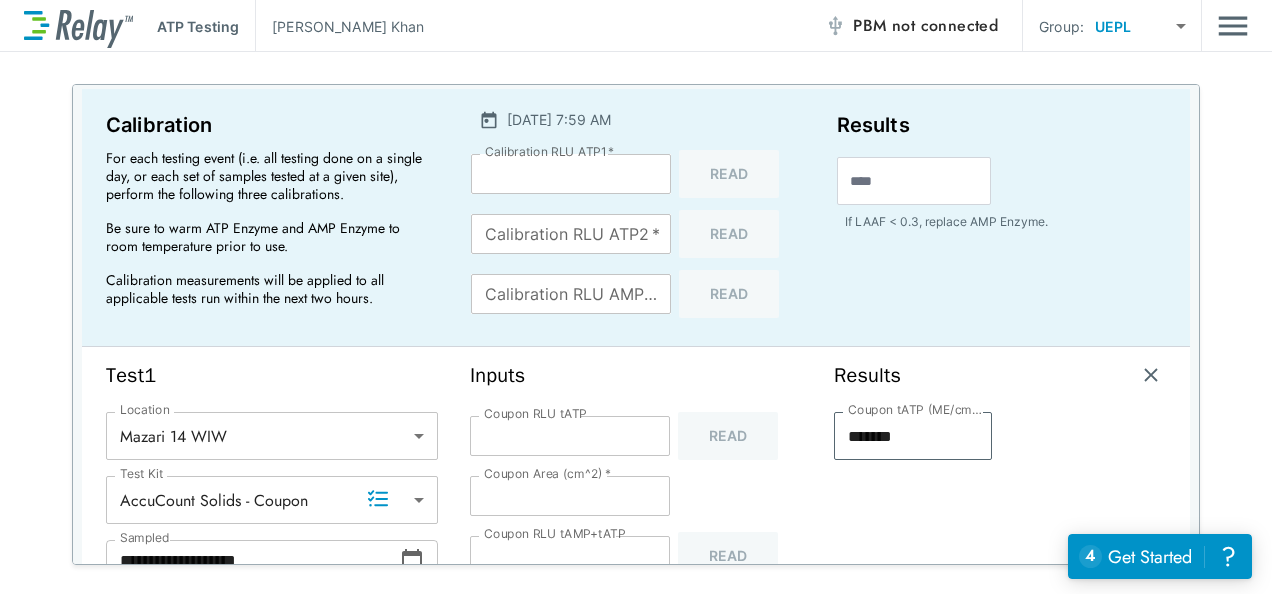 click on "Inputs" at bounding box center (636, 375) 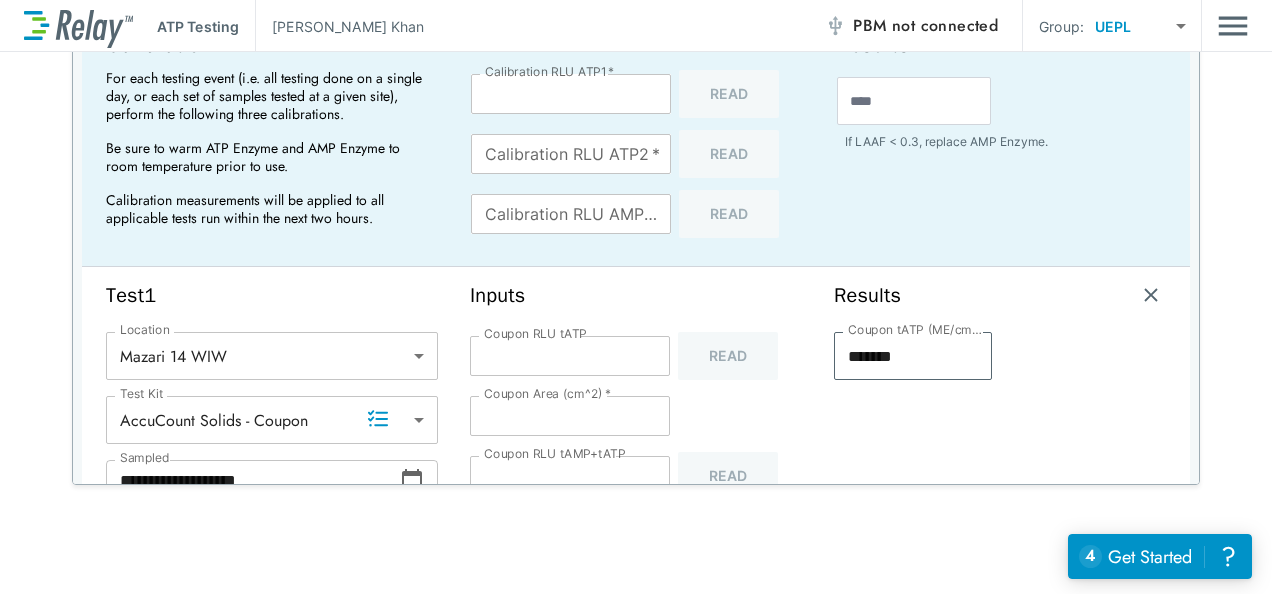 scroll, scrollTop: 128, scrollLeft: 0, axis: vertical 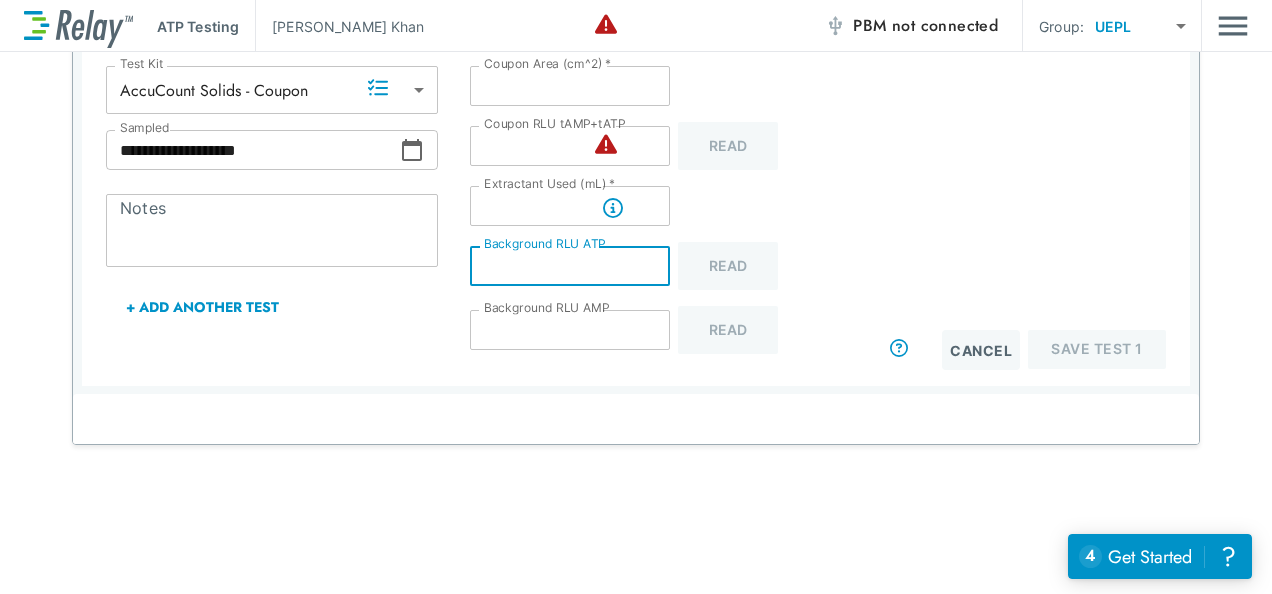 drag, startPoint x: 518, startPoint y: 264, endPoint x: 424, endPoint y: 263, distance: 94.00532 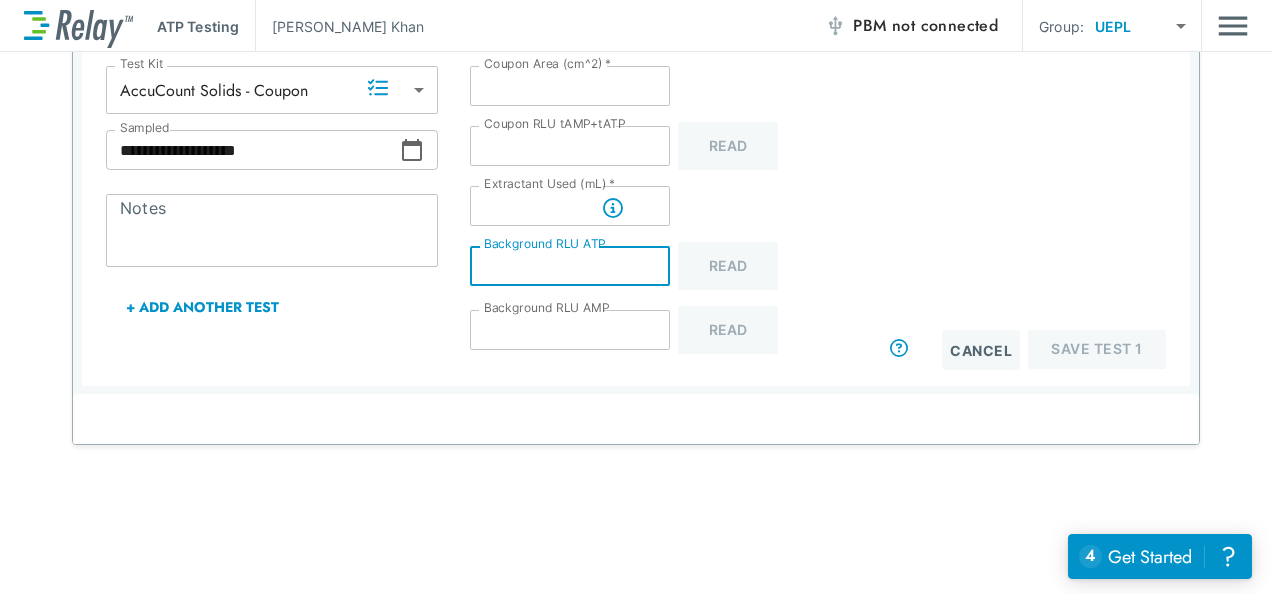 type on "*" 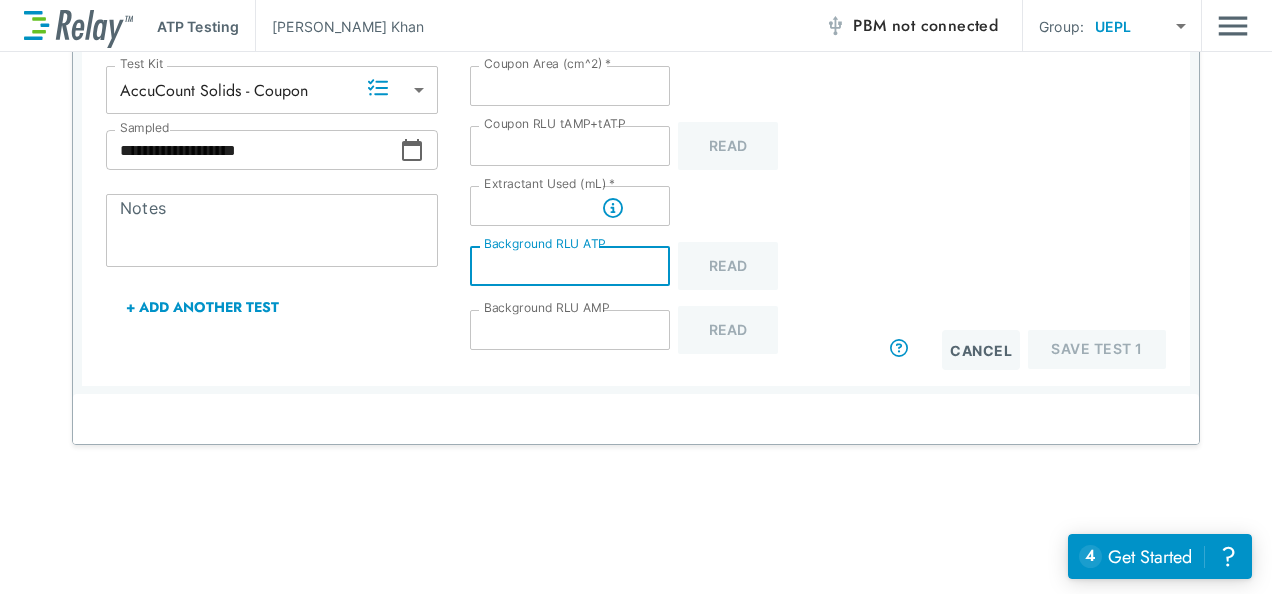 click at bounding box center (1087, 146) 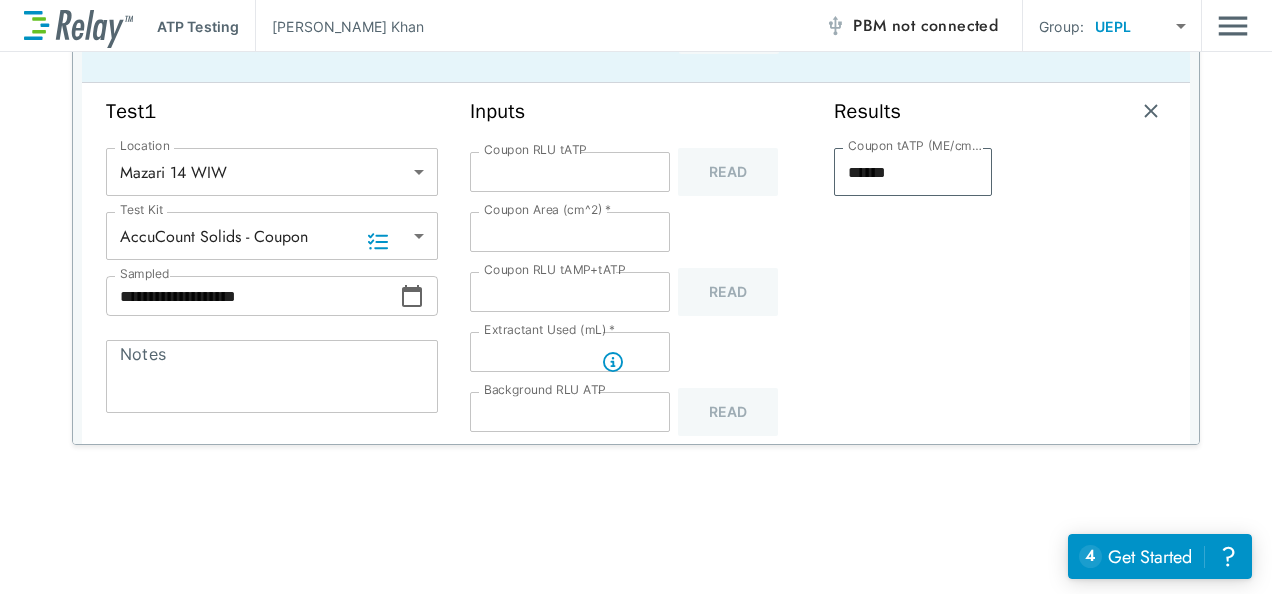 scroll, scrollTop: 211, scrollLeft: 0, axis: vertical 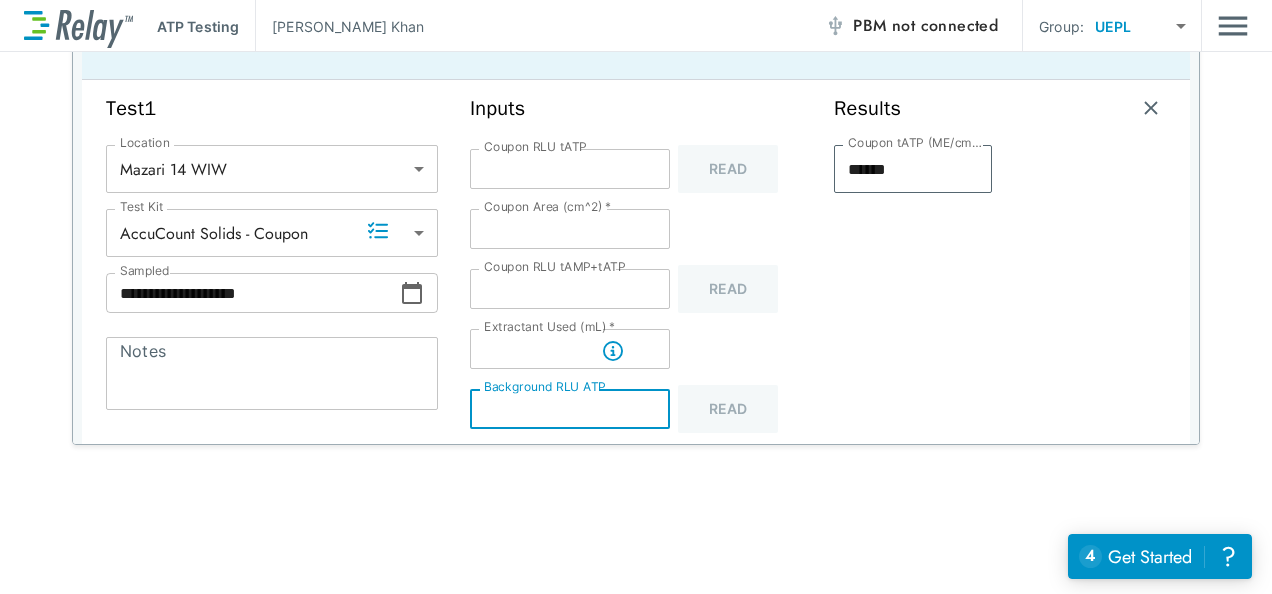 drag, startPoint x: 544, startPoint y: 408, endPoint x: 406, endPoint y: 410, distance: 138.0145 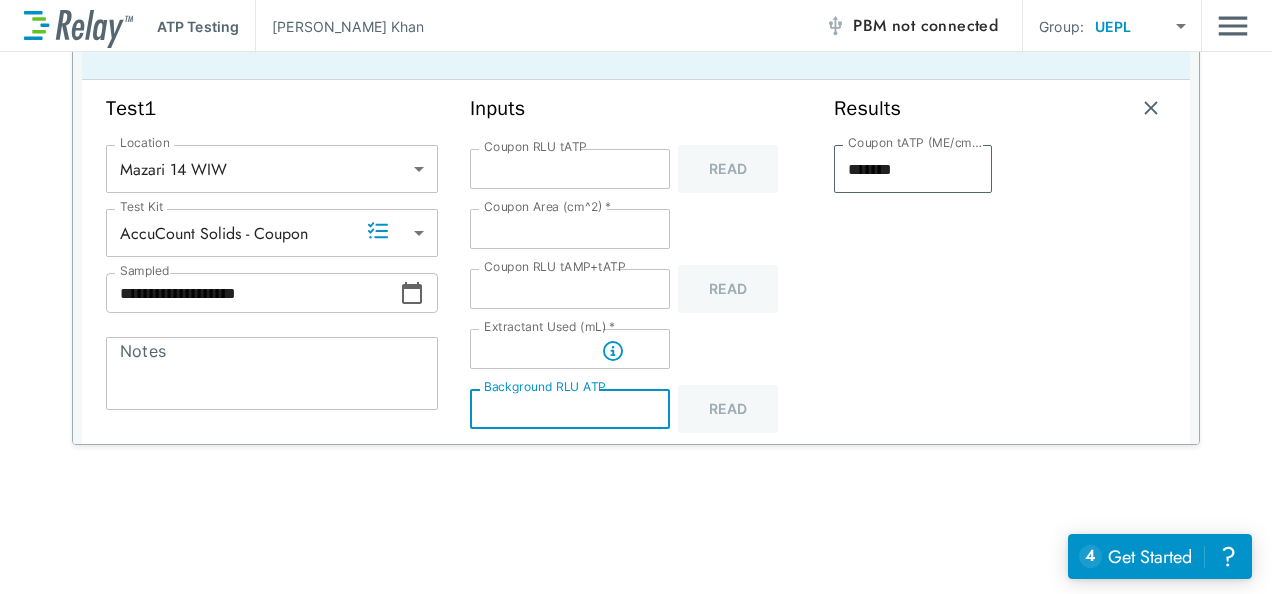 type on "**" 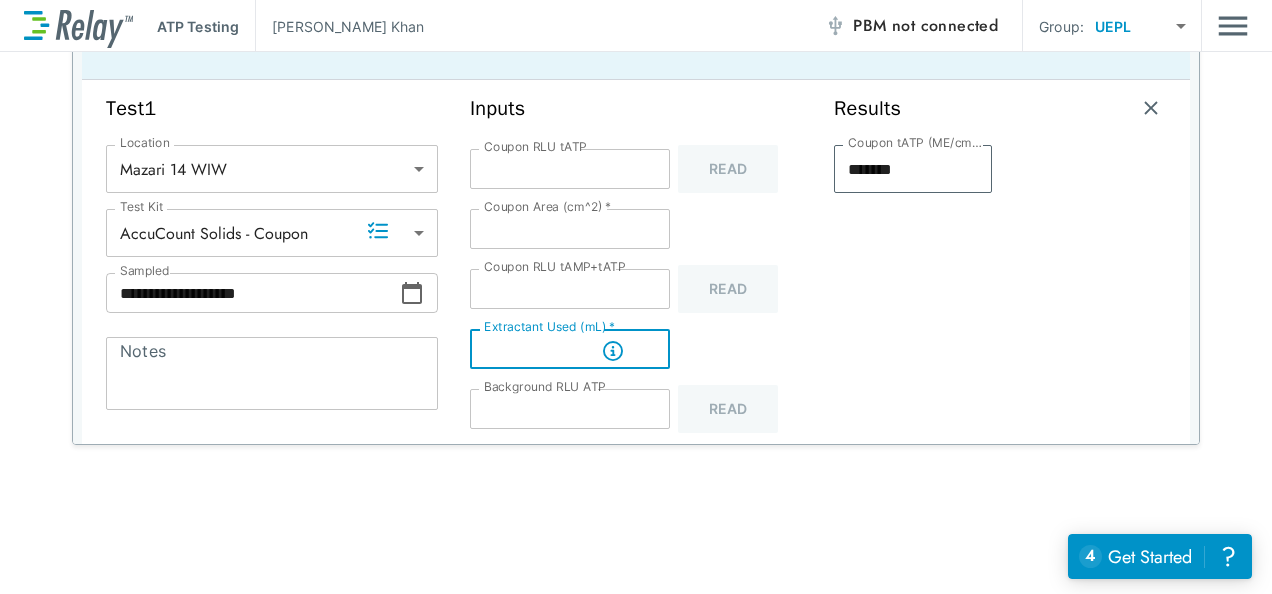 click on "*" at bounding box center [570, 349] 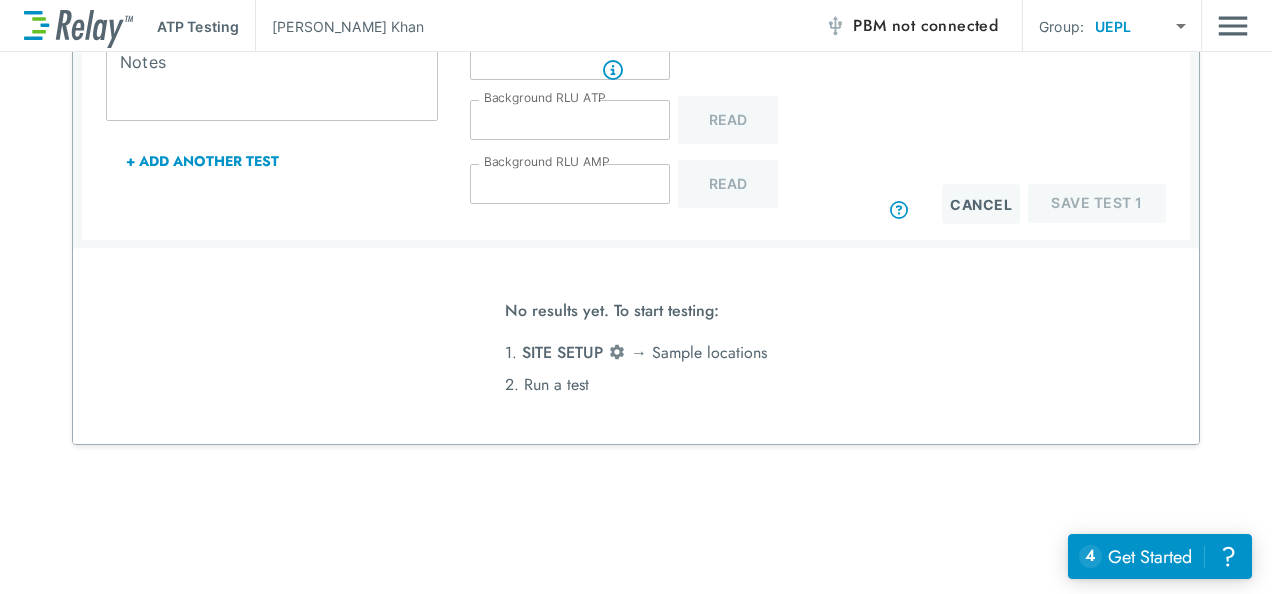 scroll, scrollTop: 502, scrollLeft: 0, axis: vertical 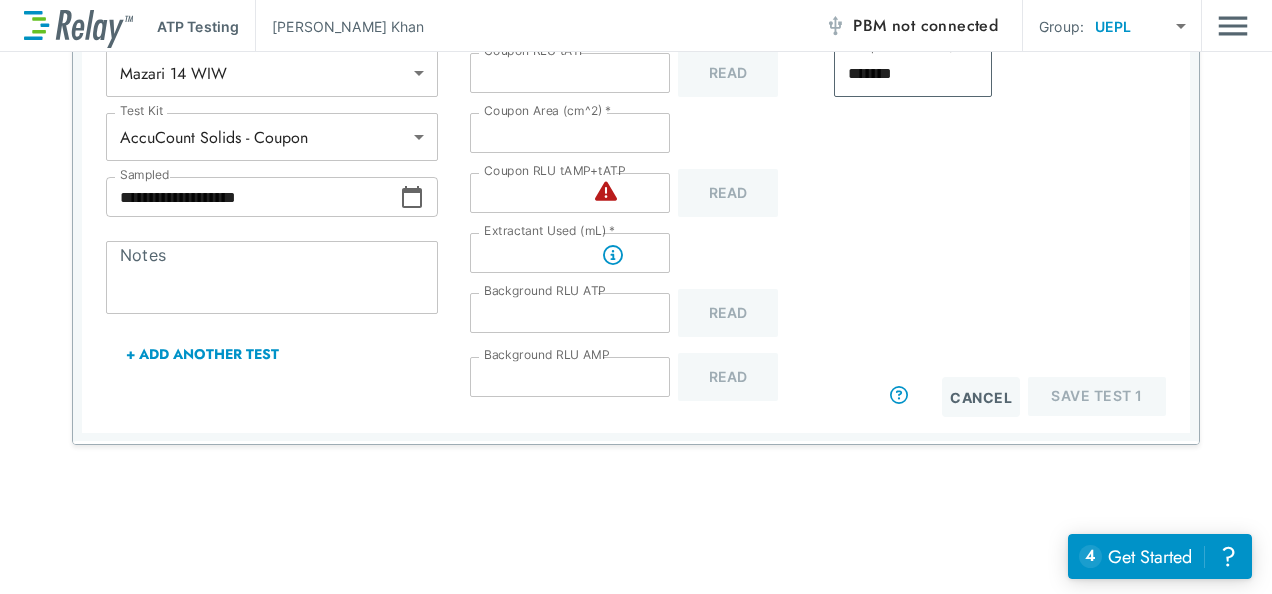 drag, startPoint x: 1191, startPoint y: 315, endPoint x: 1189, endPoint y: 229, distance: 86.023254 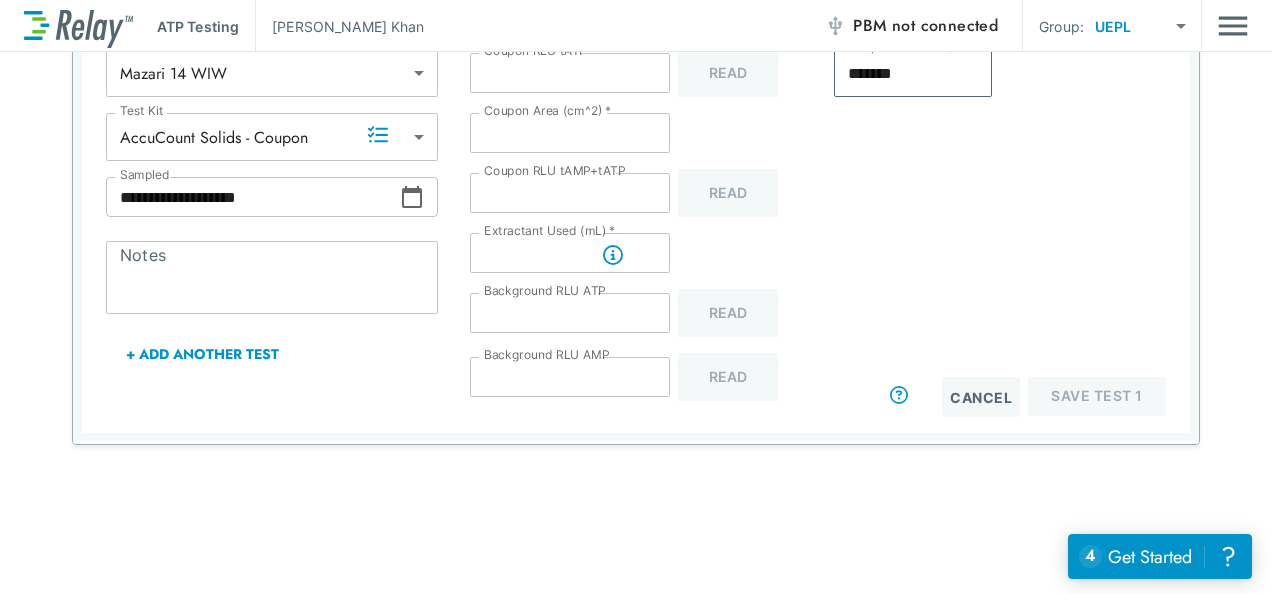 click on "*" at bounding box center (570, 193) 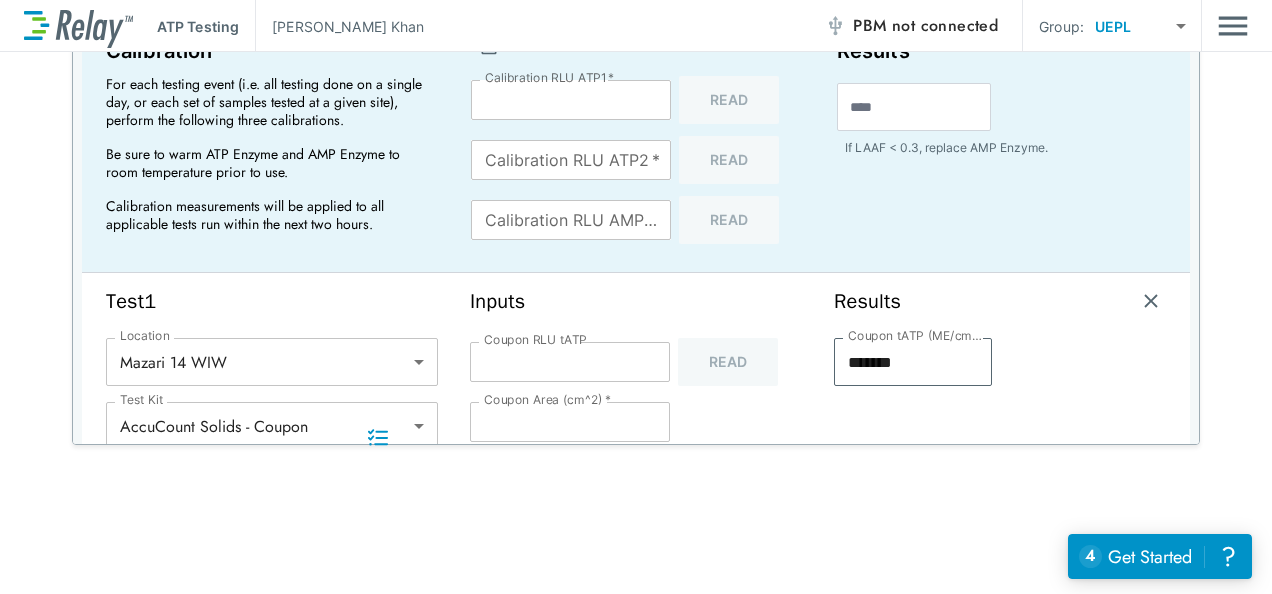 scroll, scrollTop: 4, scrollLeft: 0, axis: vertical 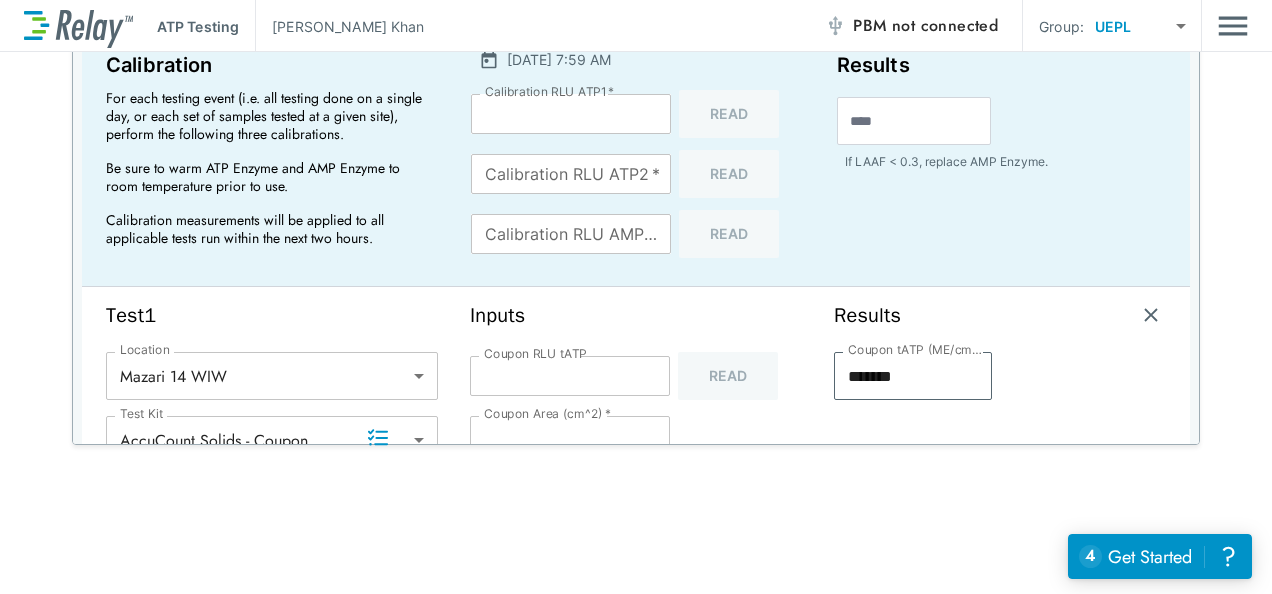 drag, startPoint x: 1210, startPoint y: 117, endPoint x: 1200, endPoint y: 72, distance: 46.09772 